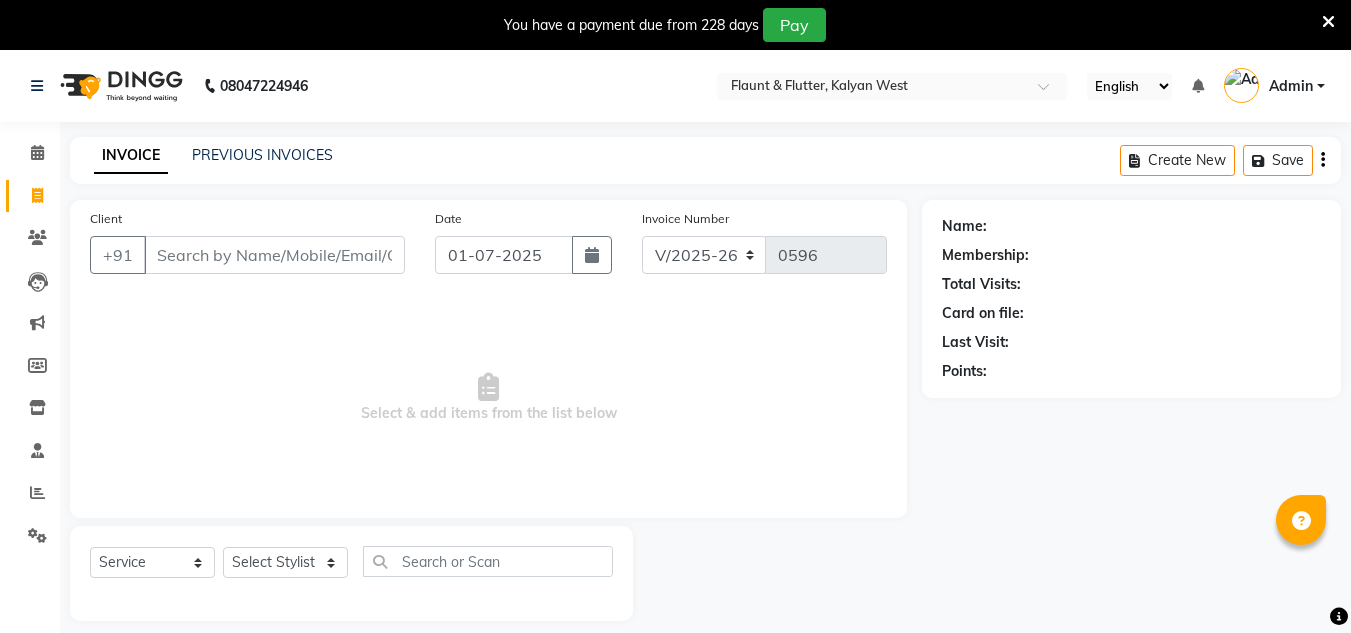 select on "4941" 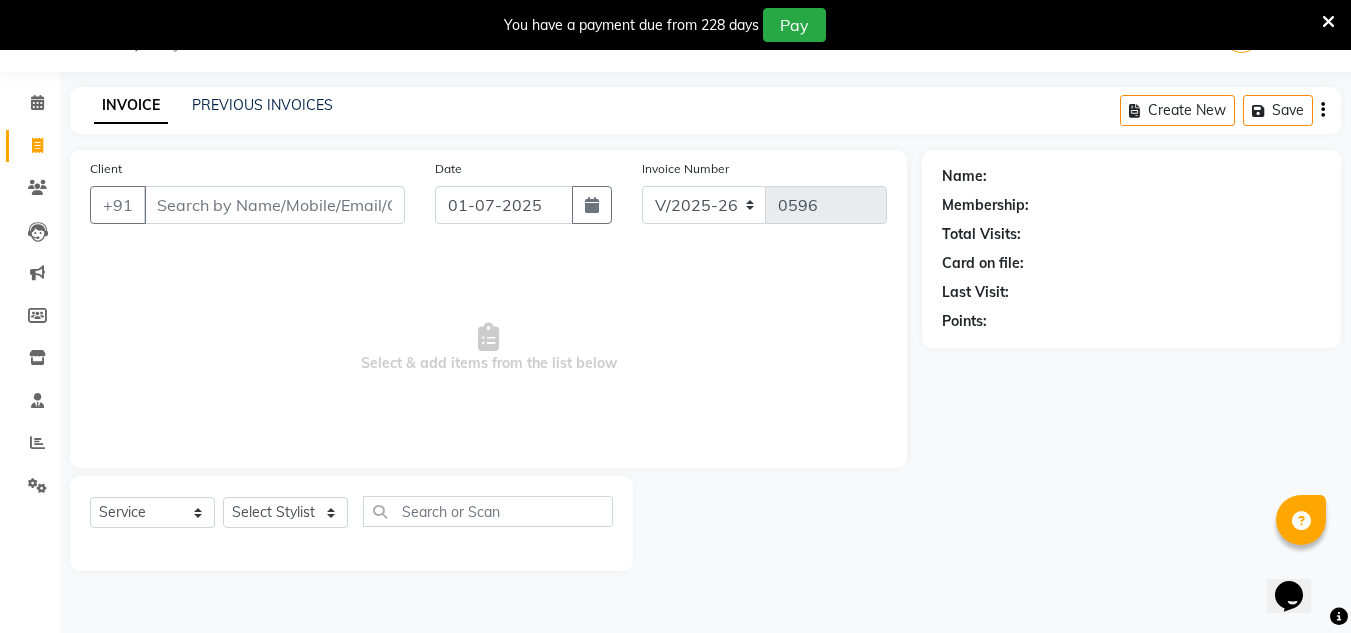 scroll, scrollTop: 0, scrollLeft: 0, axis: both 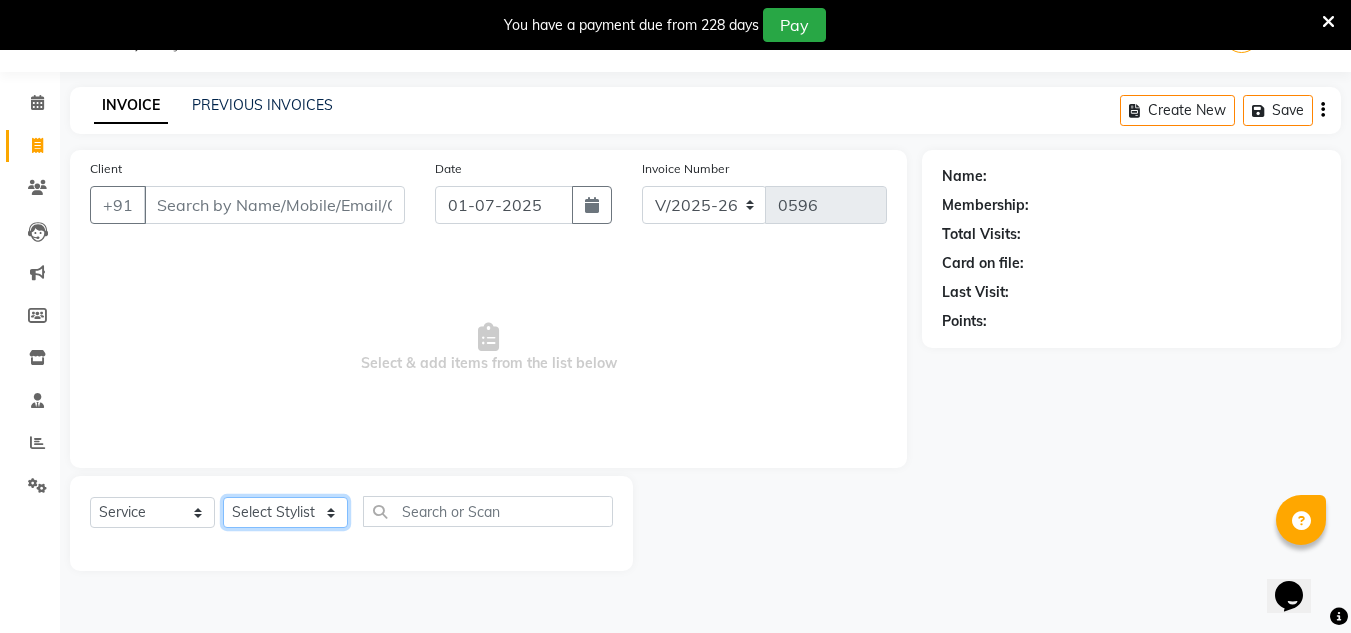 click on "Select Stylist [PERSON_NAME] [PERSON_NAME] [PERSON_NAME] [PERSON_NAME] [PERSON_NAME] [PERSON_NAME] [PERSON_NAME]" 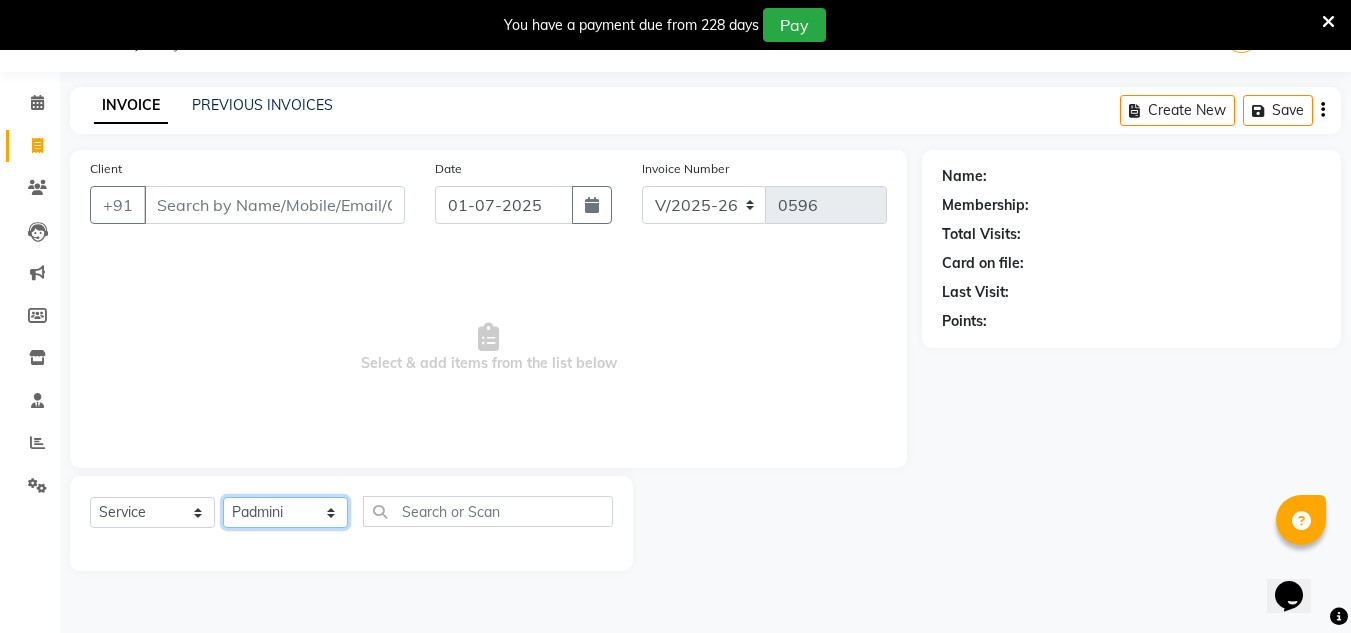 click on "Select Stylist [PERSON_NAME] [PERSON_NAME] [PERSON_NAME] [PERSON_NAME] [PERSON_NAME] [PERSON_NAME] [PERSON_NAME]" 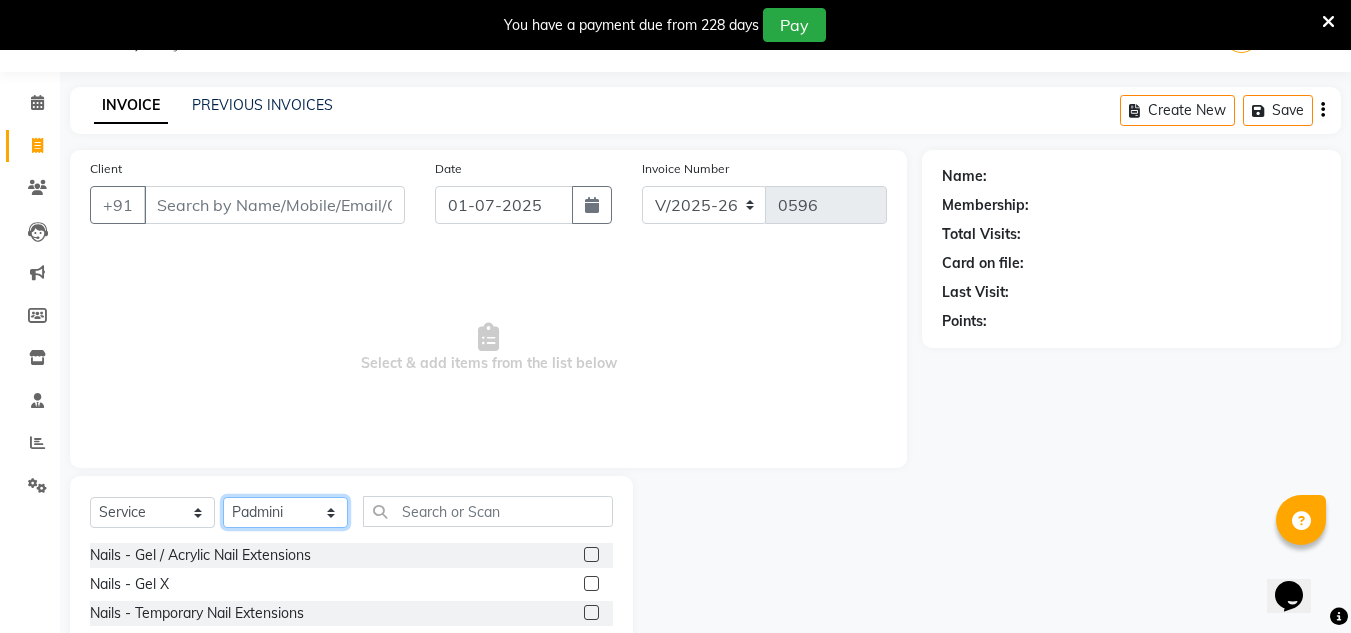 scroll, scrollTop: 218, scrollLeft: 0, axis: vertical 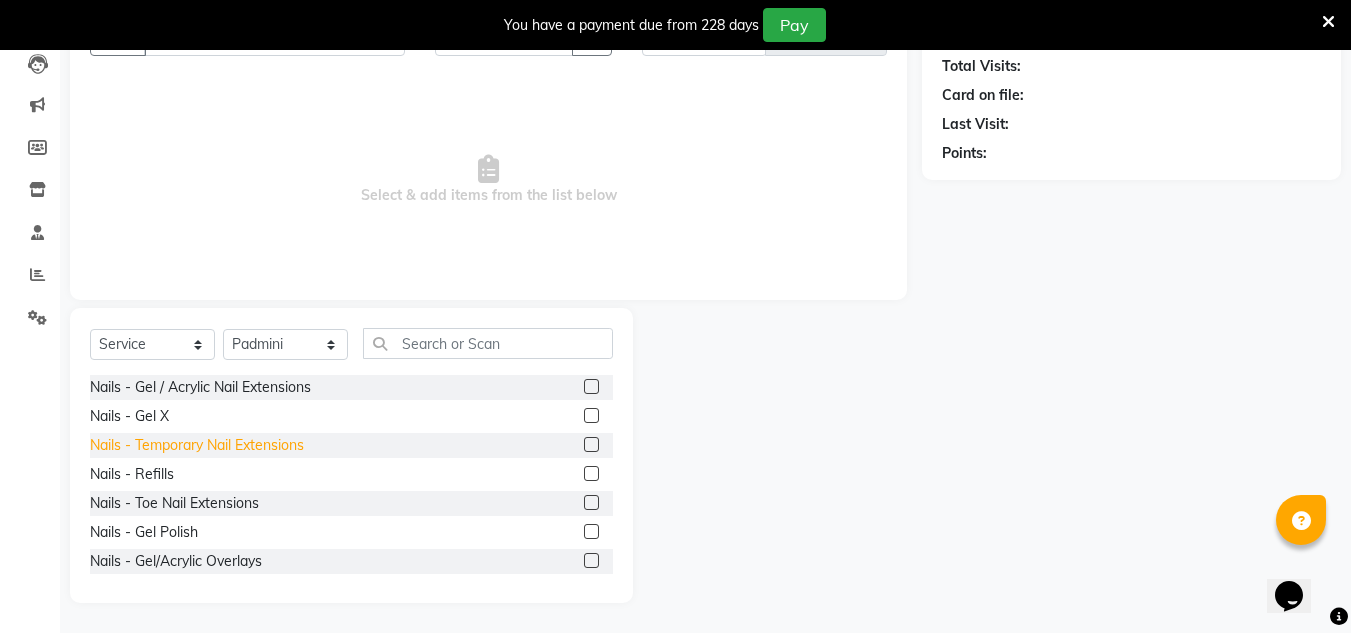 click on "Nails - Temporary Nail Extensions" 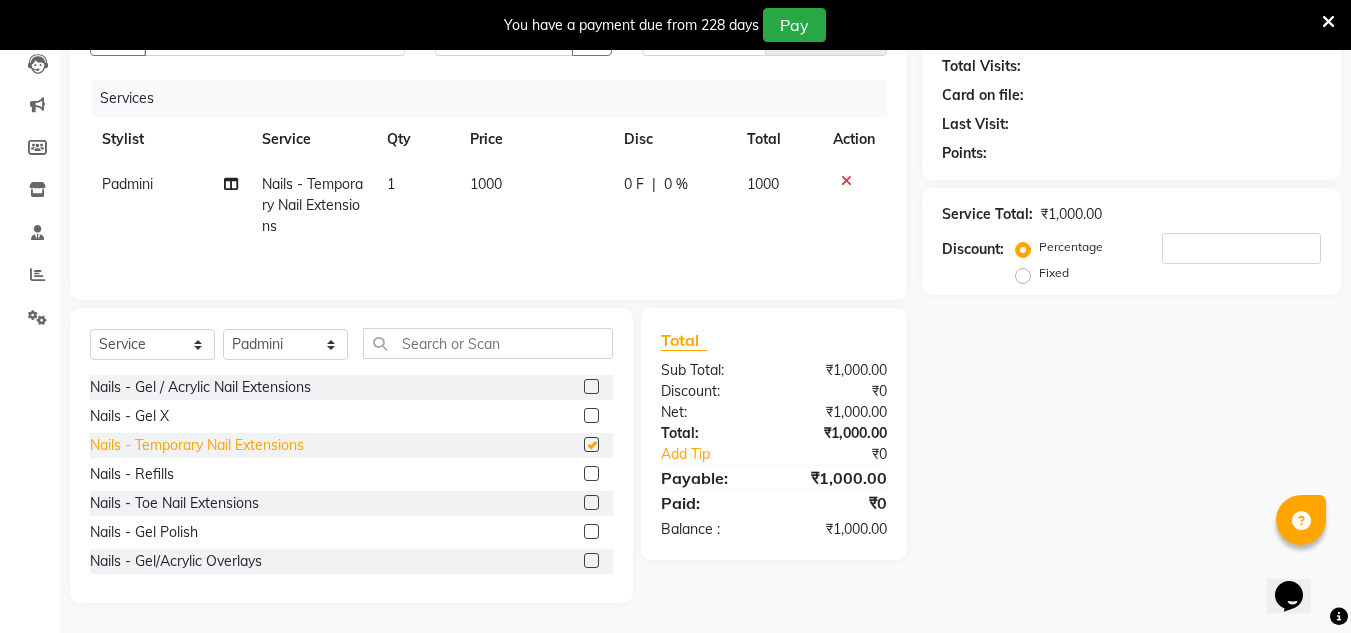 checkbox on "false" 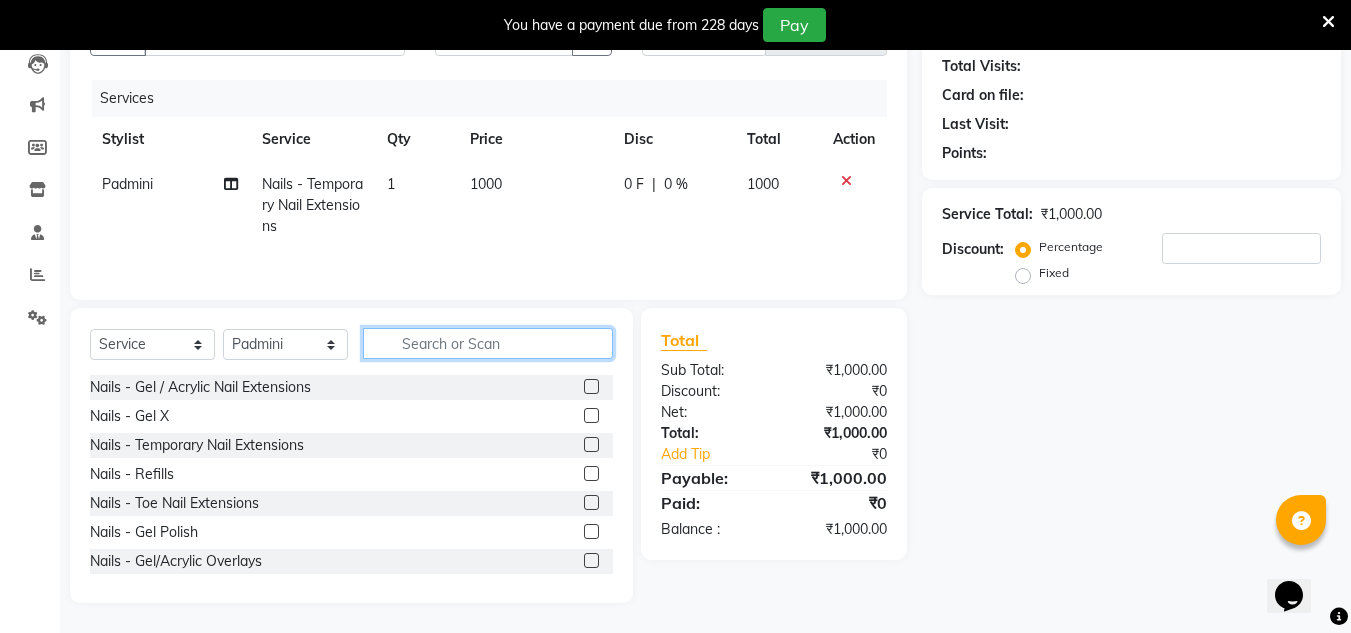 click 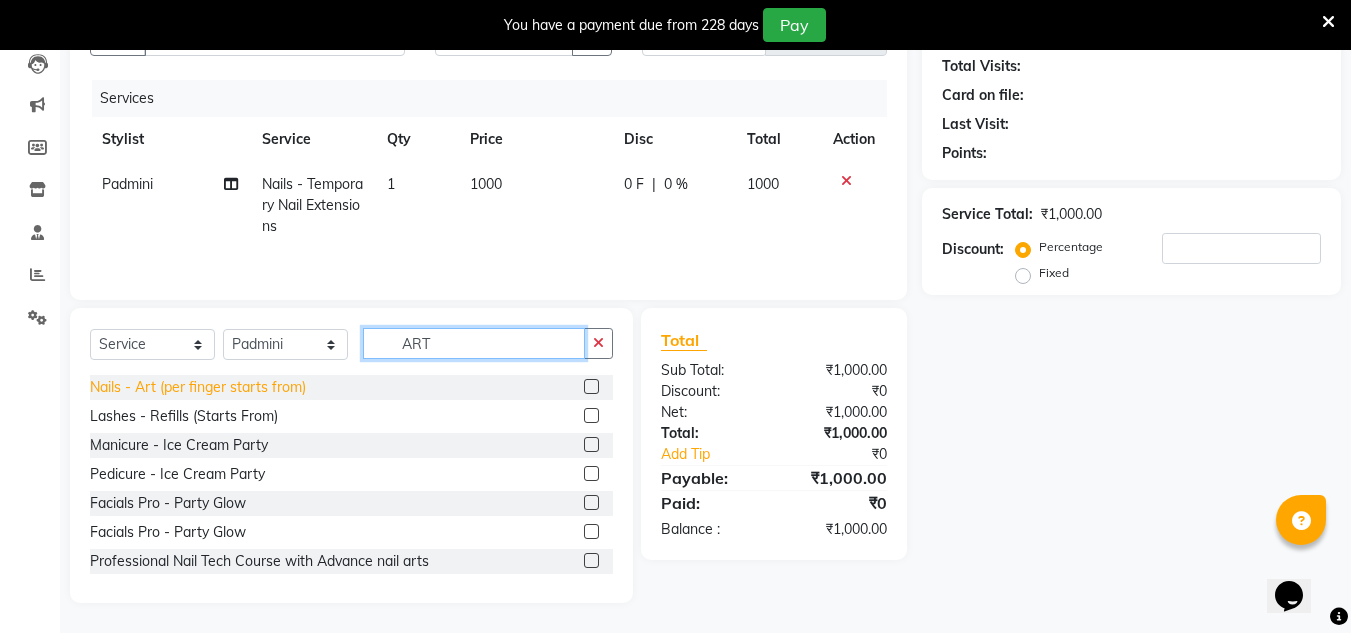 type on "ART" 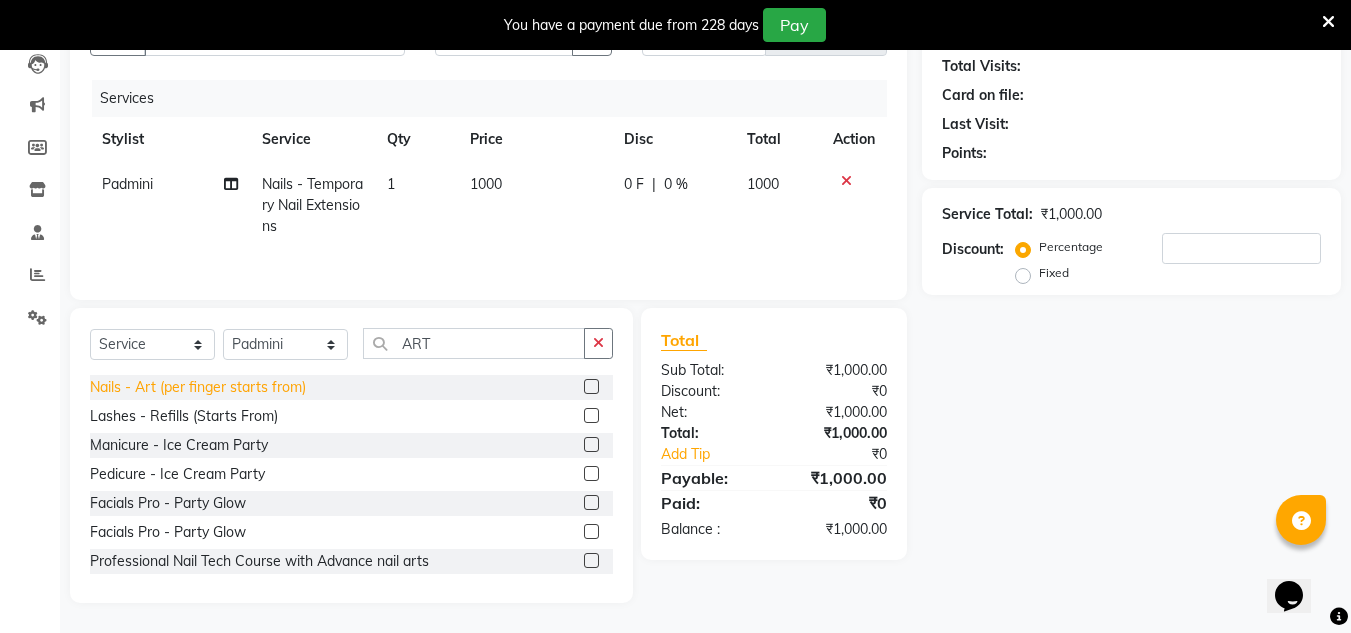 click on "Nails - Art (per finger starts from)" 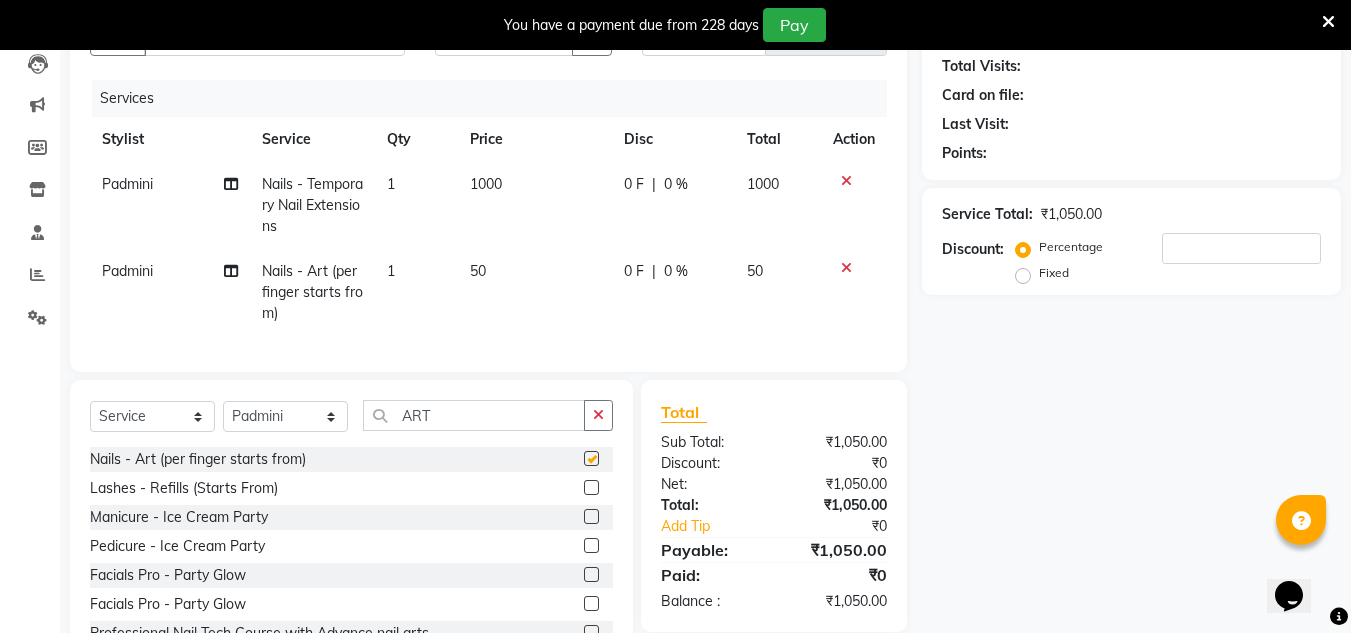 checkbox on "false" 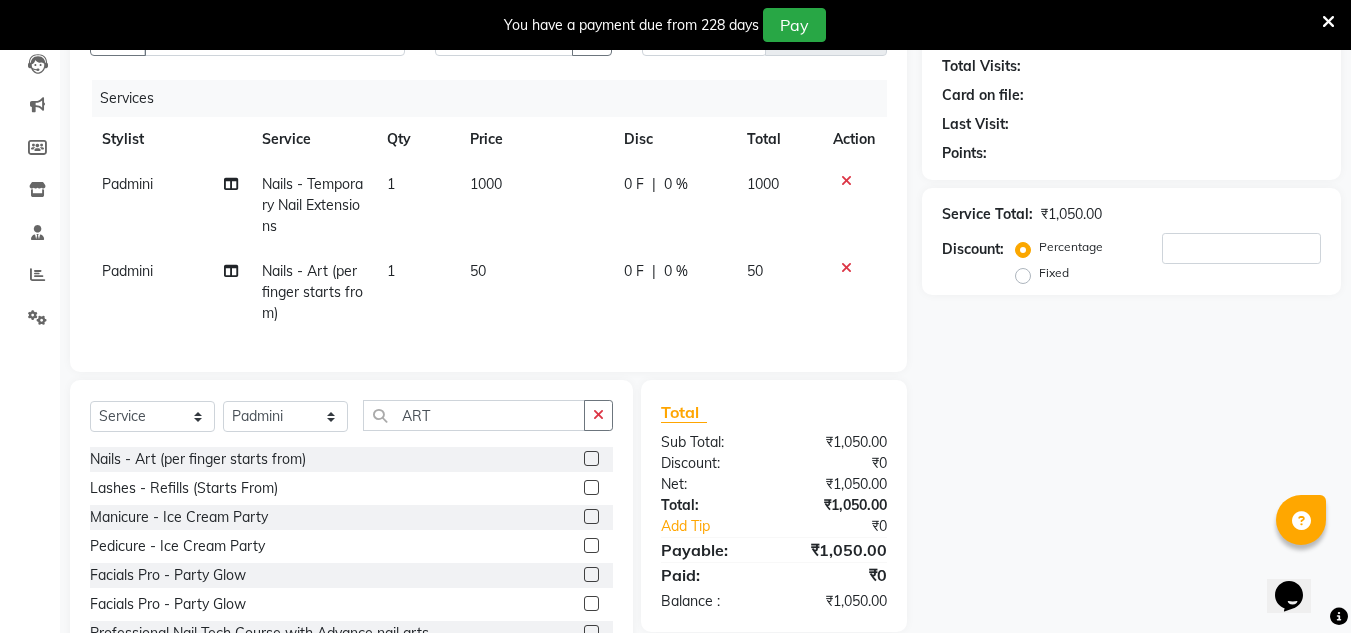 click on "50" 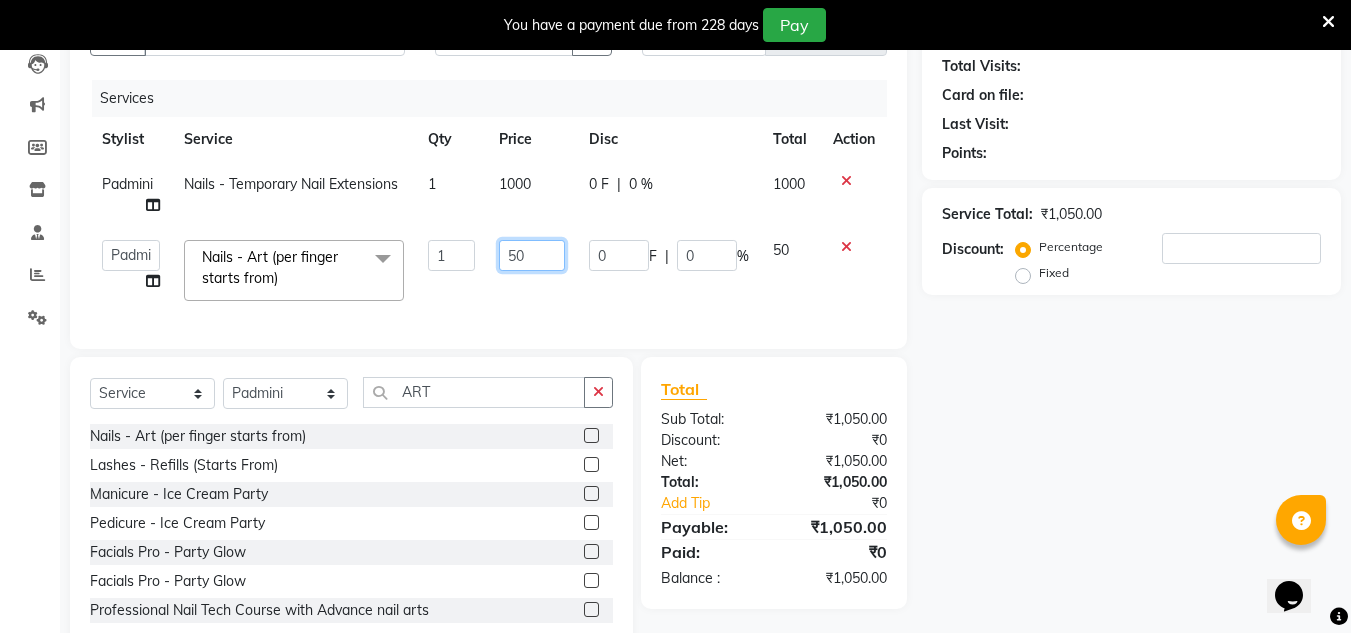 click on "50" 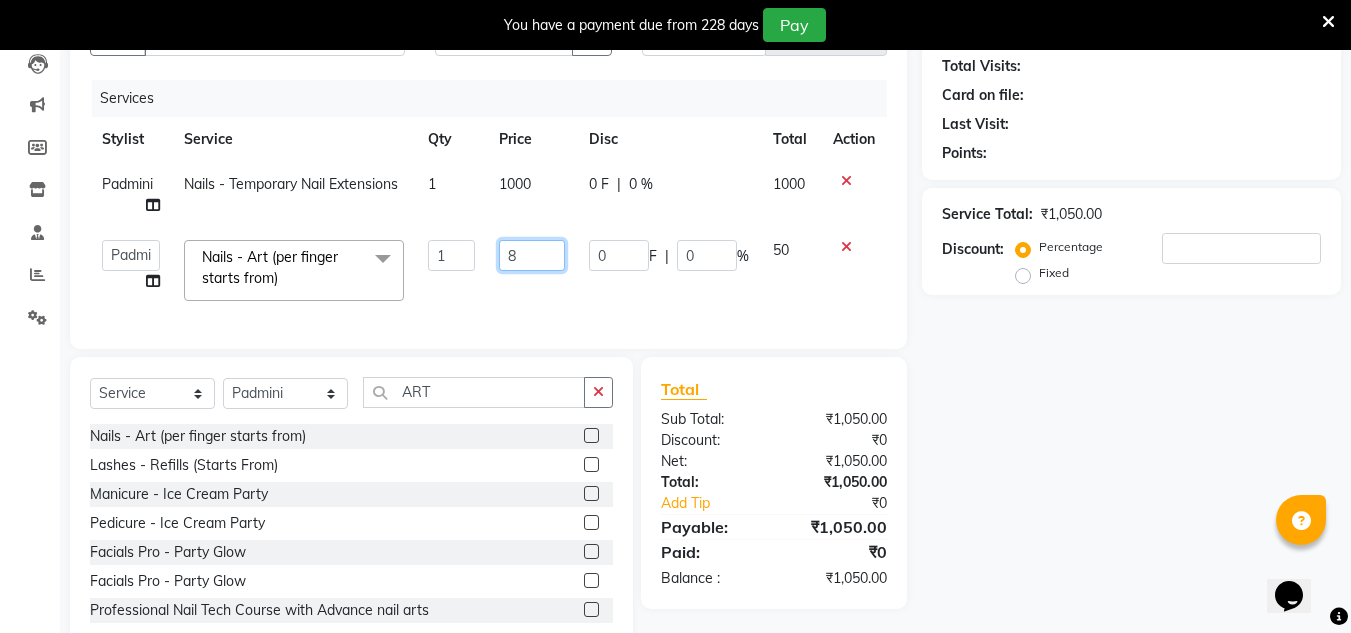 type on "80" 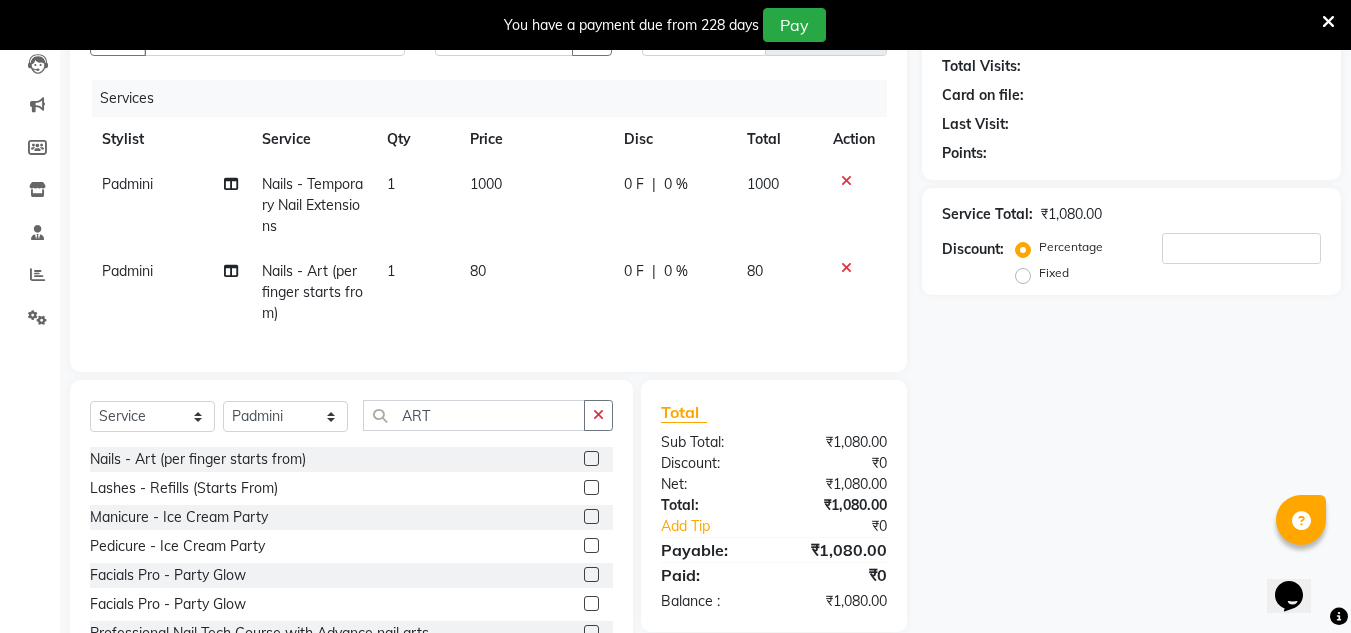 drag, startPoint x: 467, startPoint y: 303, endPoint x: 433, endPoint y: 262, distance: 53.263496 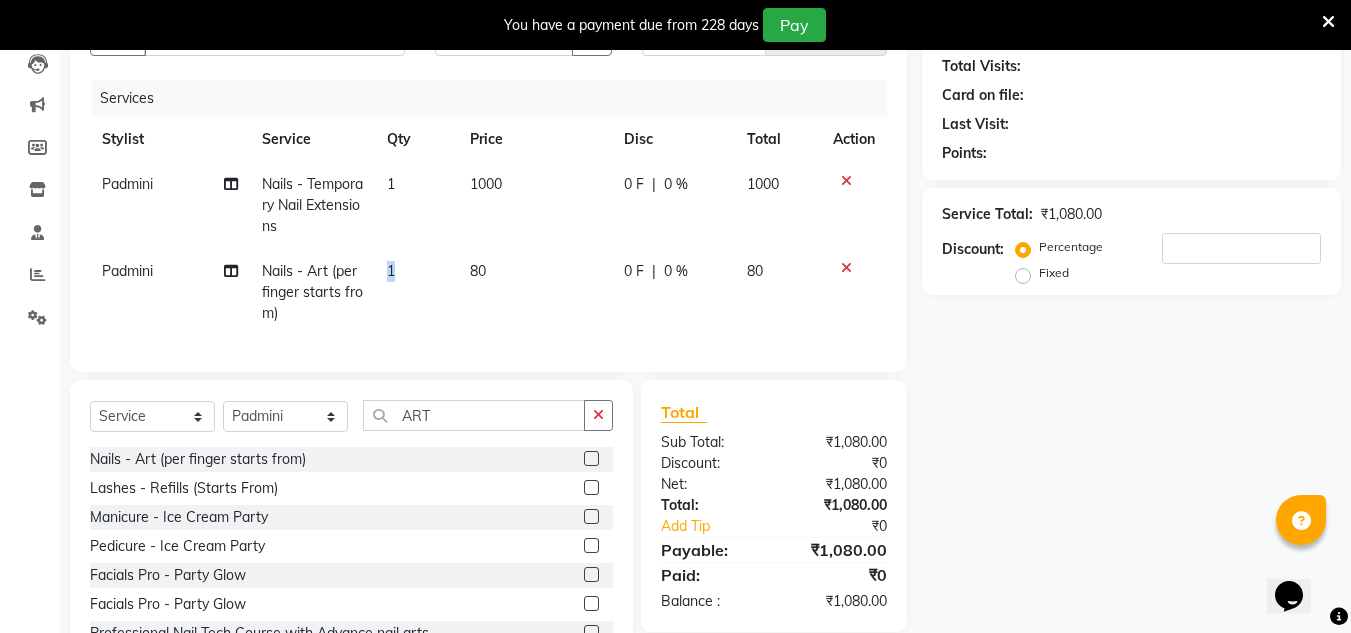 select on "82249" 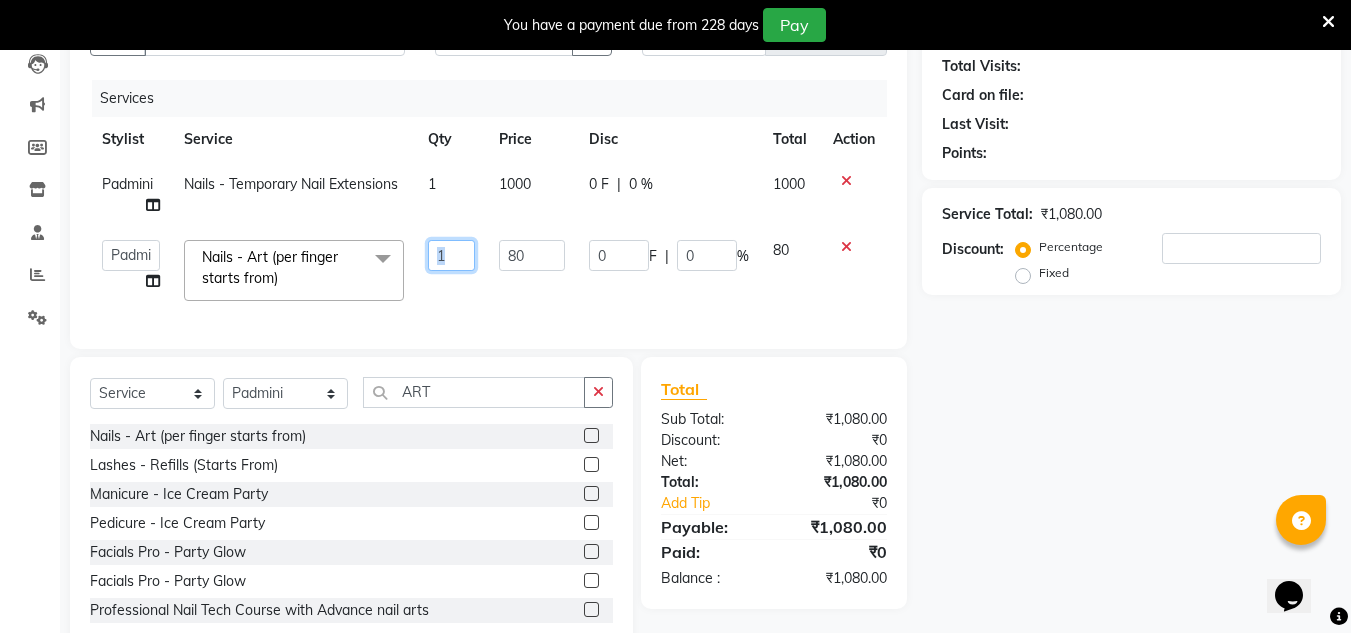 click on "1" 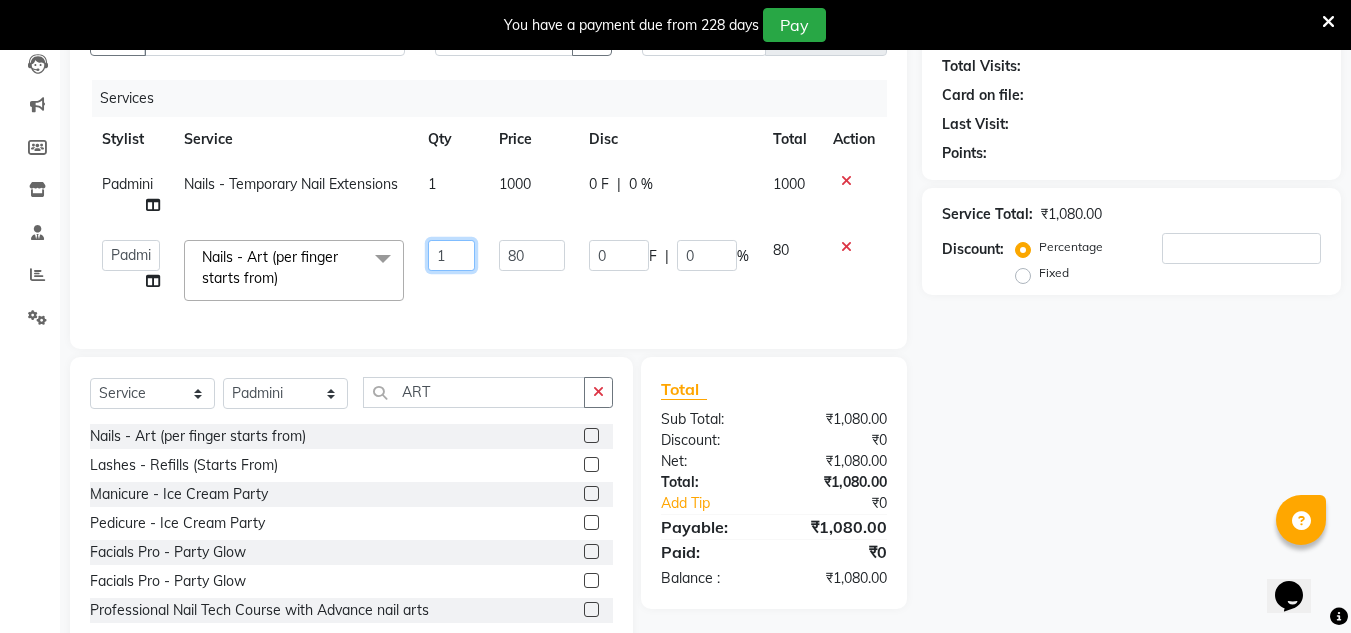 click on "1" 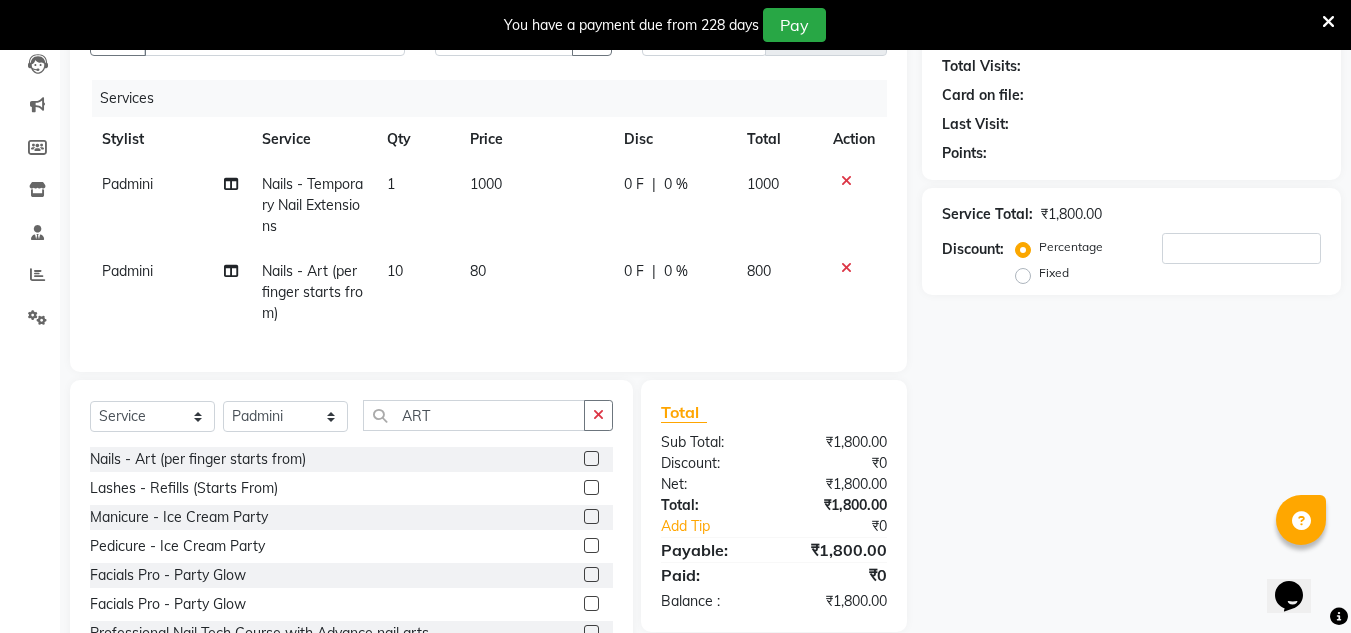 click on "Services Stylist Service Qty Price Disc Total Action Padmini Nails - Temporary Nail Extensions 1 1000 0 F | 0 % 1000 Padmini Nails - Art (per finger starts from) 10 80 0 F | 0 % 800" 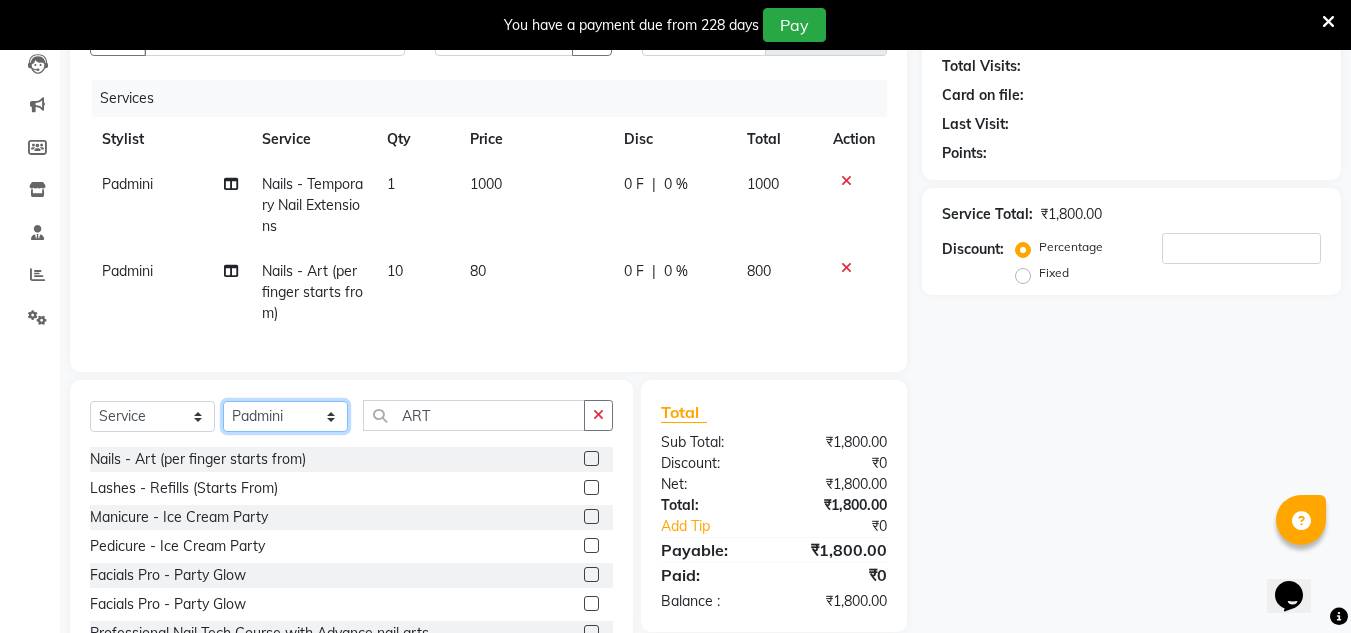 click on "Select Stylist [PERSON_NAME] [PERSON_NAME] [PERSON_NAME] [PERSON_NAME] [PERSON_NAME] [PERSON_NAME] [PERSON_NAME]" 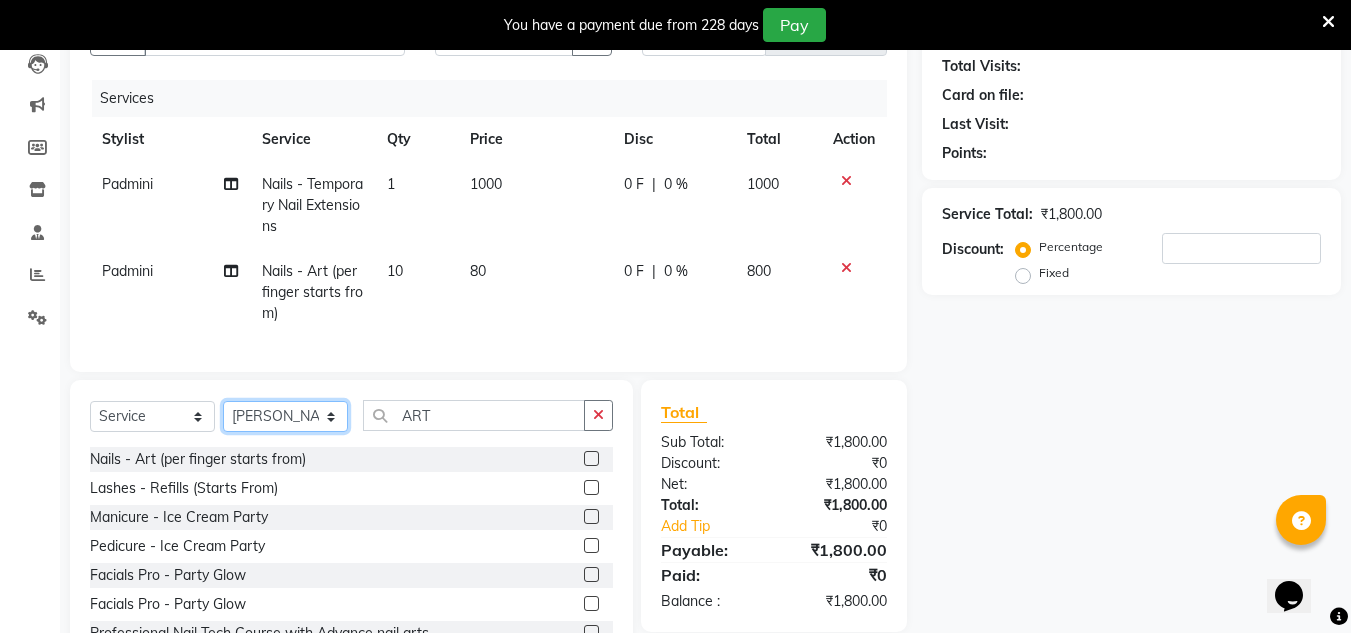 click on "Select Stylist [PERSON_NAME] [PERSON_NAME] [PERSON_NAME] [PERSON_NAME] [PERSON_NAME] [PERSON_NAME] [PERSON_NAME]" 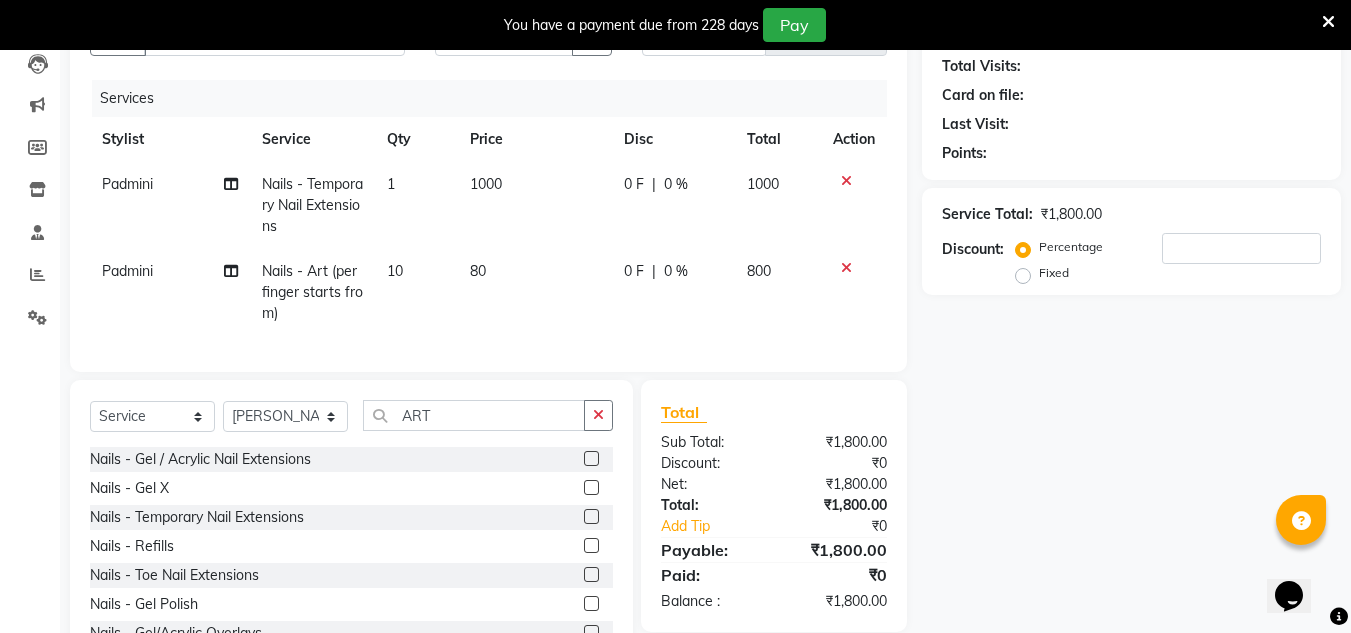 click at bounding box center (1328, 22) 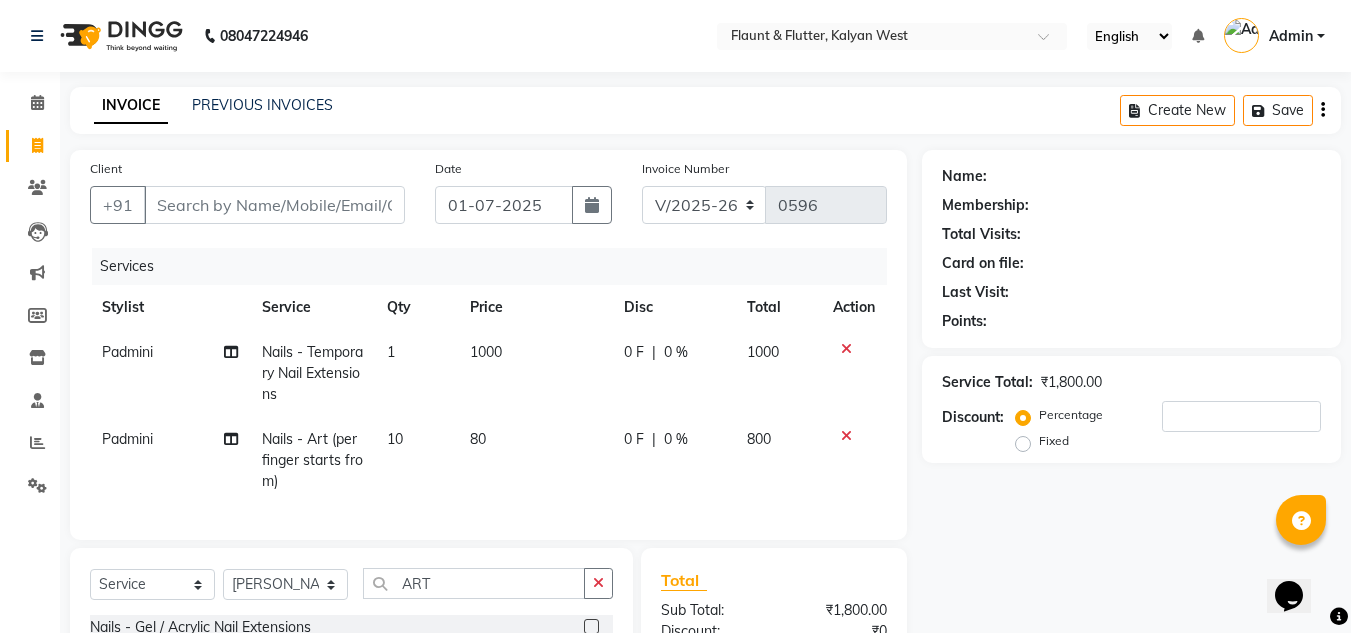 scroll, scrollTop: 255, scrollLeft: 0, axis: vertical 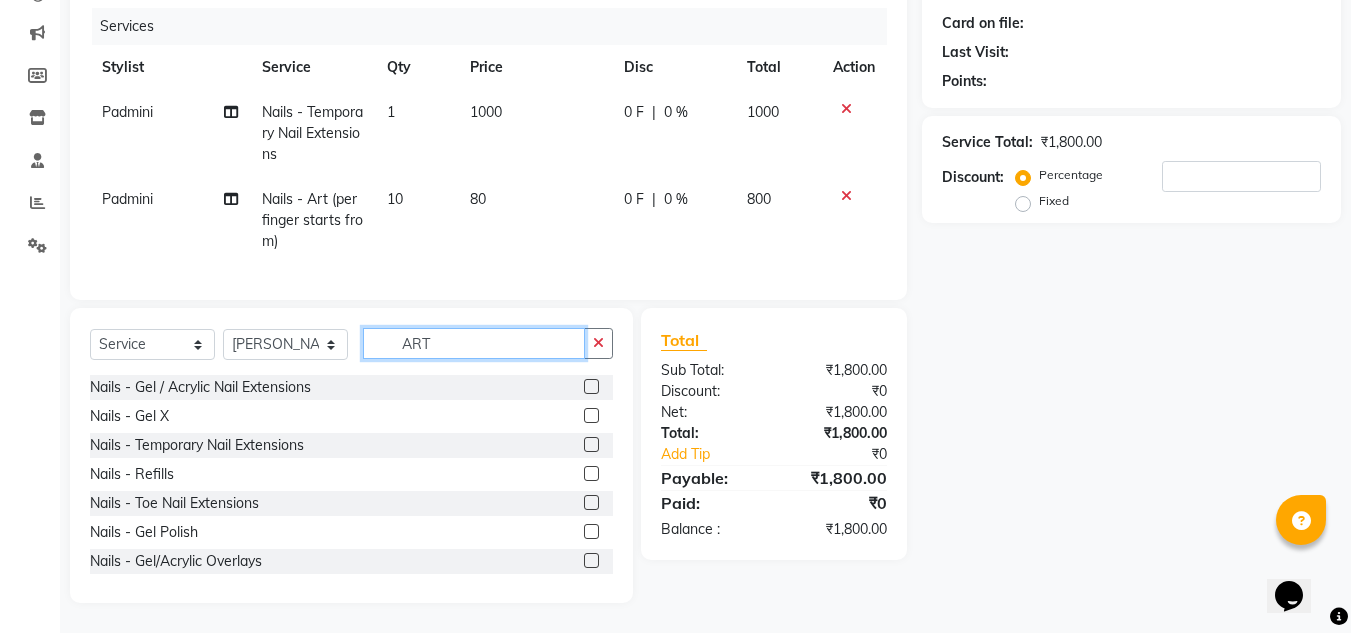 click on "ART" 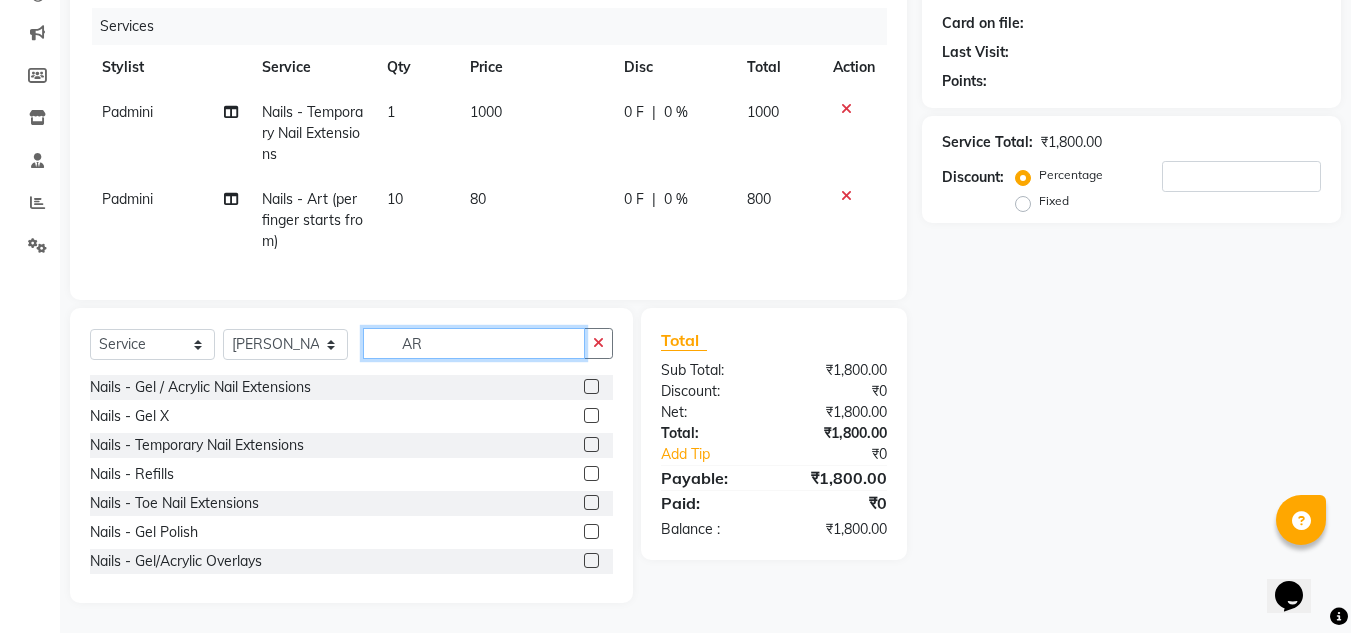 type on "A" 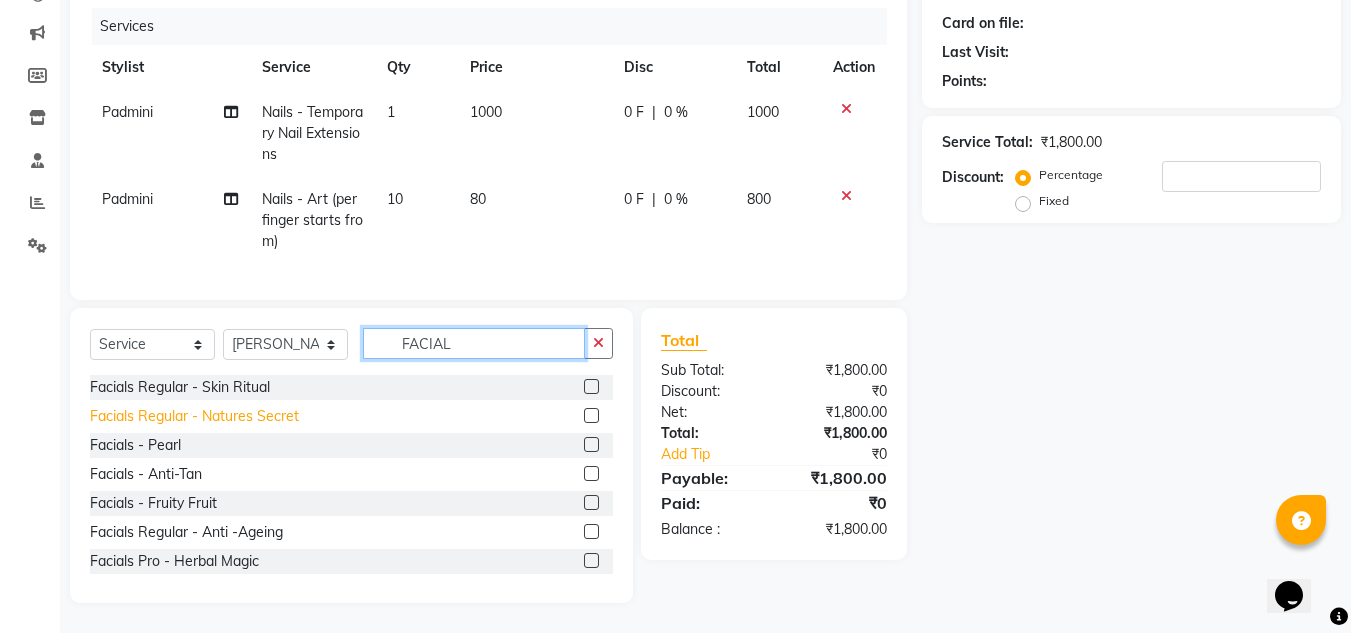 type on "FACIAL" 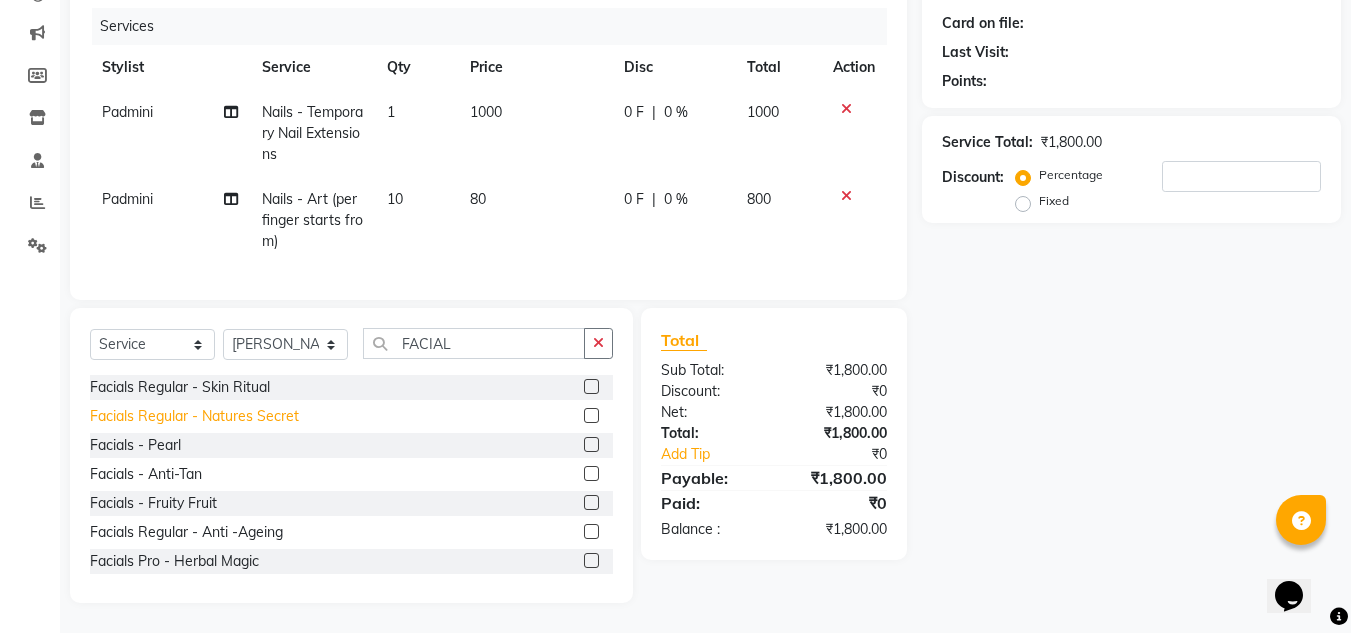click on "Facials Regular - Natures Secret" 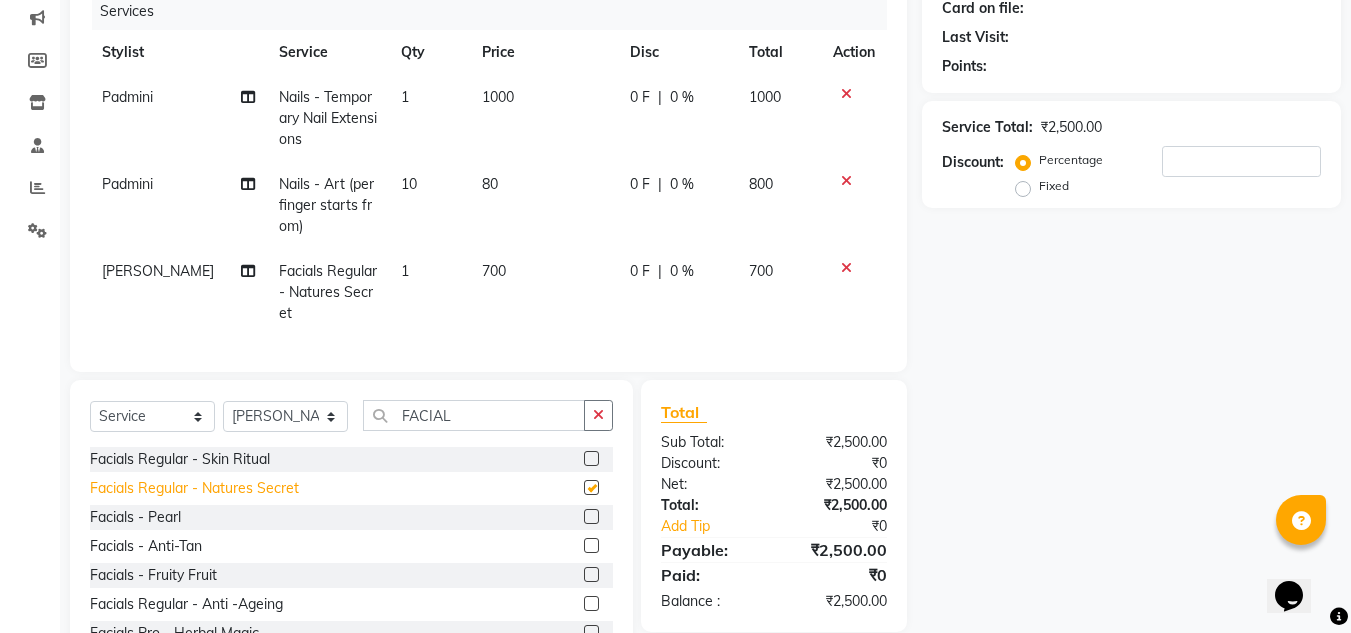 checkbox on "false" 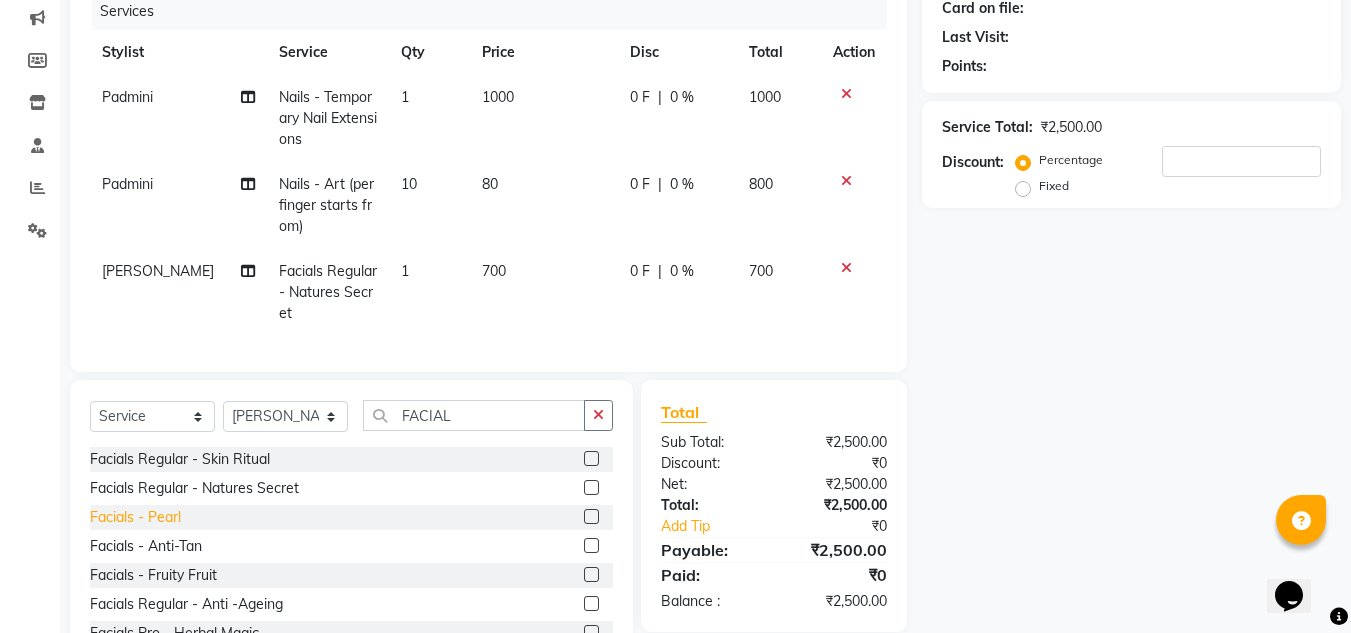 click on "Facials - Pearl" 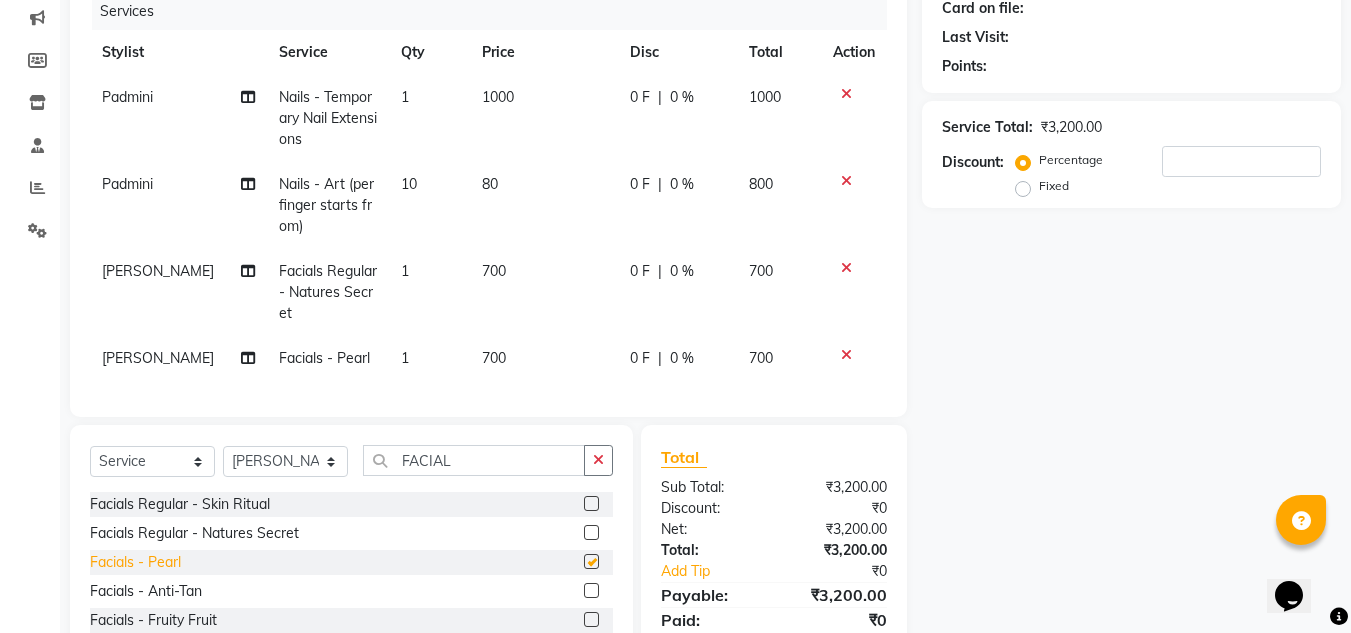 checkbox on "false" 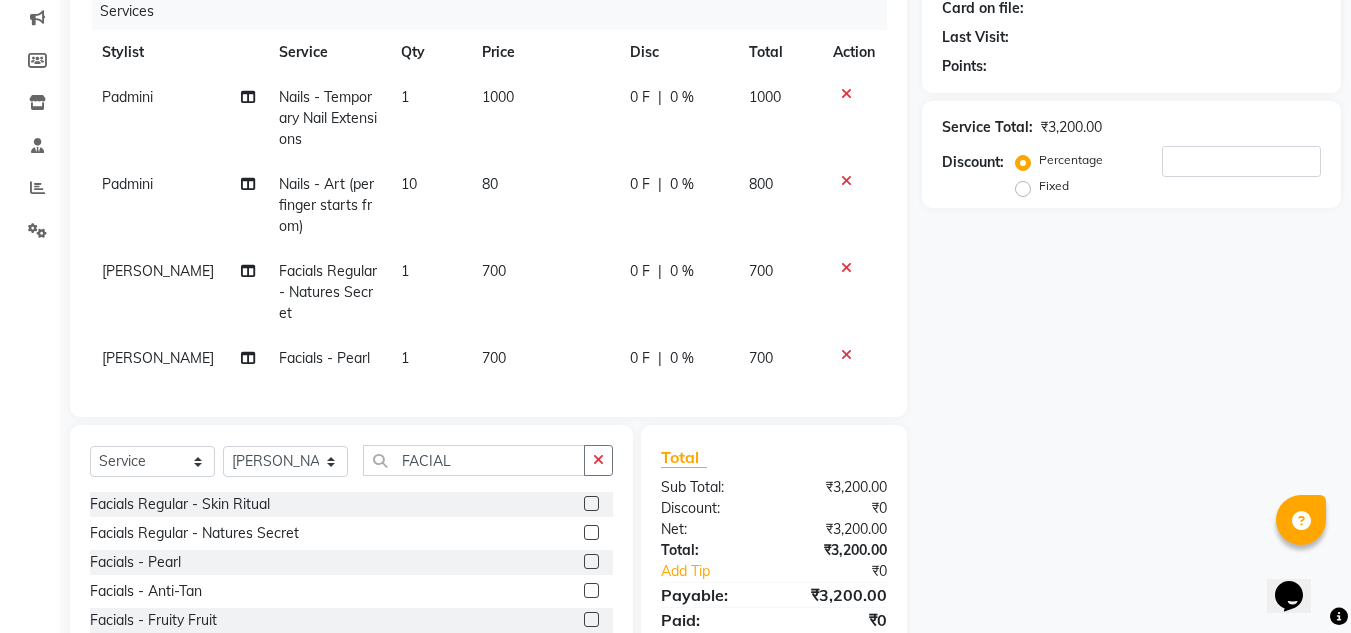 click 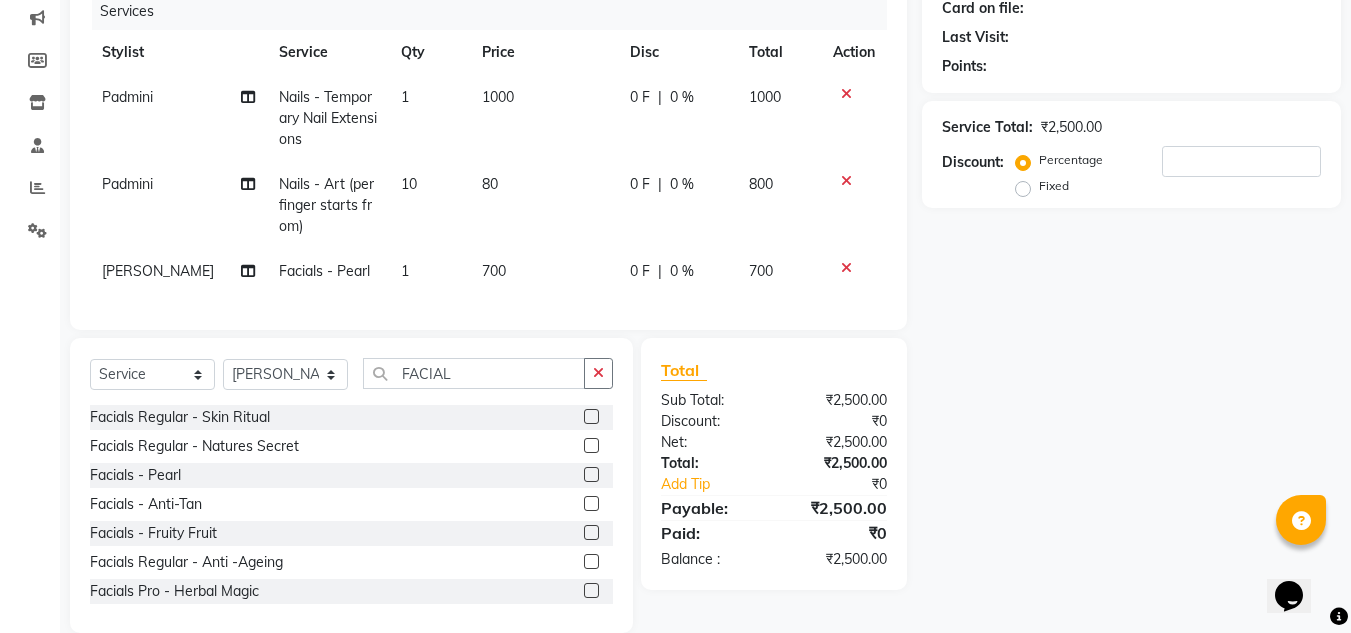 click 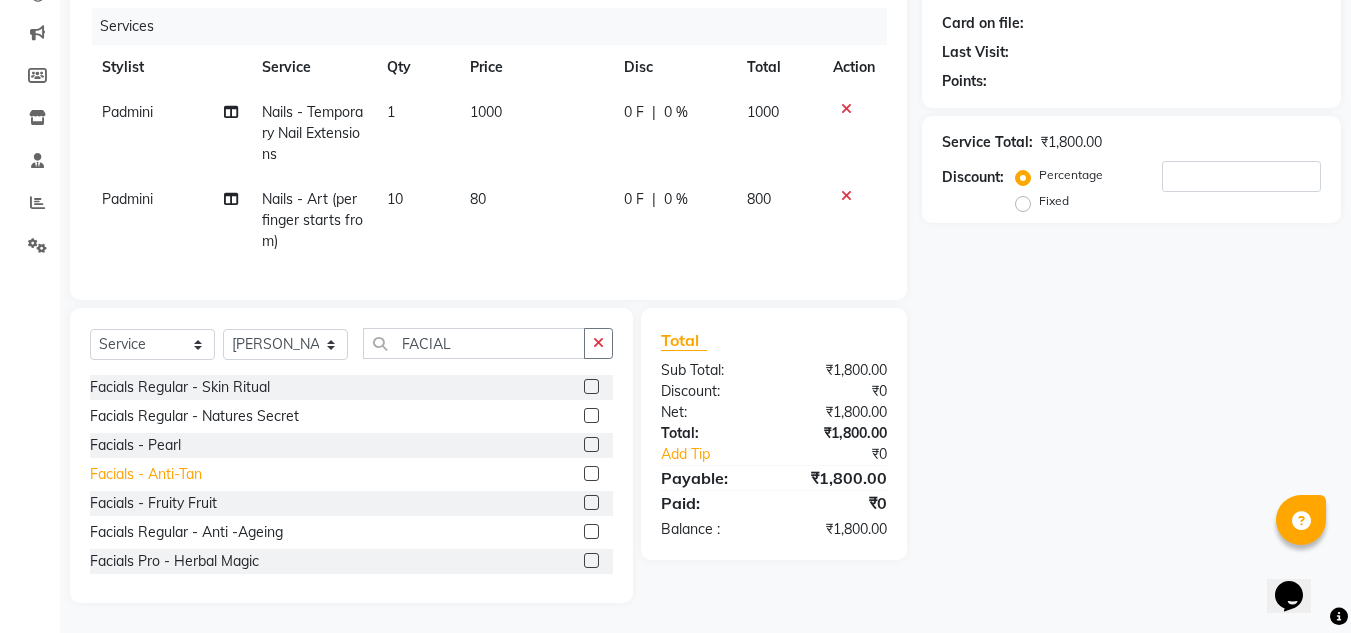 click on "Facials - Anti-Tan" 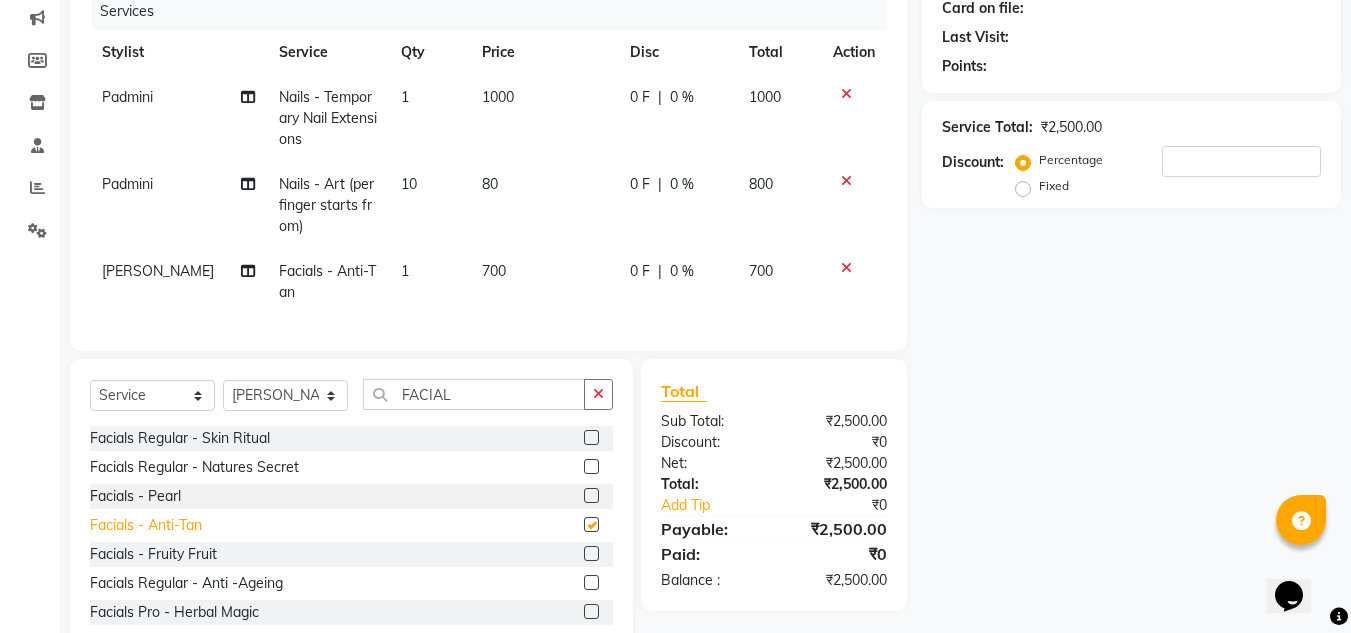 checkbox on "false" 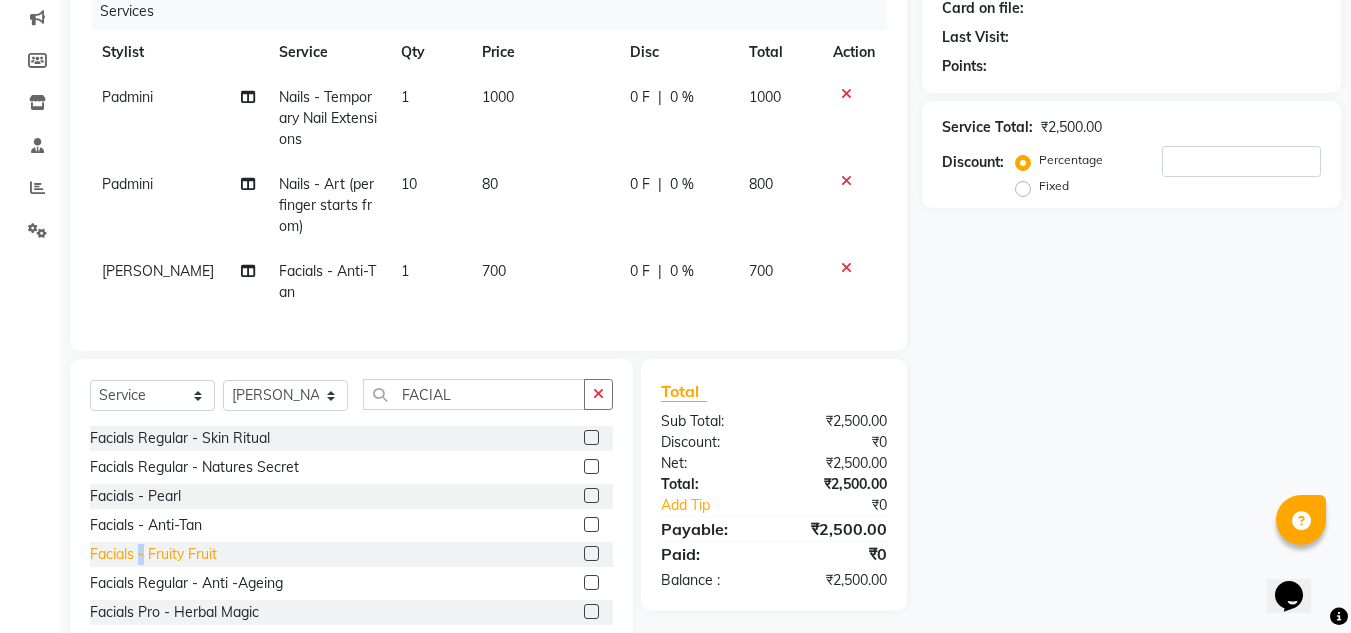 drag, startPoint x: 138, startPoint y: 558, endPoint x: 145, endPoint y: 573, distance: 16.552946 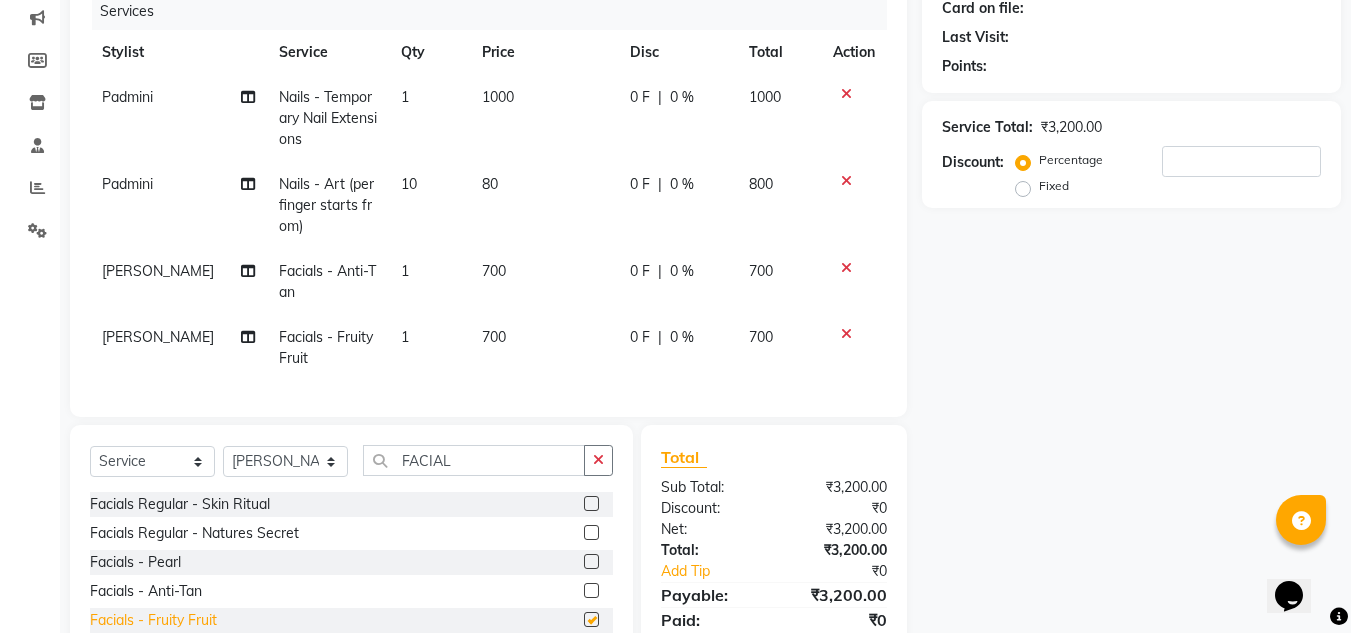 checkbox on "false" 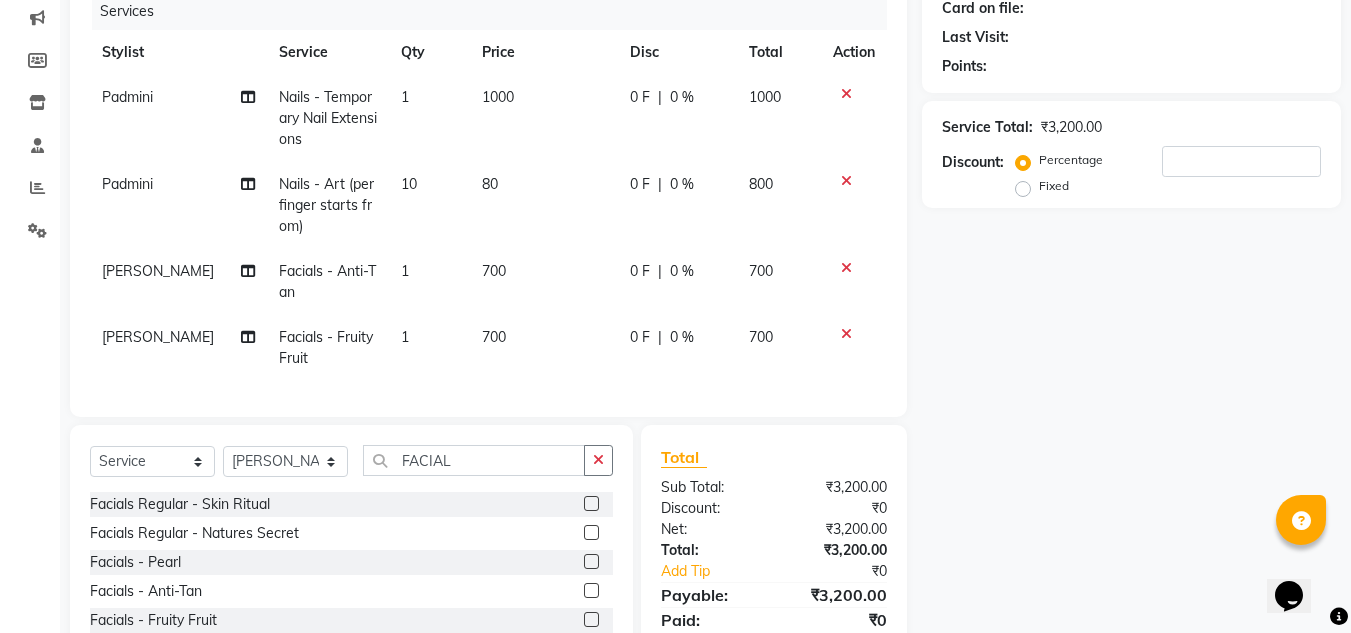 scroll, scrollTop: 387, scrollLeft: 0, axis: vertical 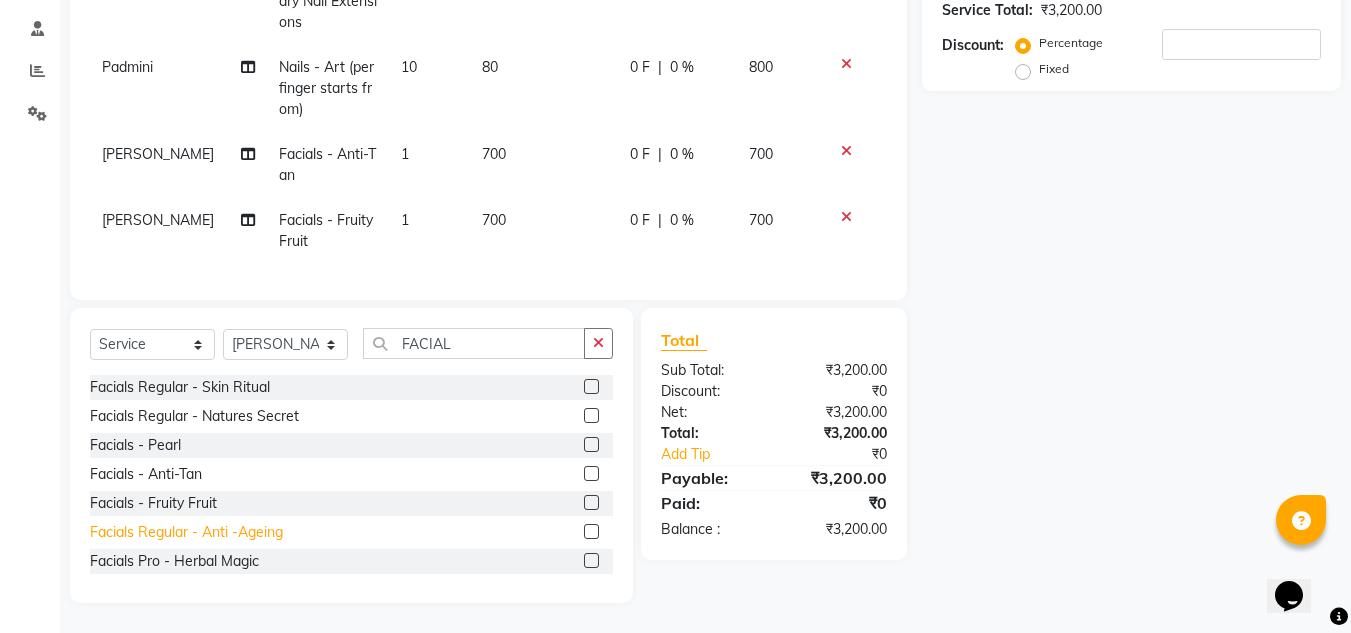 click on "Facials Regular - Anti -Ageing" 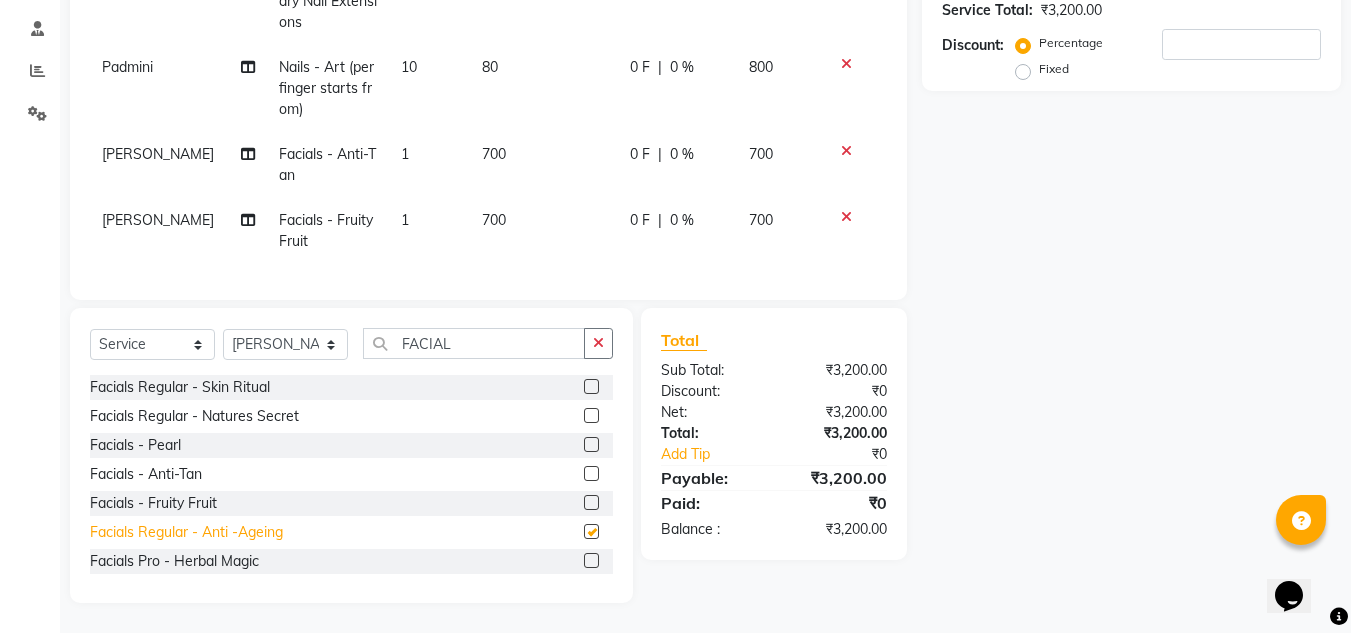 checkbox on "false" 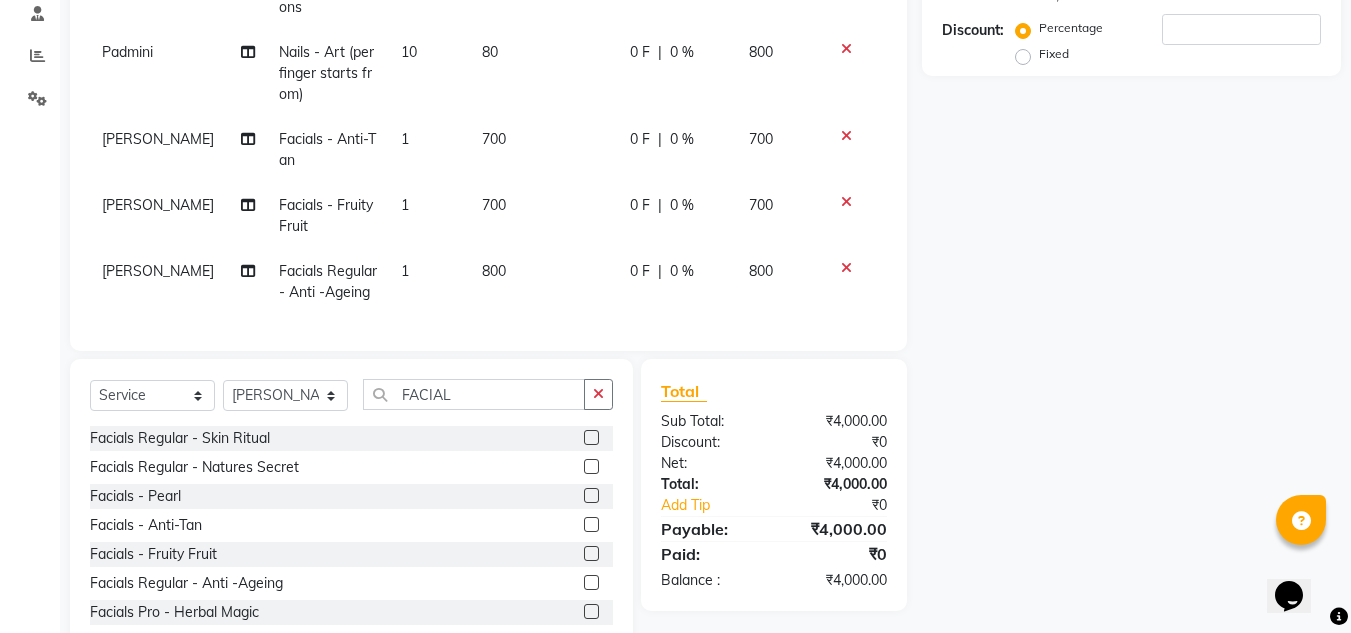 click 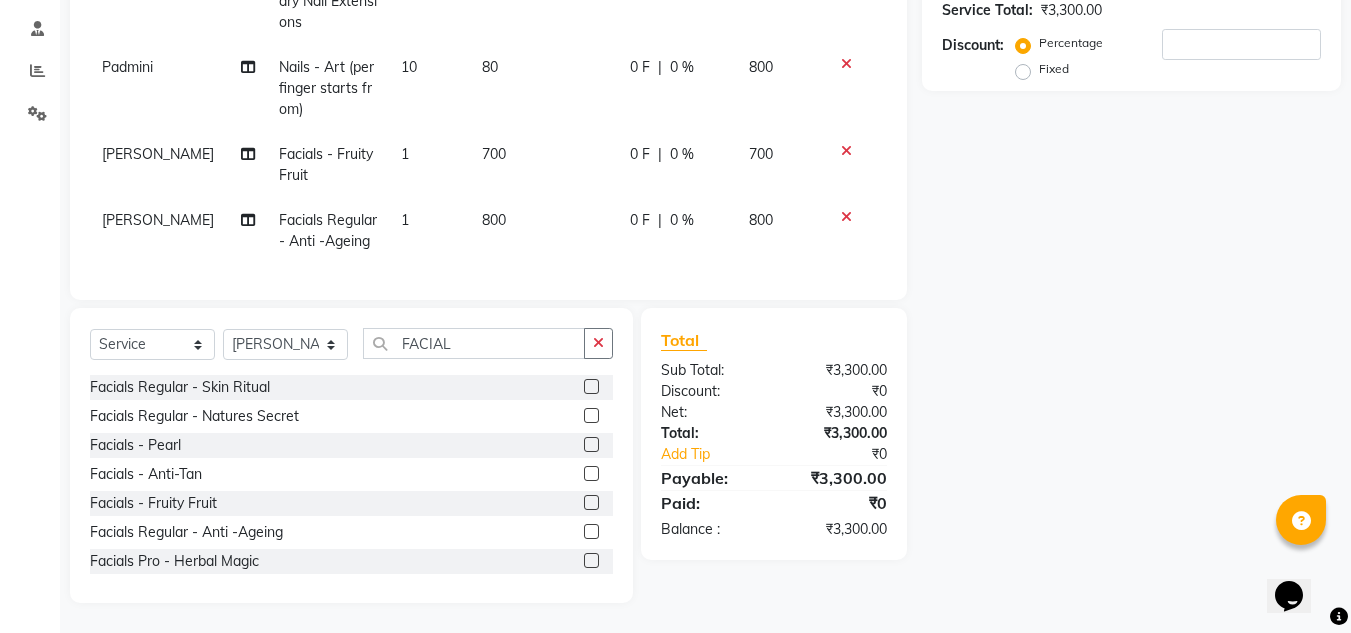 click 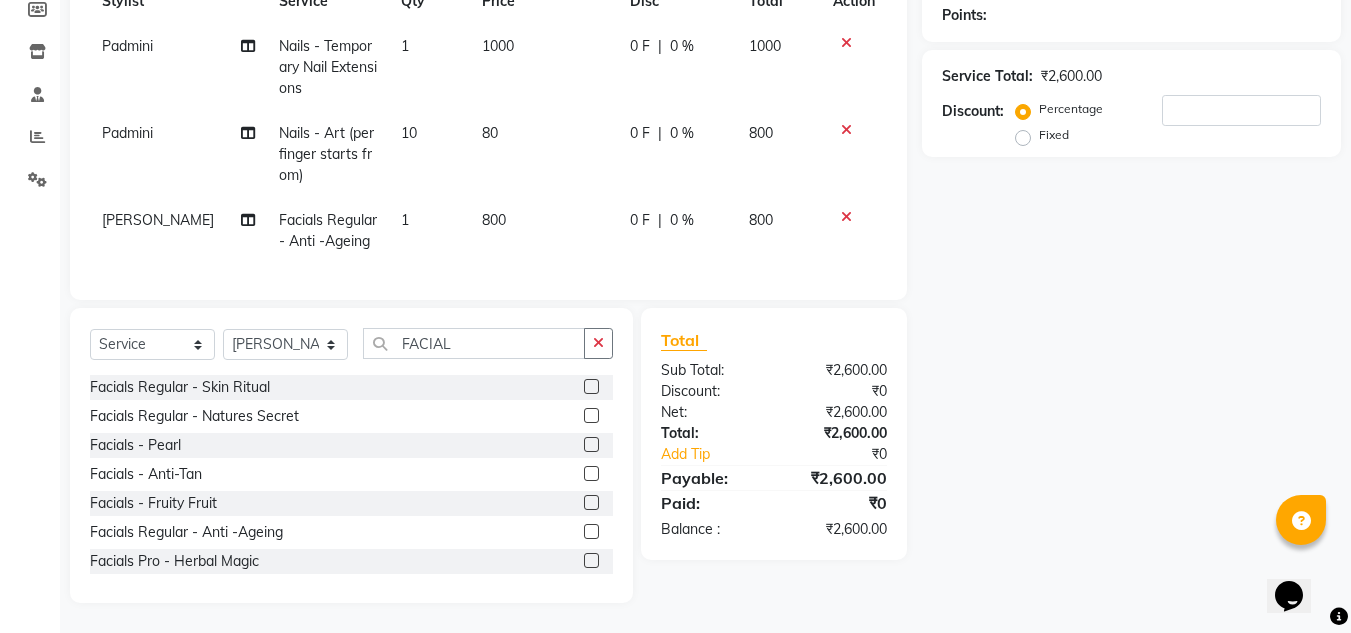 scroll, scrollTop: 321, scrollLeft: 0, axis: vertical 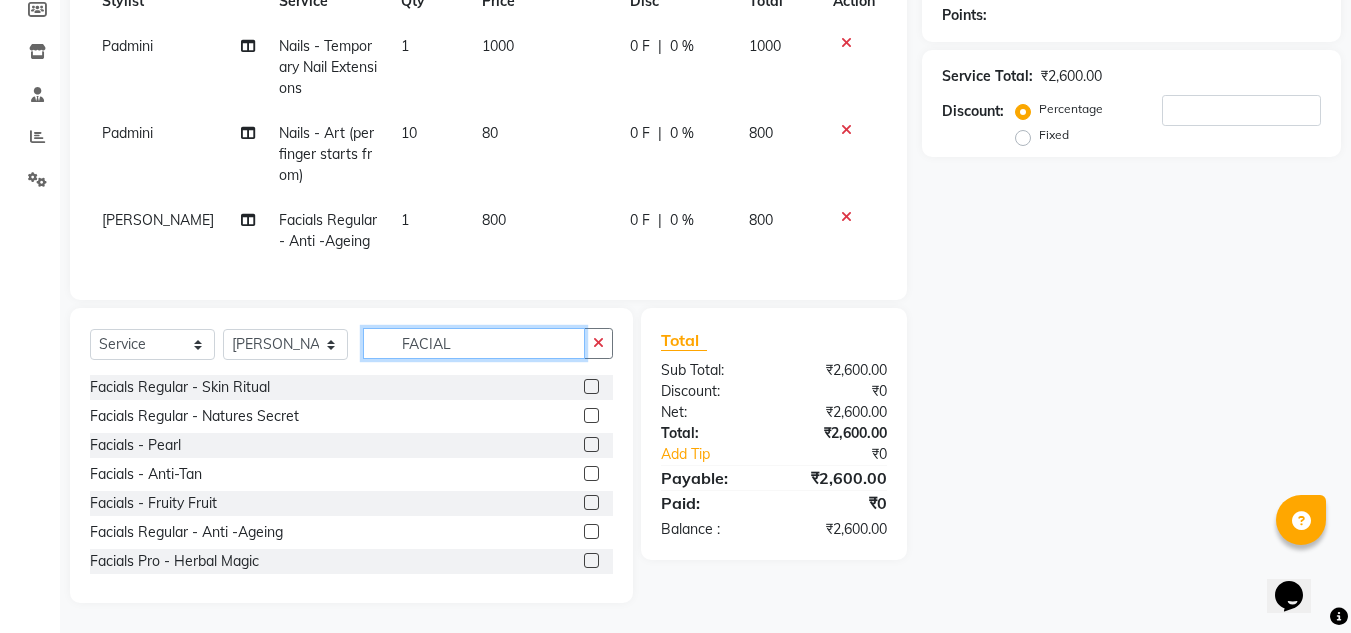 click on "FACIAL" 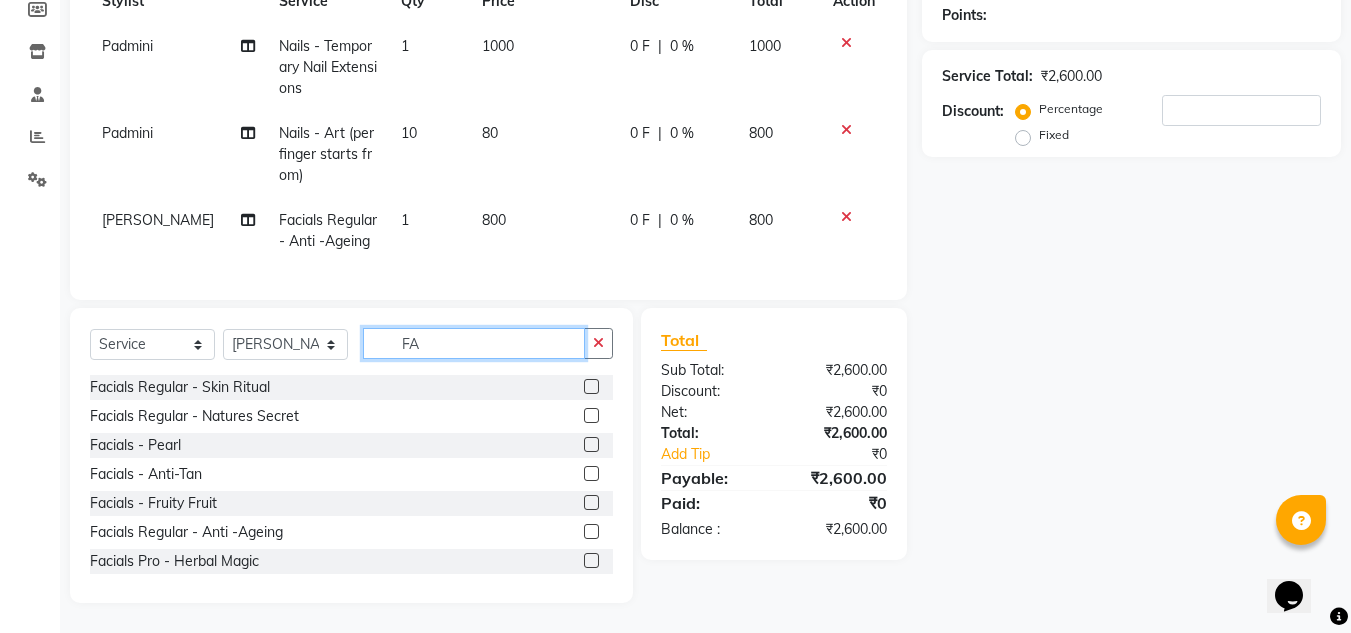 type on "F" 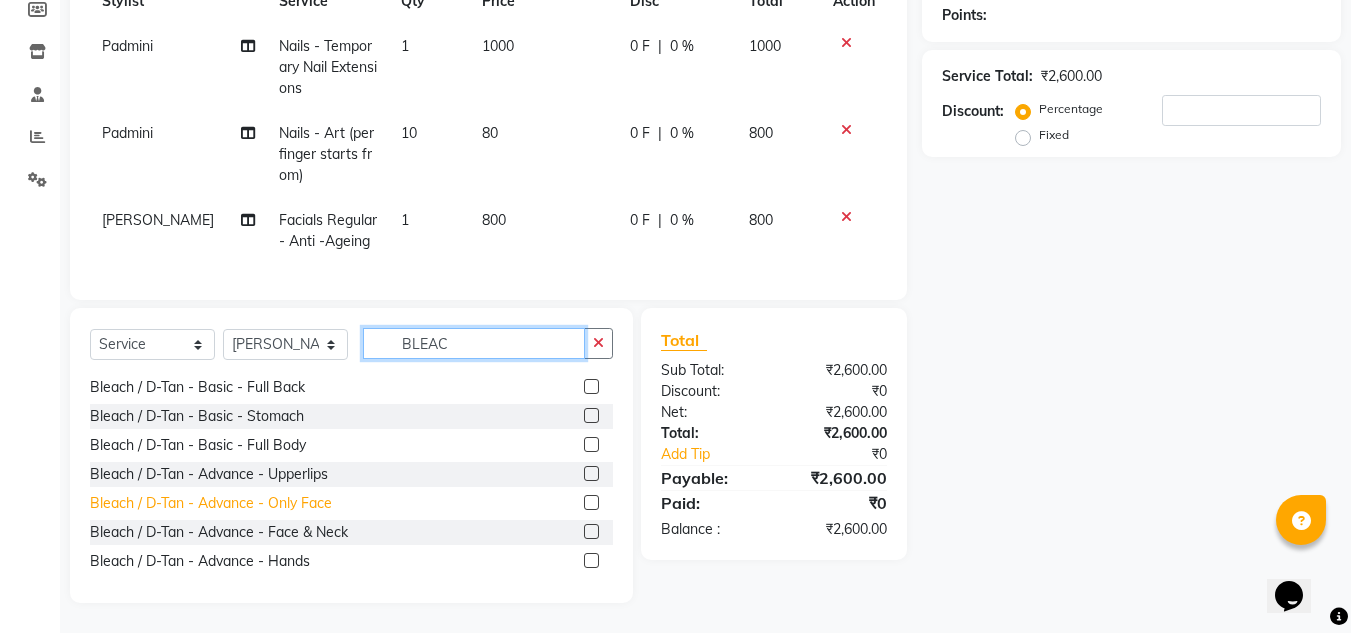 scroll, scrollTop: 204, scrollLeft: 0, axis: vertical 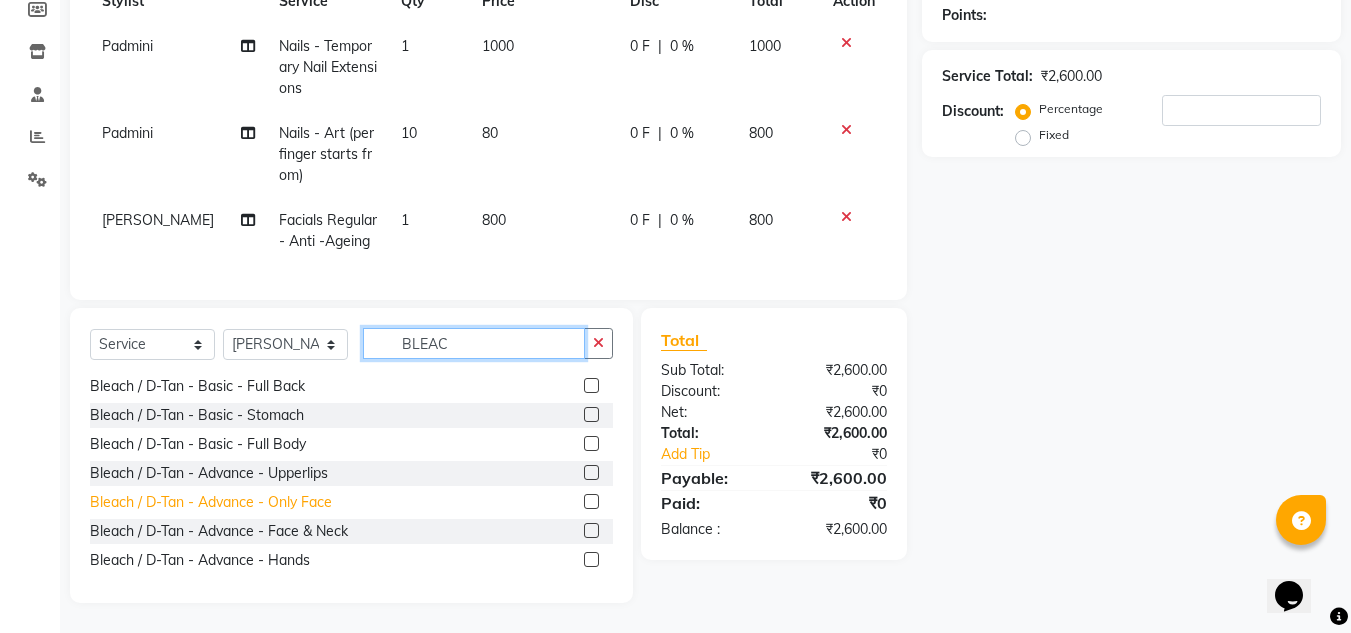 type on "BLEAC" 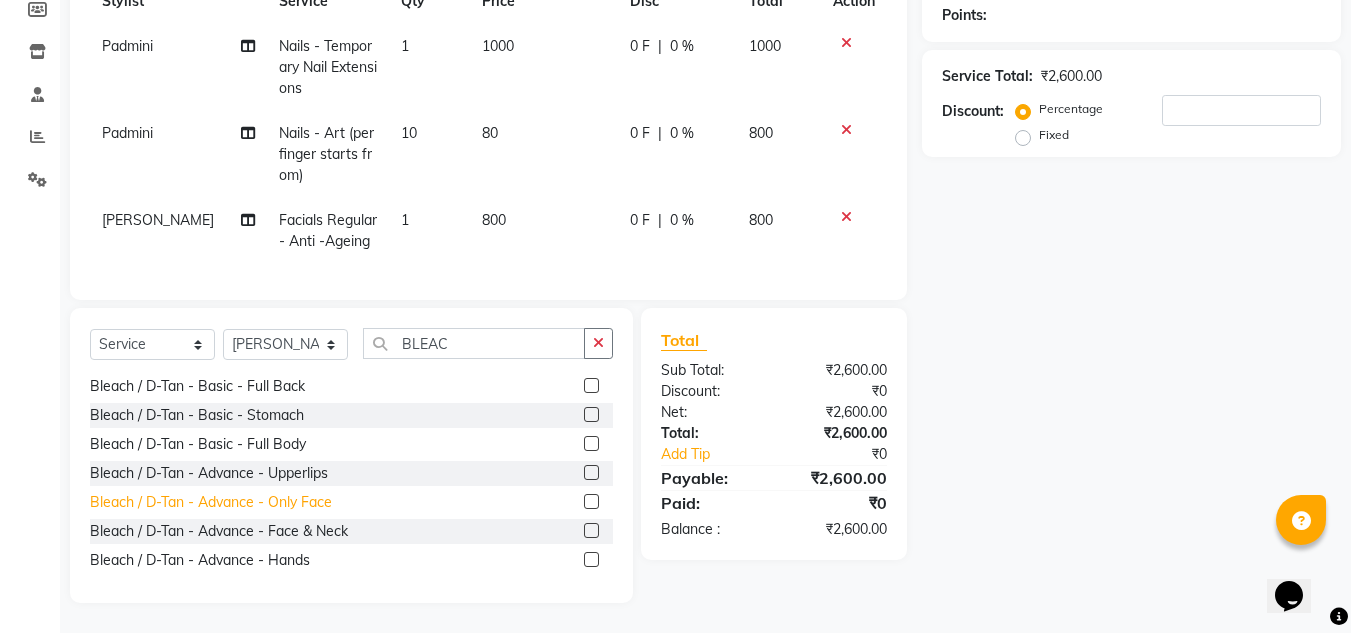 click on "Bleach / D-Tan - Advance  - Only Face" 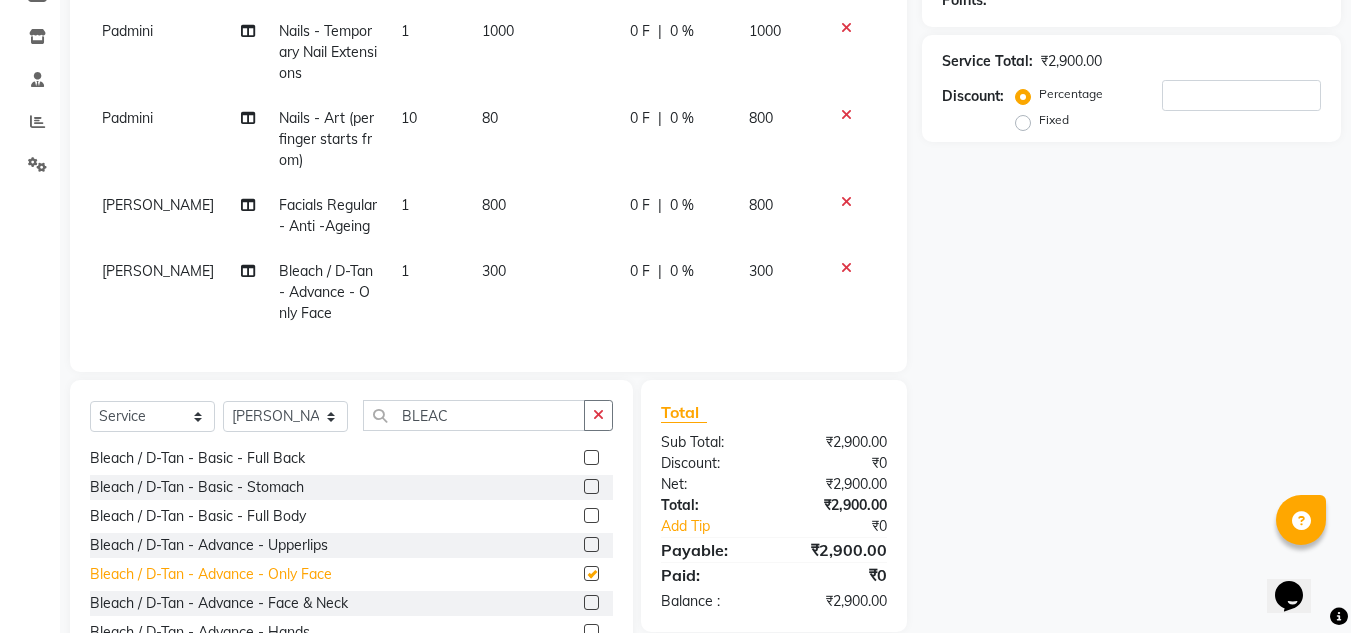 checkbox on "false" 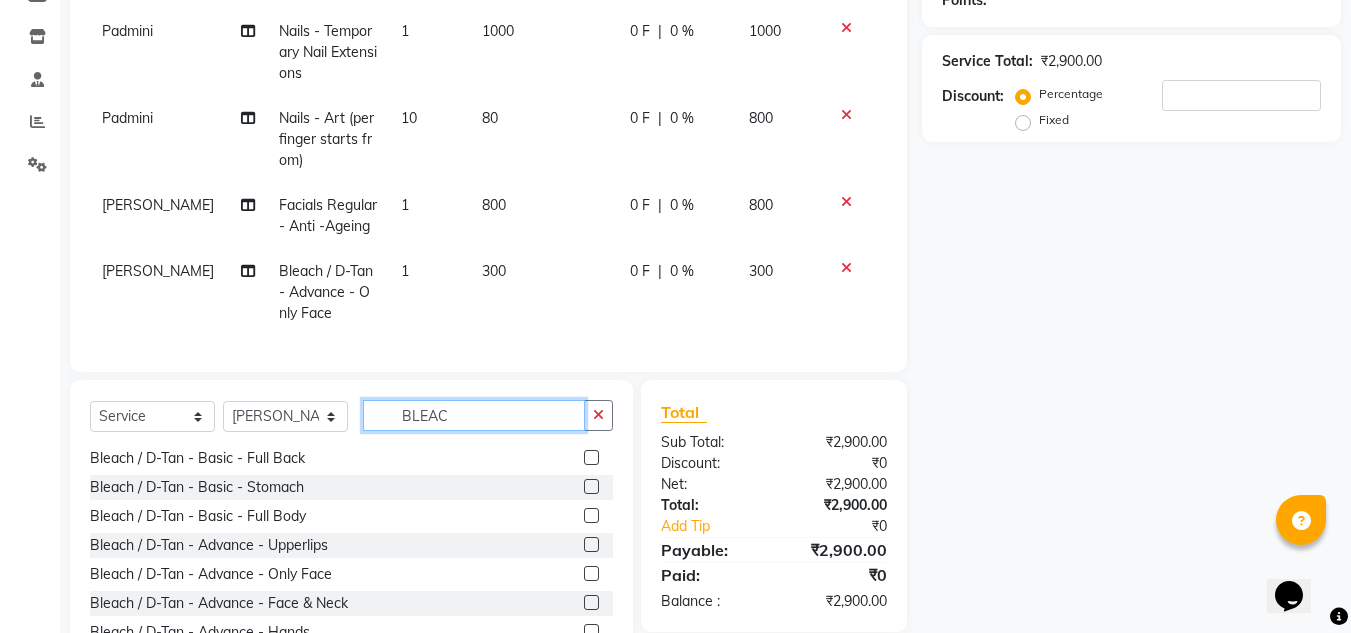 click on "BLEAC" 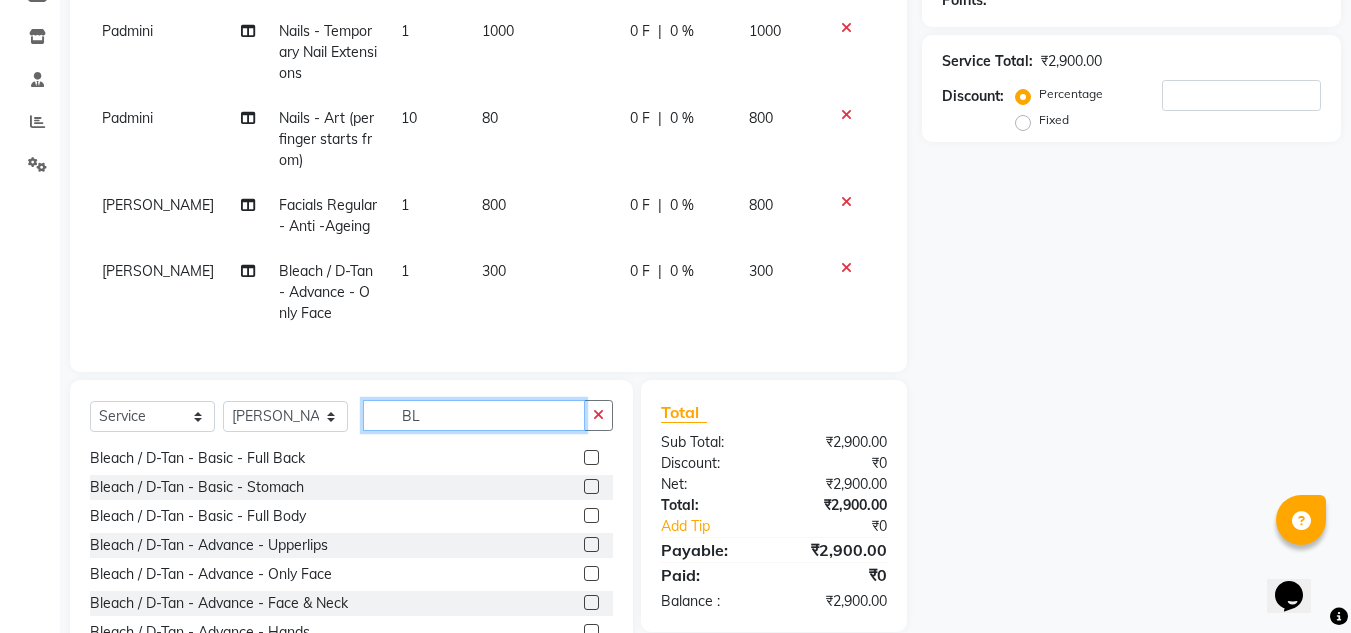type on "B" 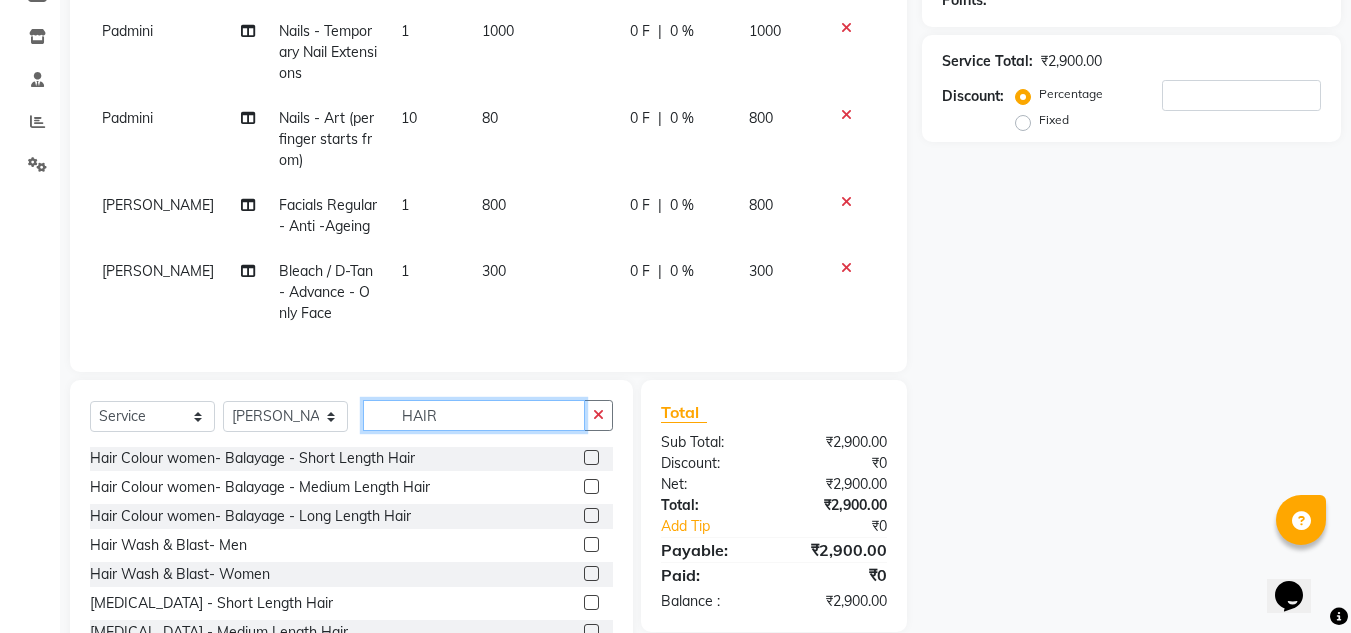 scroll, scrollTop: 984, scrollLeft: 0, axis: vertical 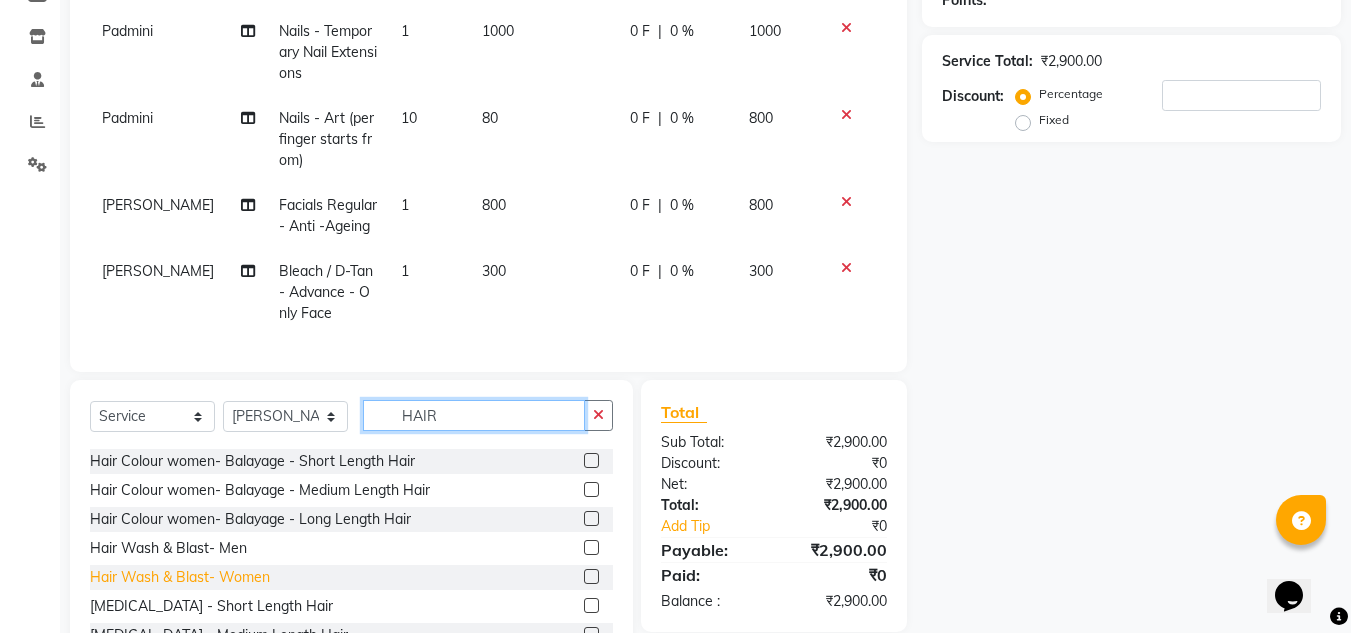 type on "HAIR" 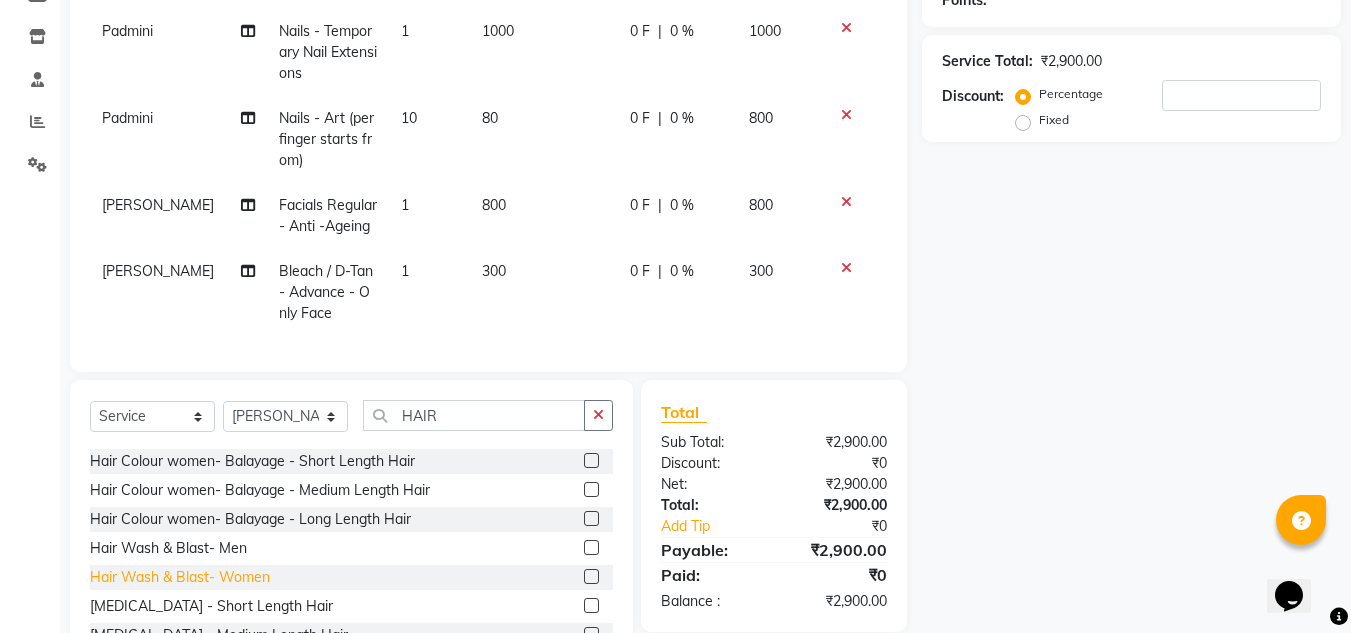 click on "Hair Wash & Blast- Women" 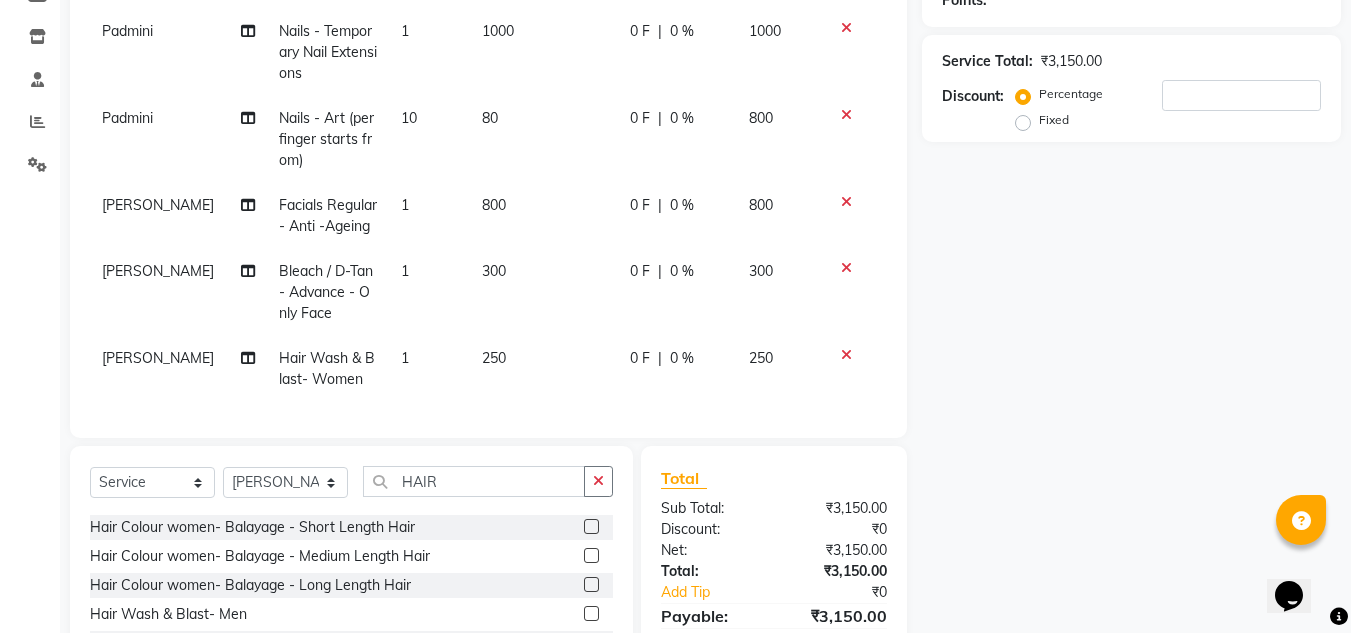 checkbox on "false" 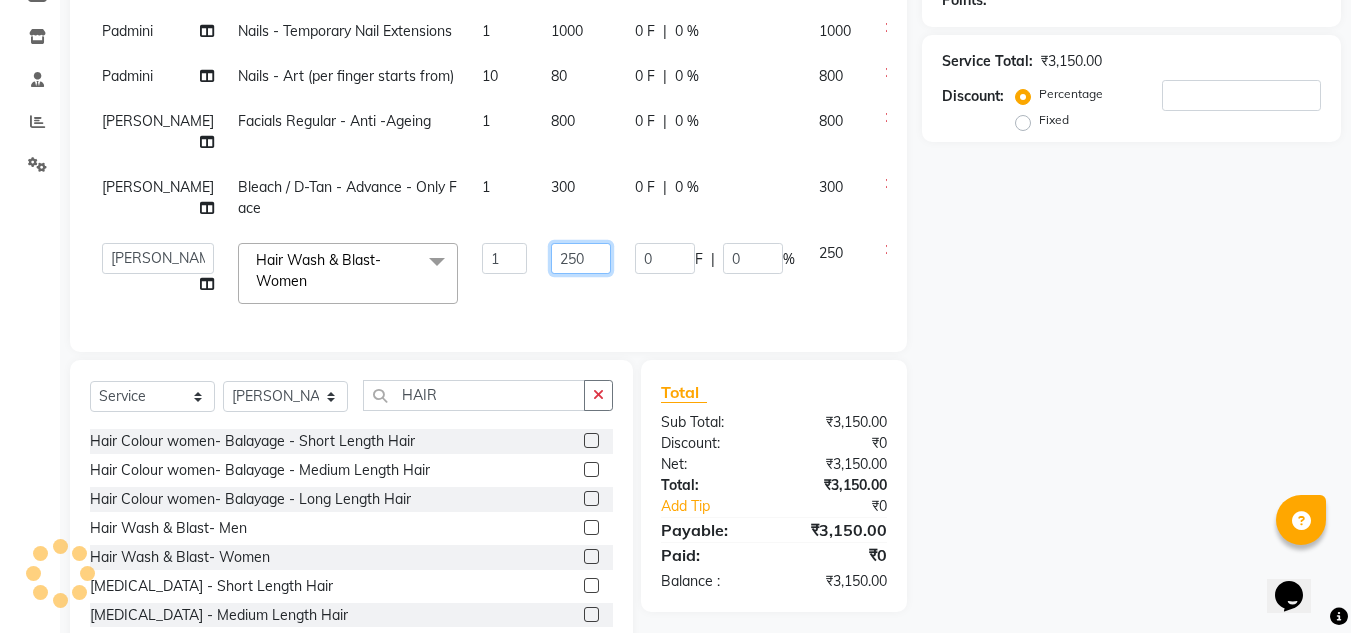 click on "250" 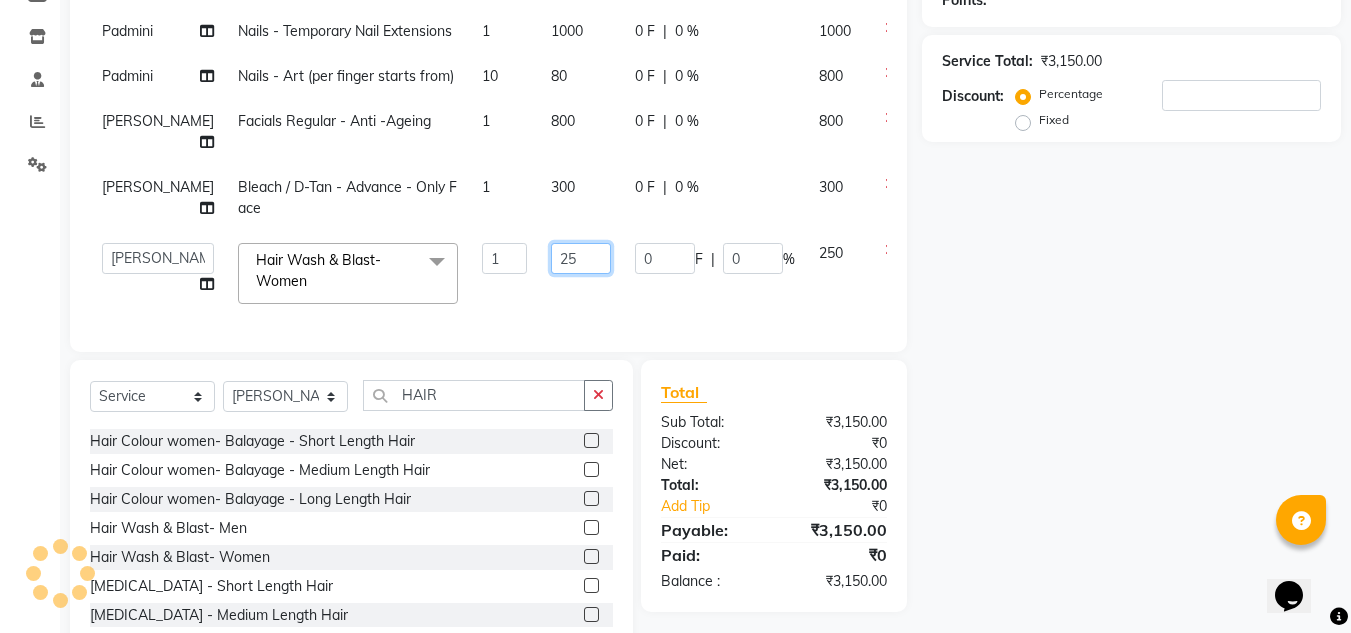type on "2" 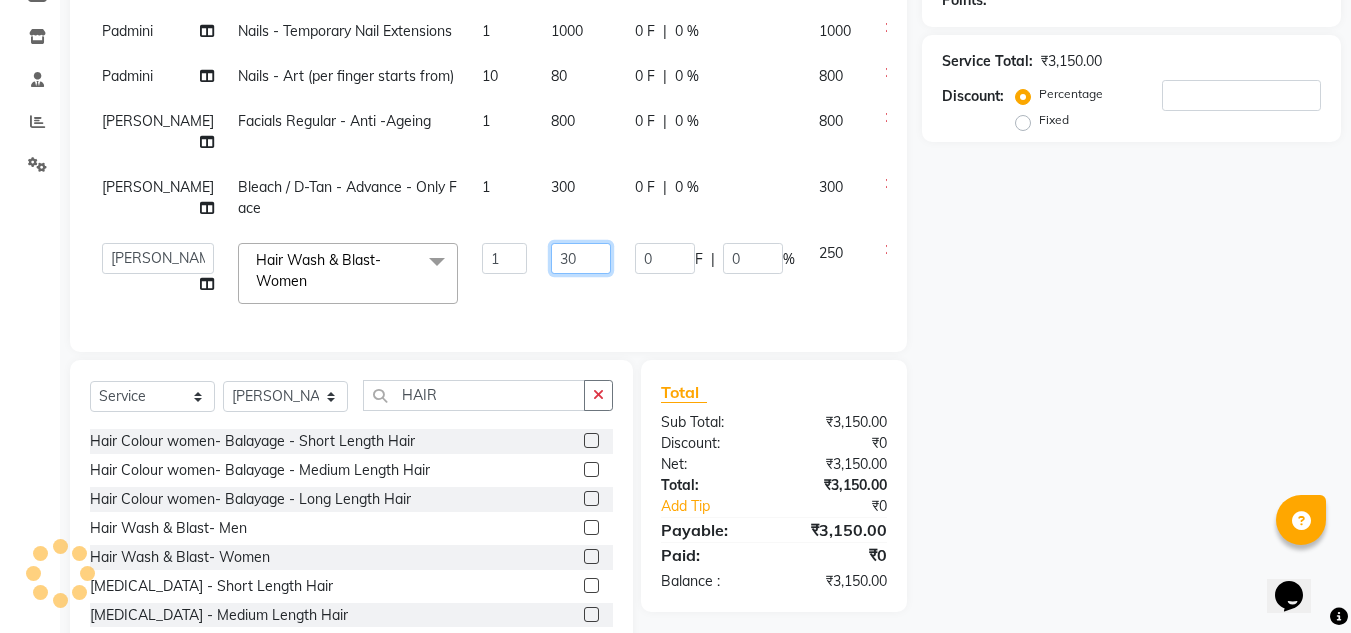 type on "300" 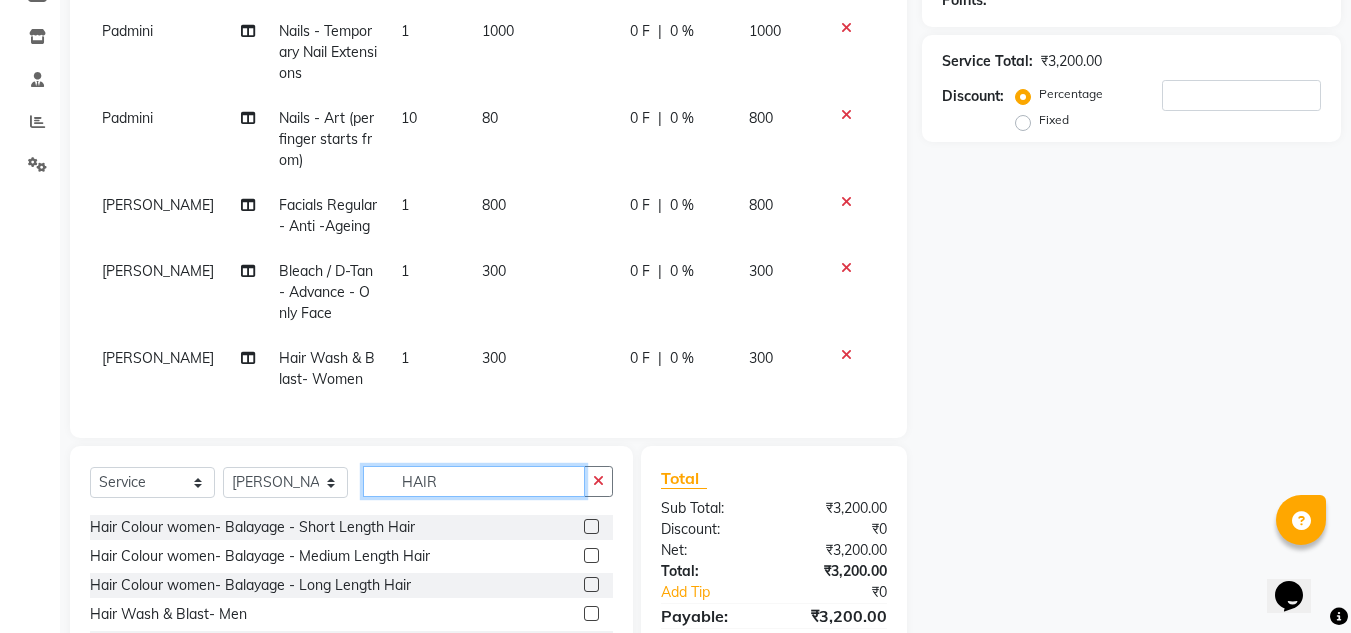 click on "HAIR" 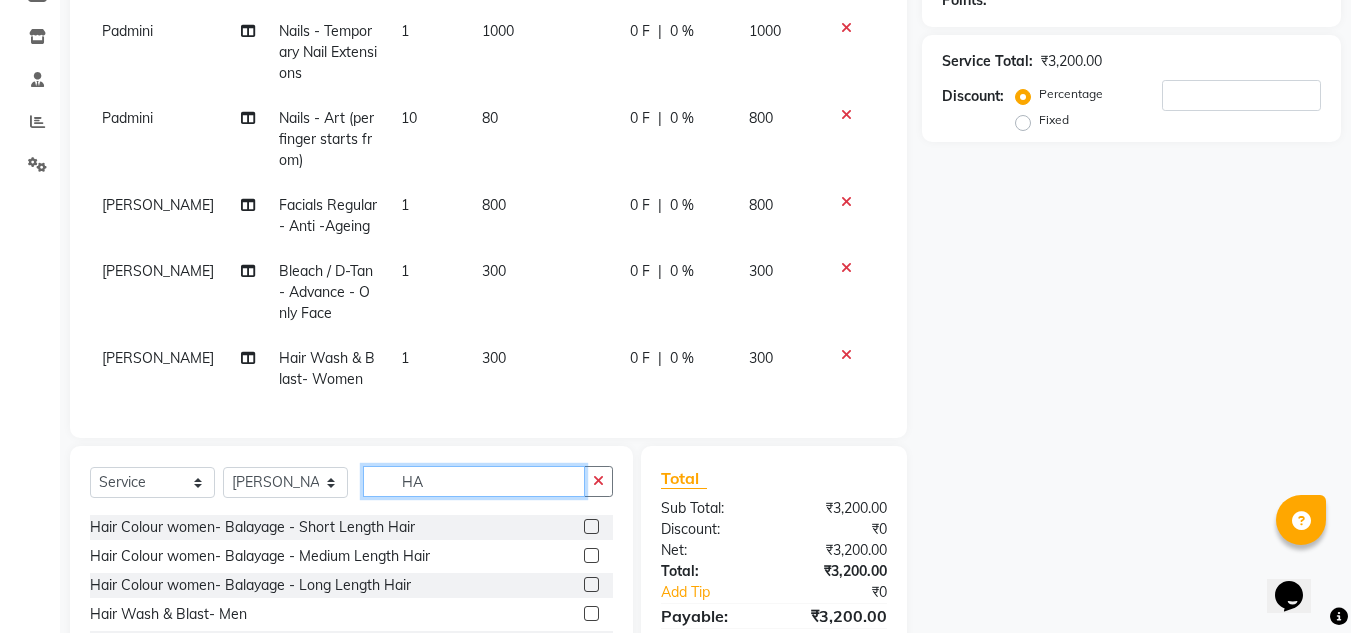 type on "H" 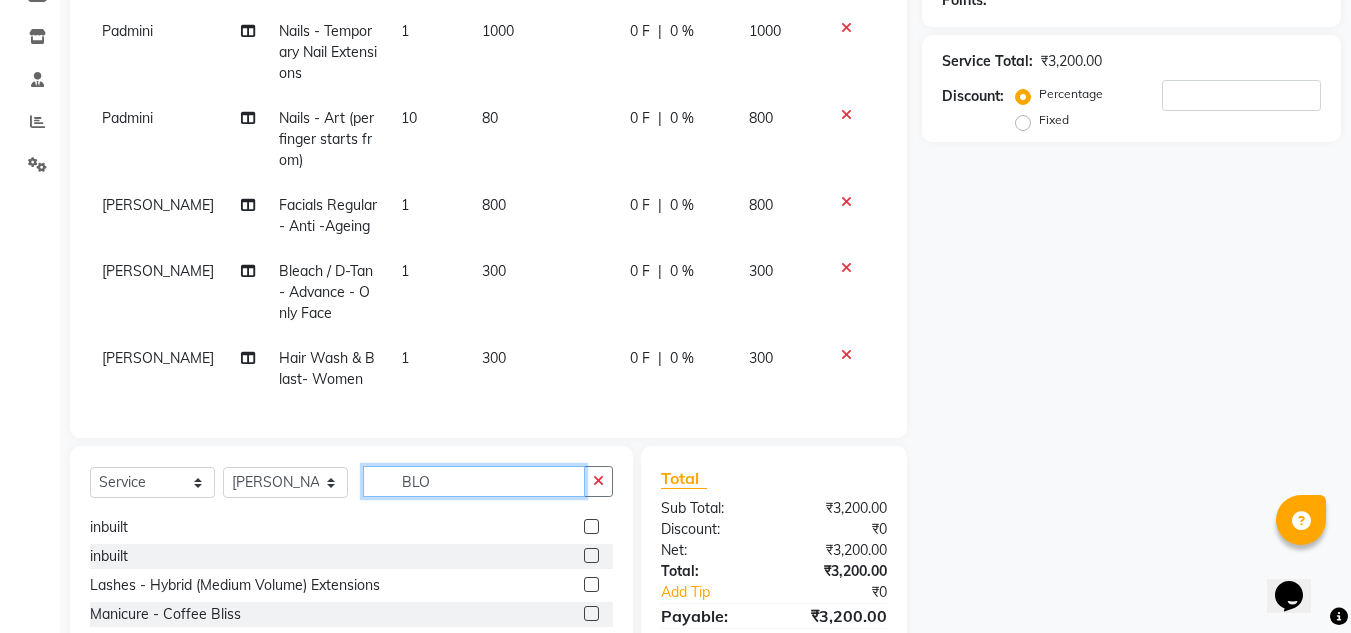 scroll, scrollTop: 0, scrollLeft: 0, axis: both 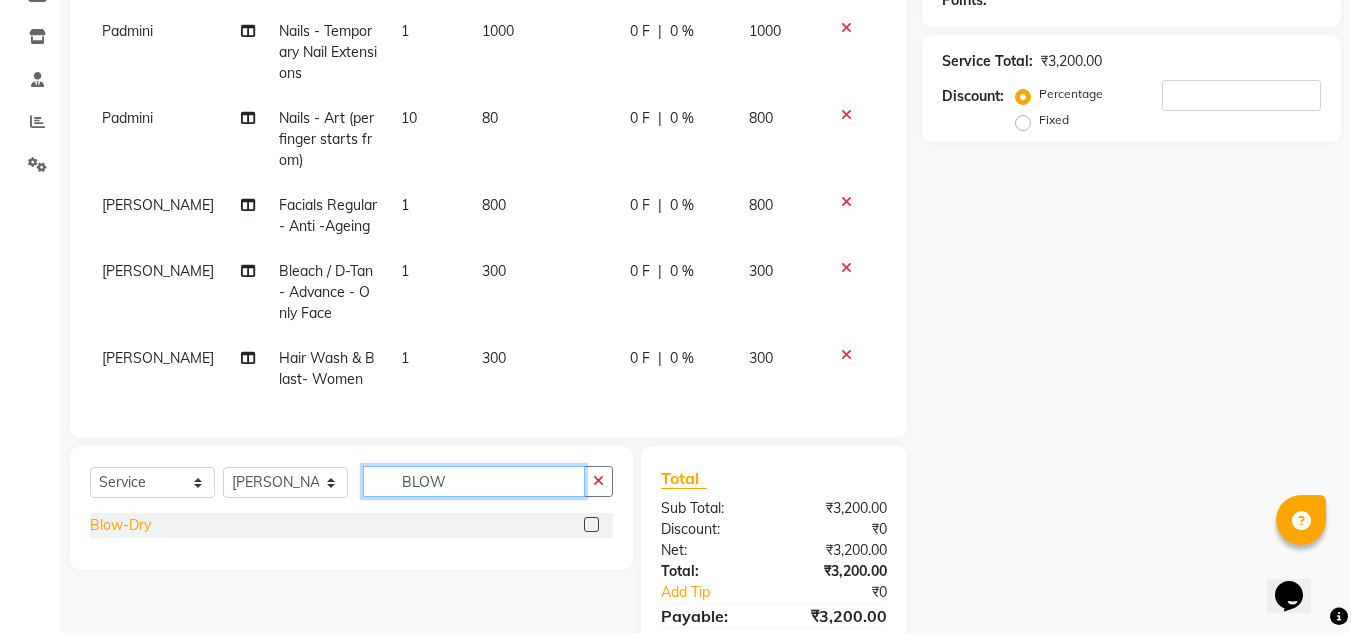 type on "BLOW" 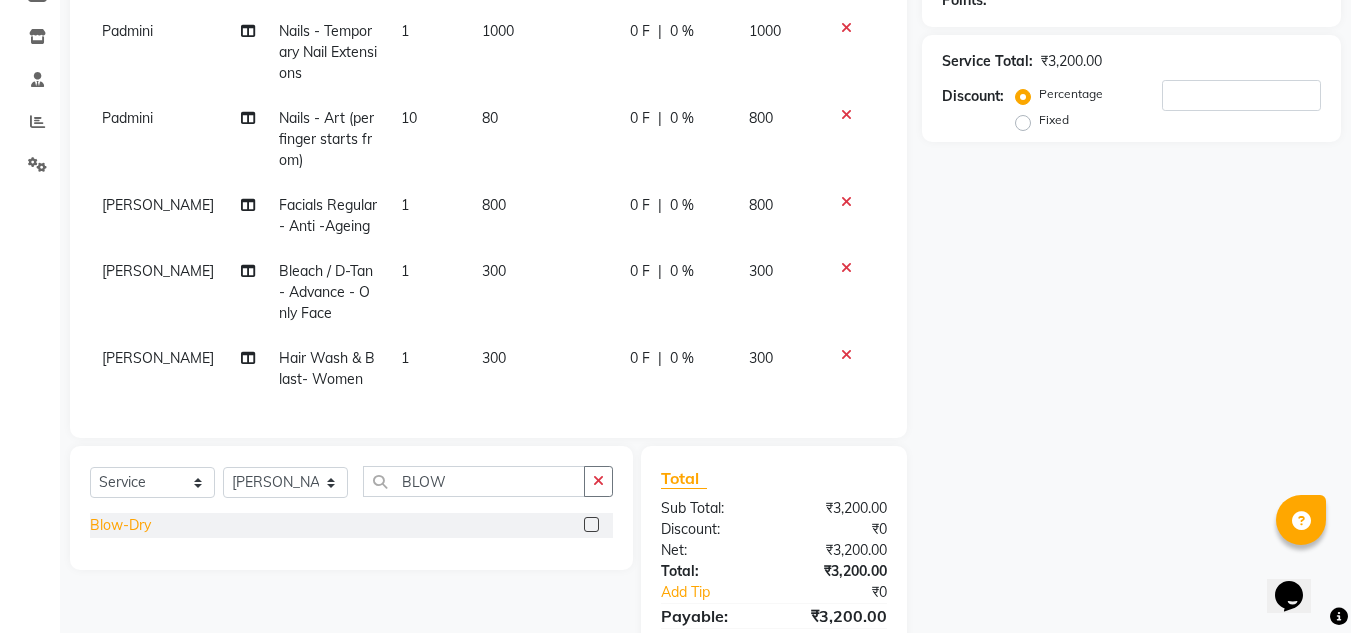 click on "Blow-Dry" 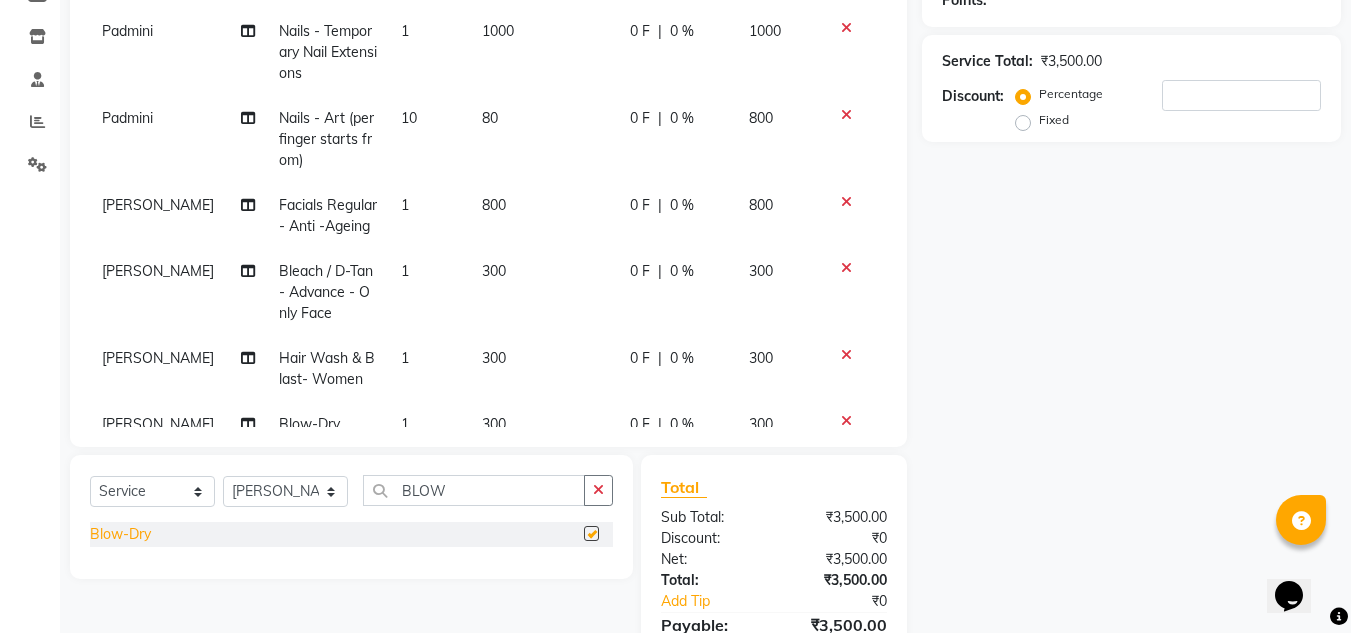 checkbox on "false" 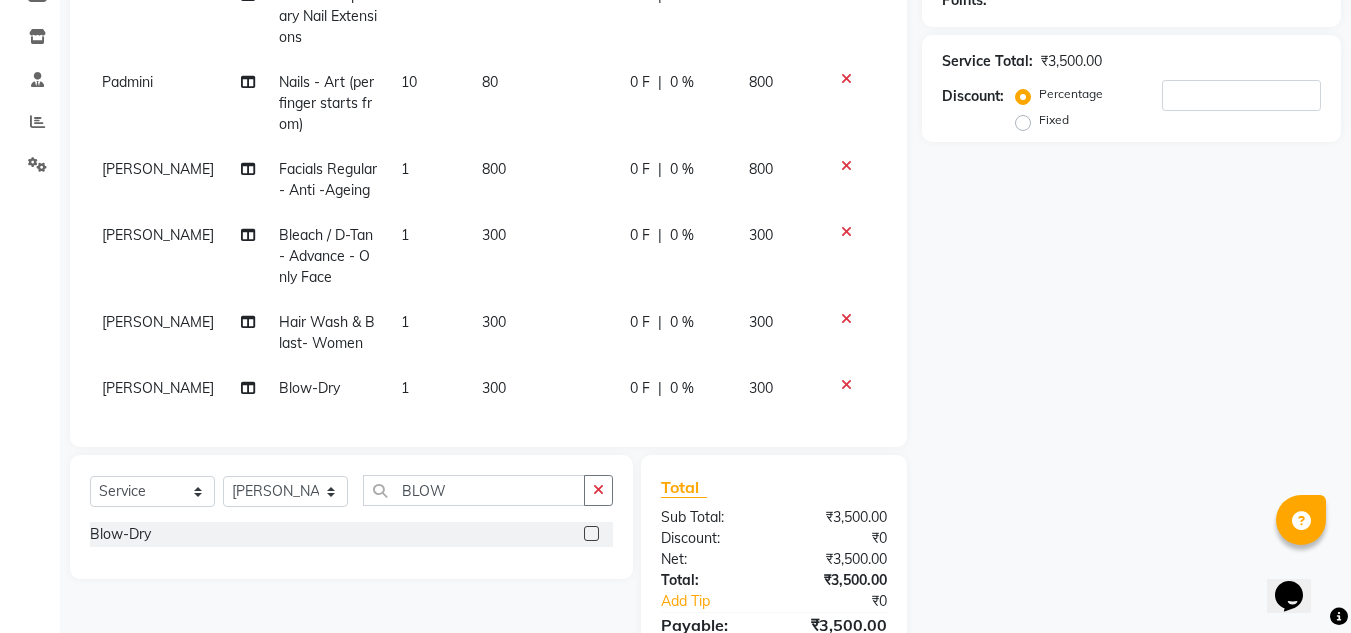 scroll, scrollTop: 0, scrollLeft: 0, axis: both 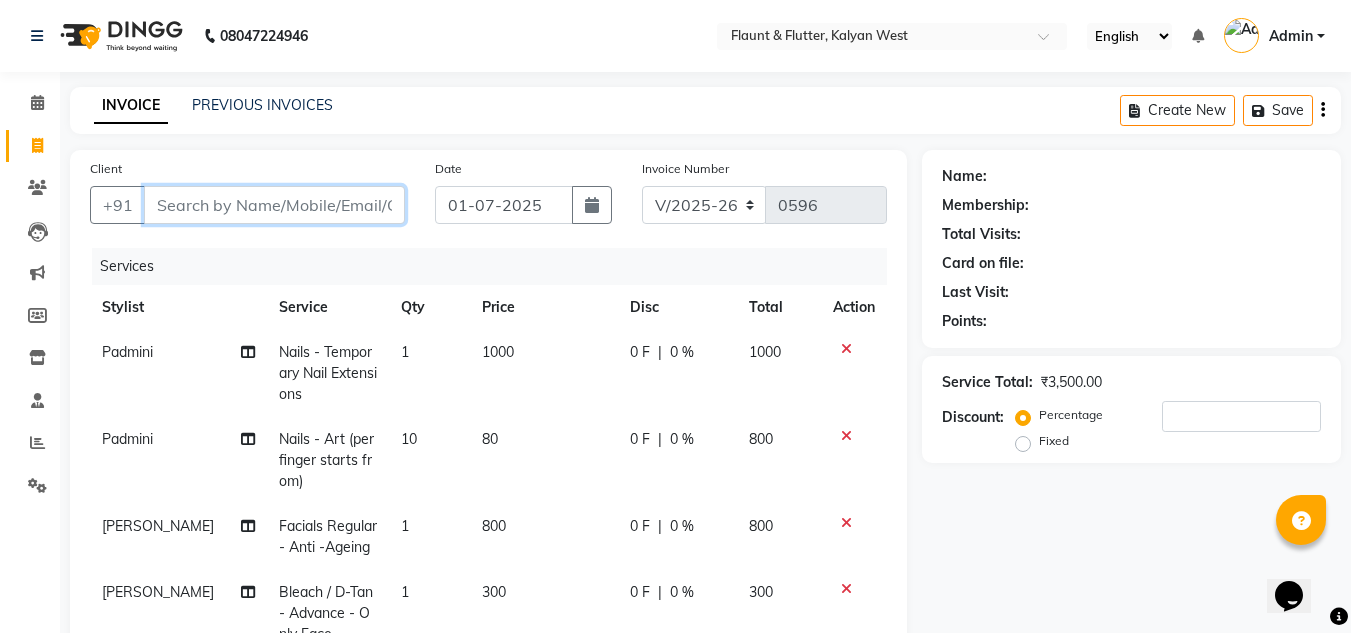 click on "Client" at bounding box center (274, 205) 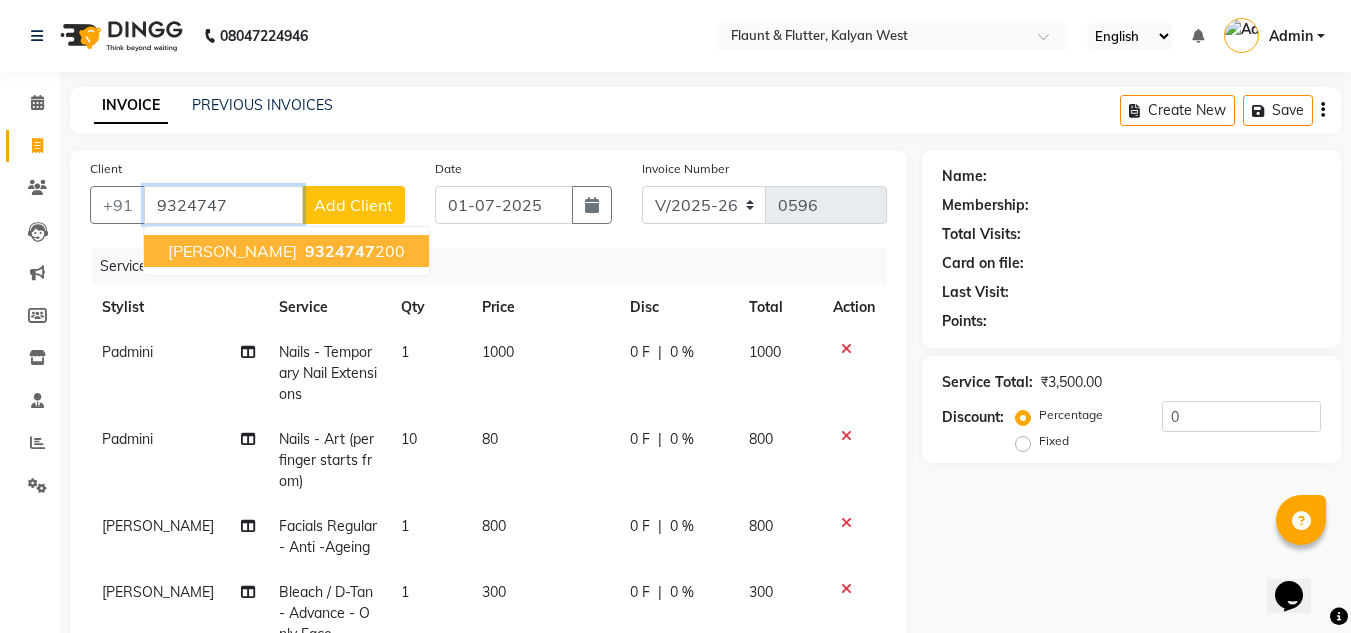 click on "9324747" at bounding box center [340, 251] 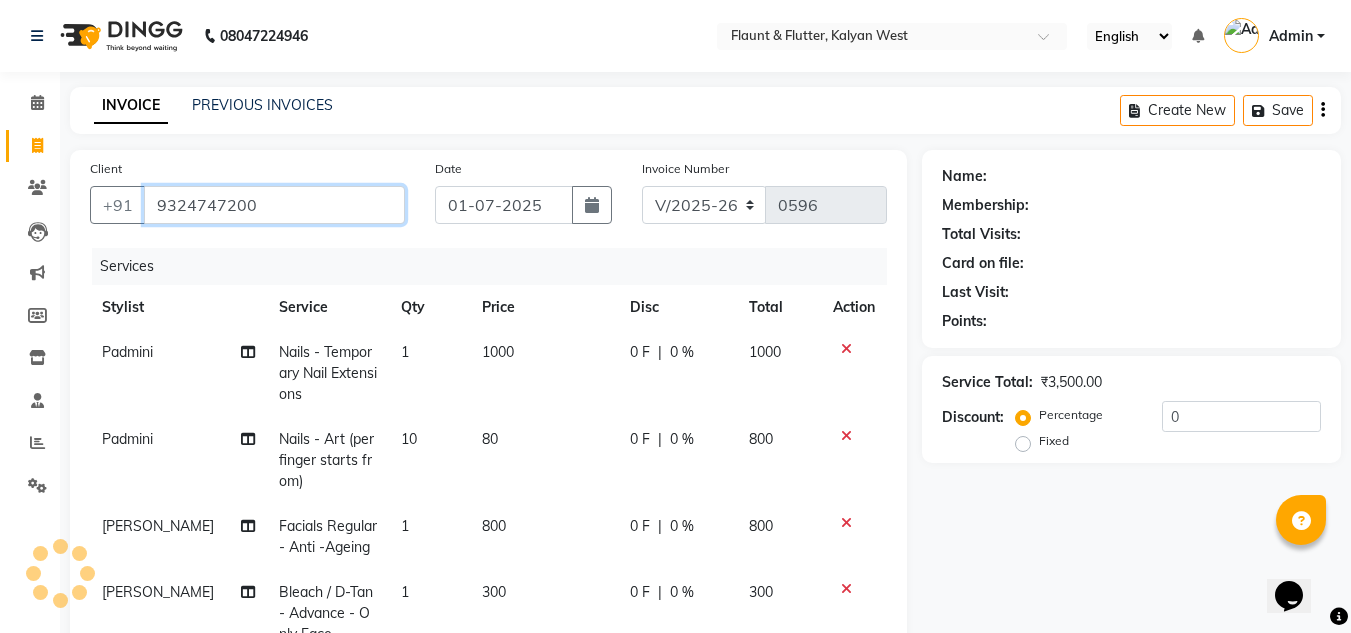 type on "9324747200" 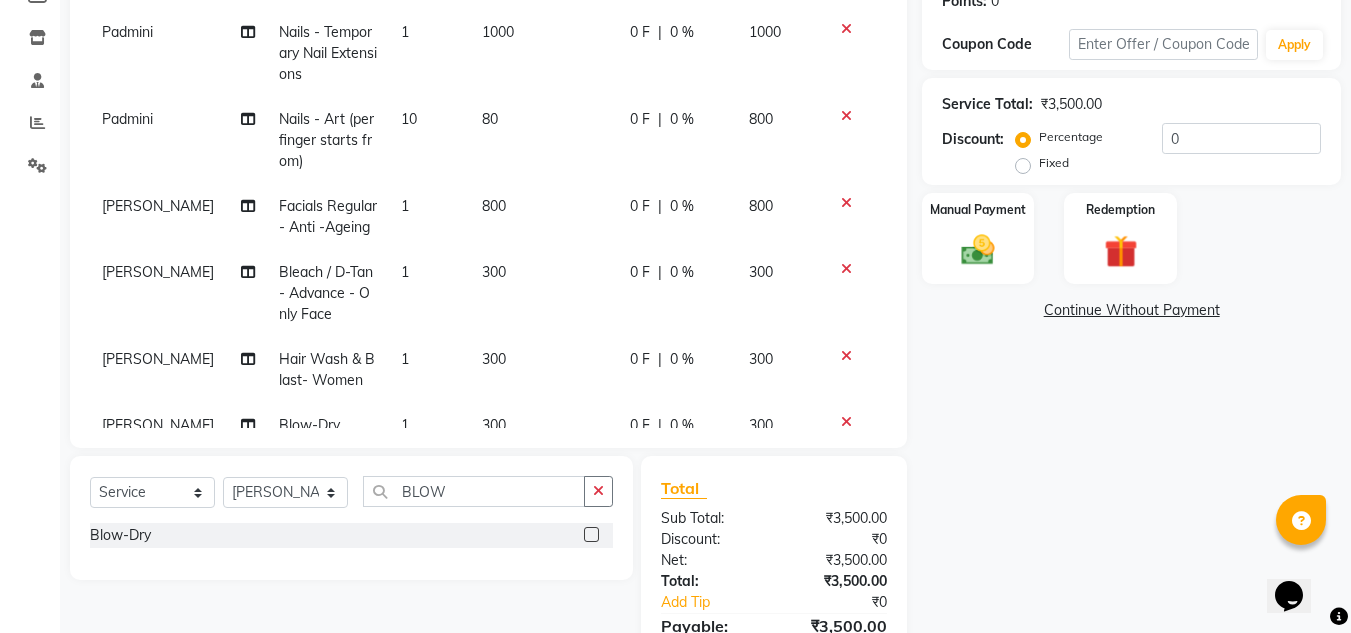 scroll, scrollTop: 425, scrollLeft: 0, axis: vertical 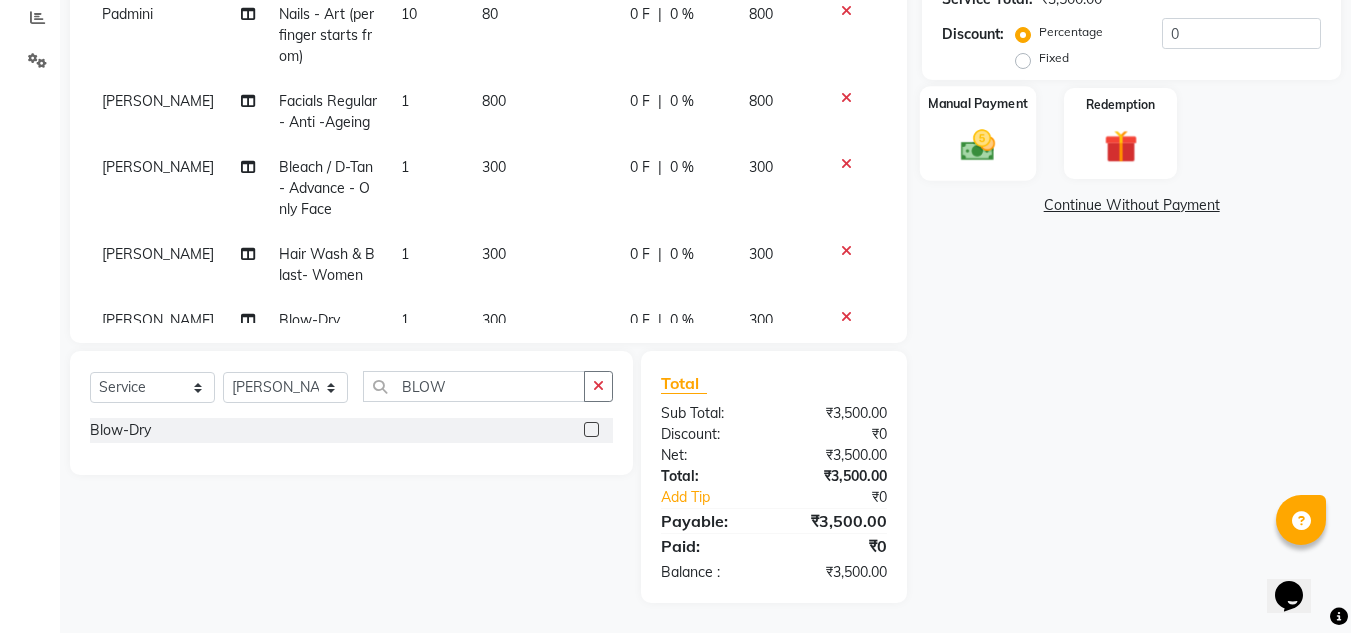 click on "Manual Payment" 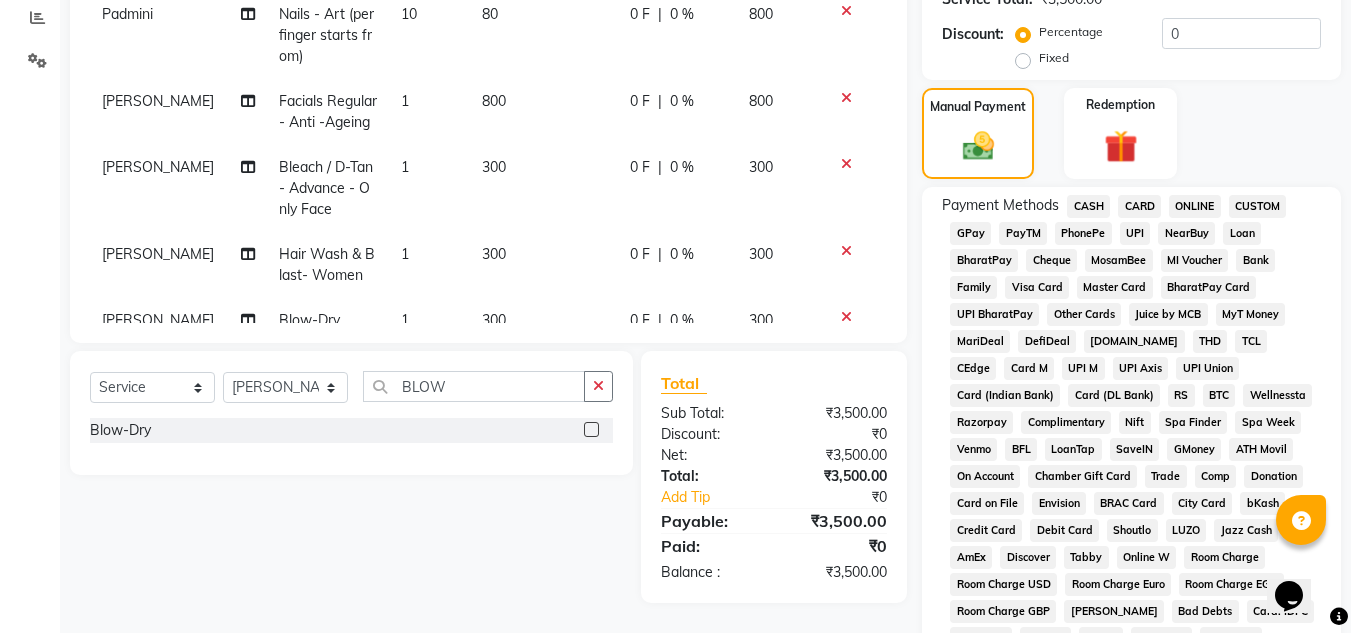 click on "ONLINE" 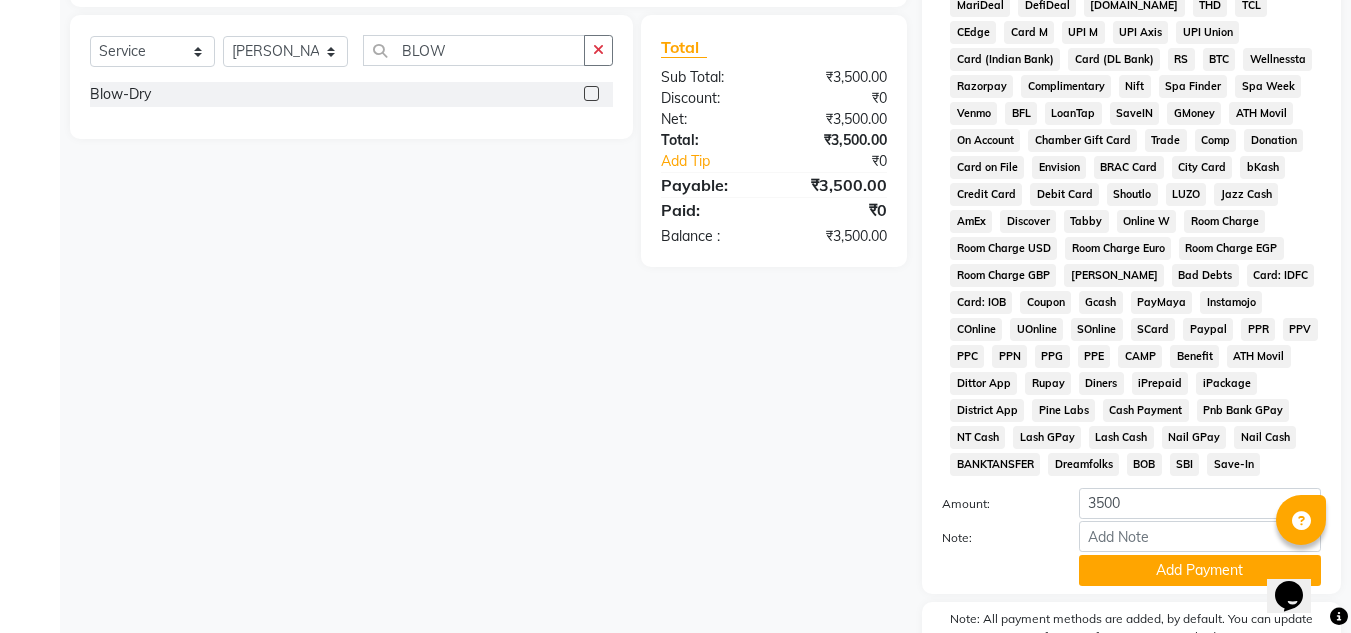 scroll, scrollTop: 869, scrollLeft: 0, axis: vertical 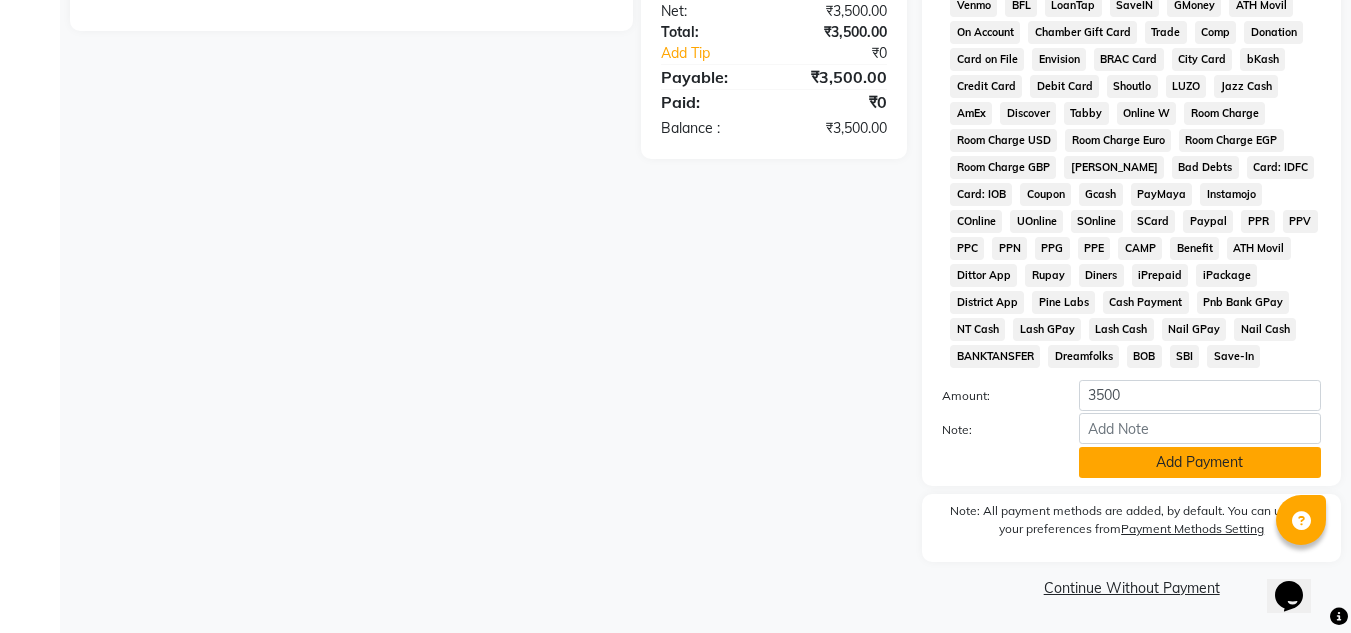 click on "Add Payment" 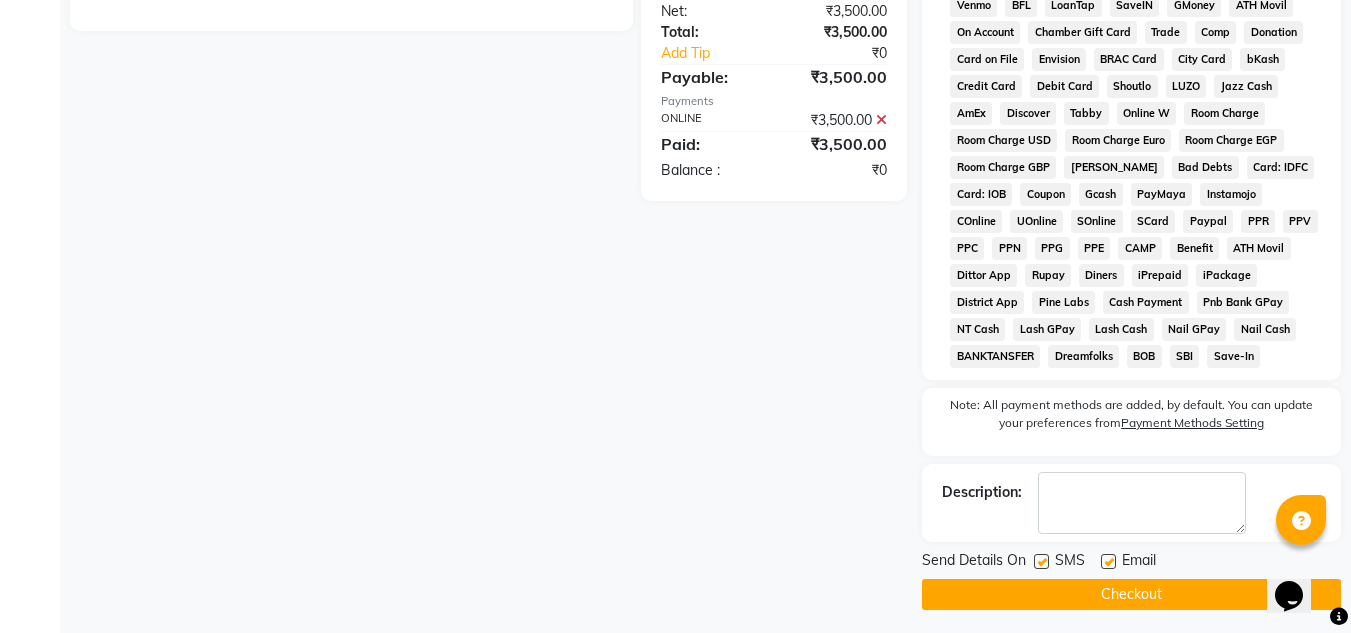 click 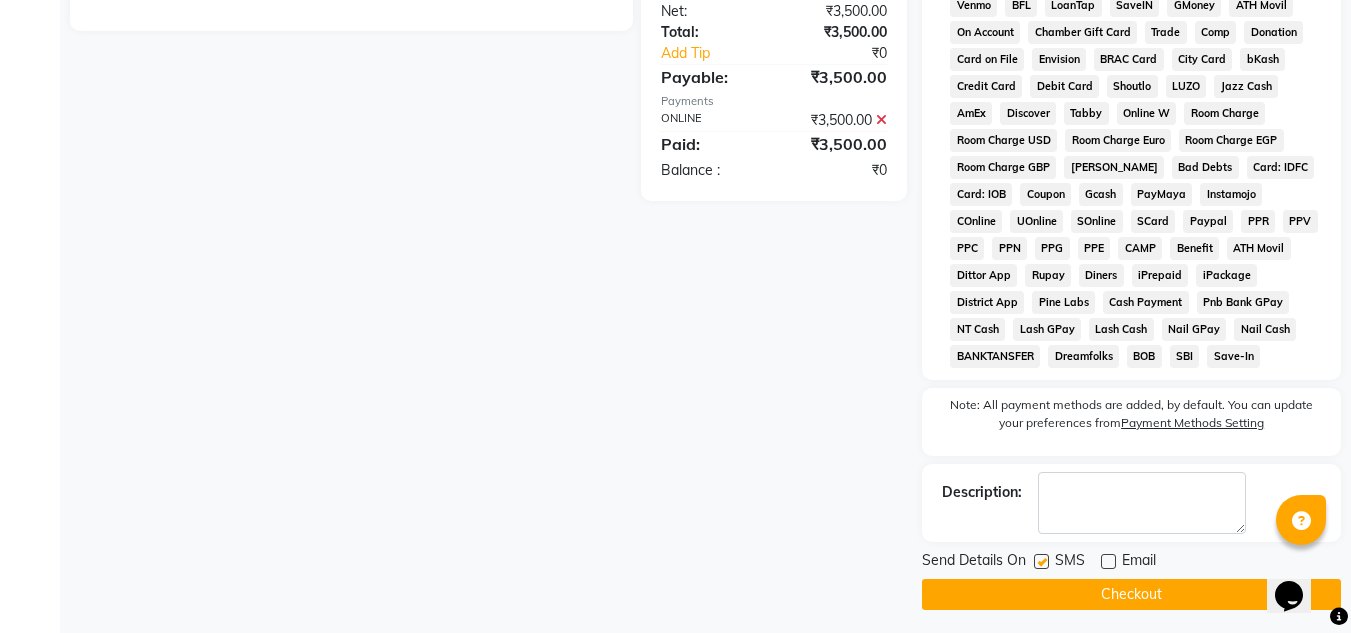 click on "Checkout" 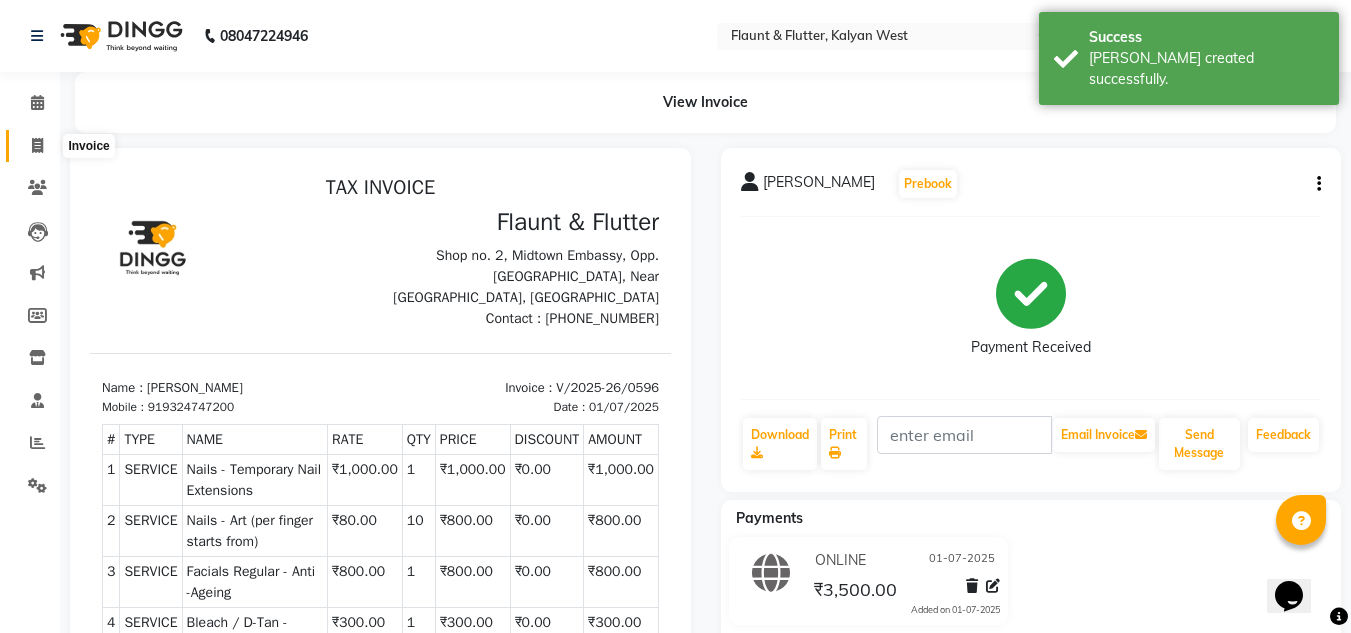 scroll, scrollTop: 0, scrollLeft: 0, axis: both 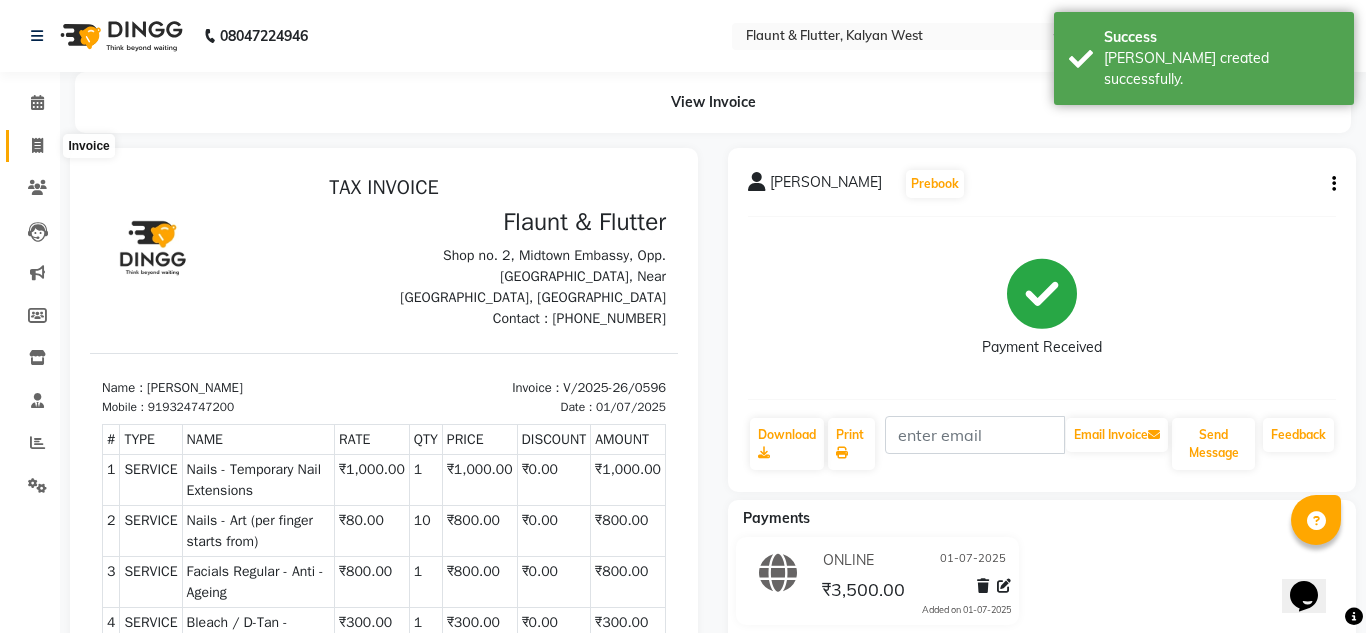 select on "service" 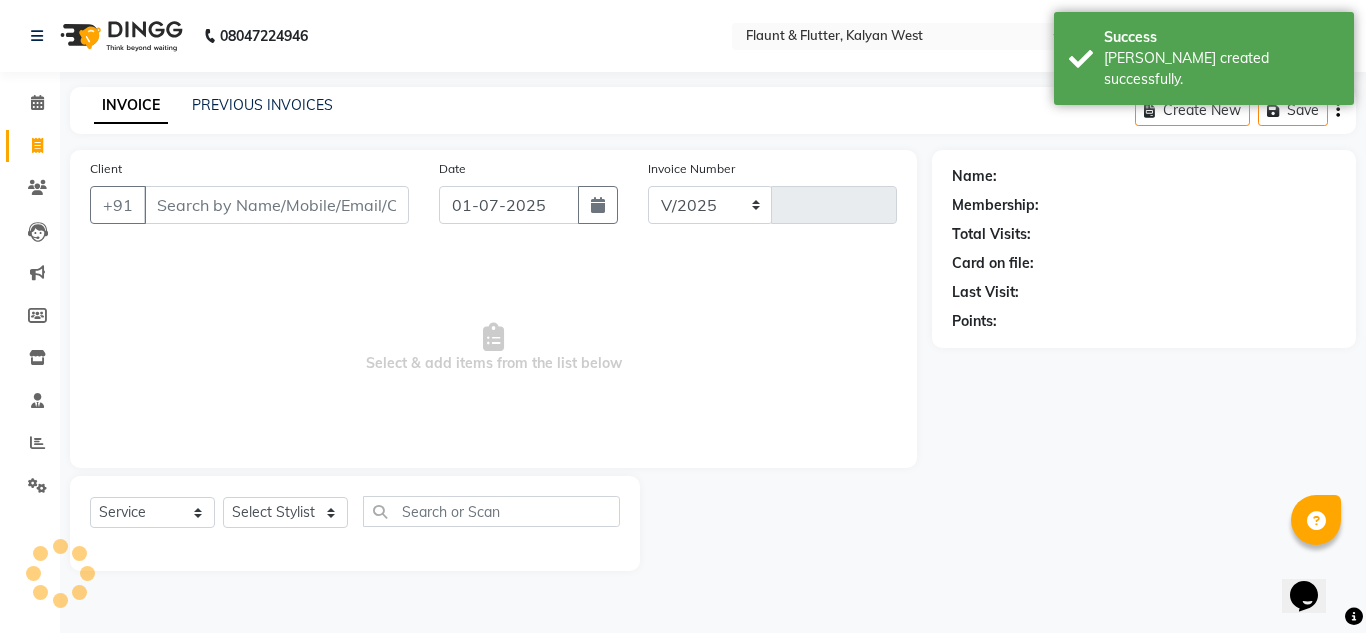 select on "4941" 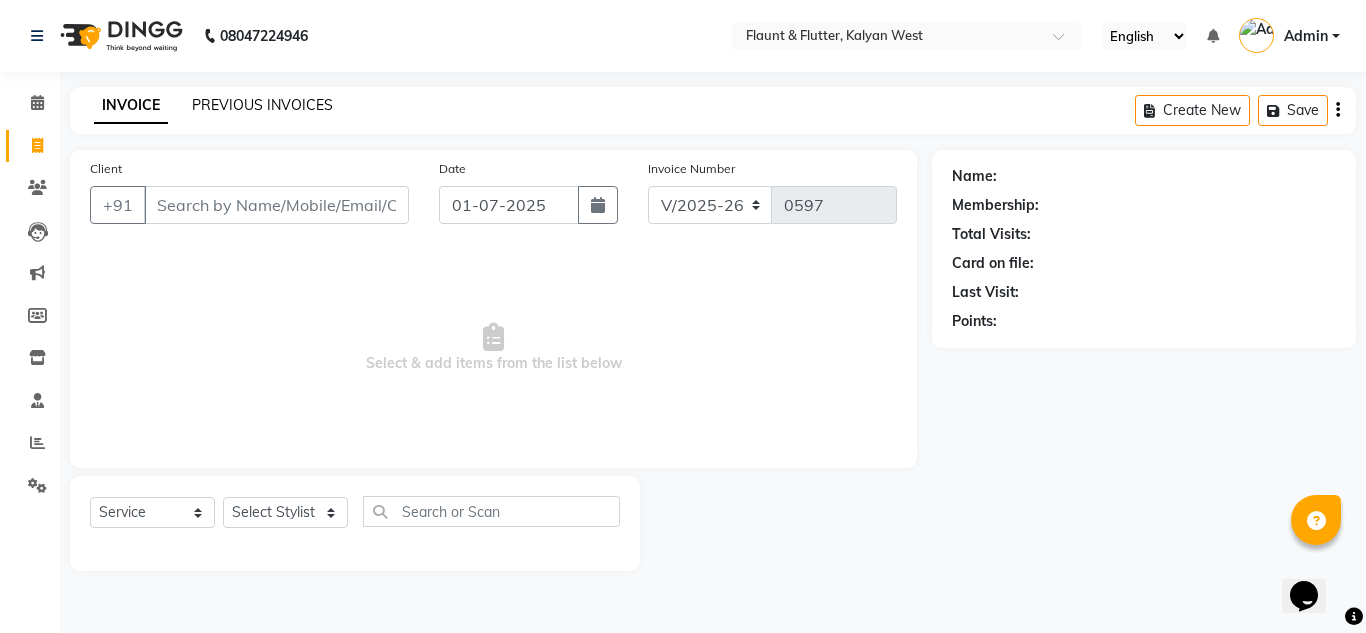 click on "PREVIOUS INVOICES" 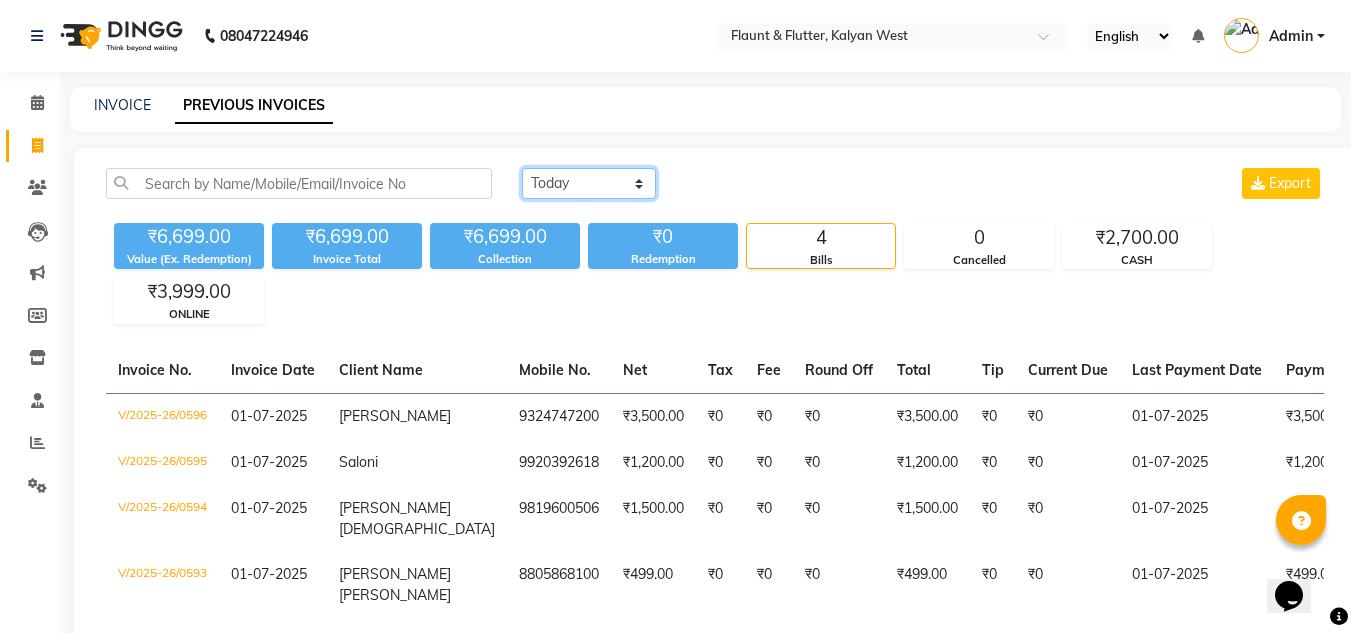 click on "[DATE] [DATE] Custom Range" 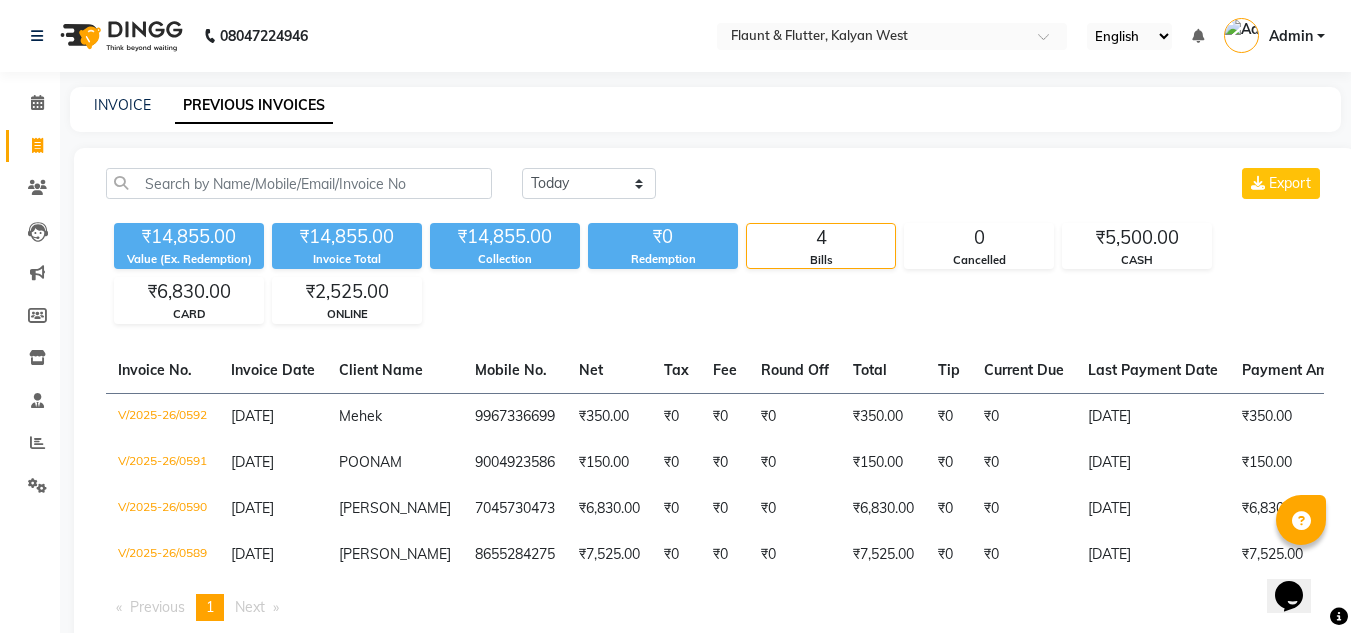click on "INVOICE" 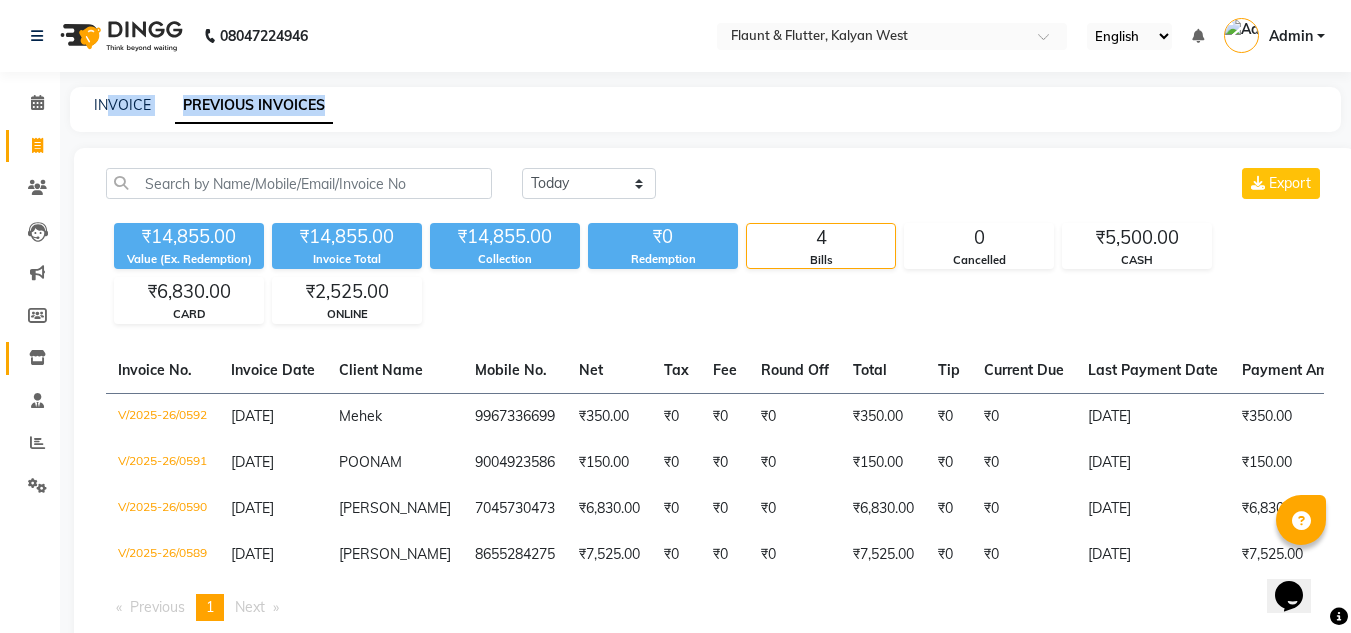 drag, startPoint x: 110, startPoint y: 95, endPoint x: 50, endPoint y: 351, distance: 262.93726 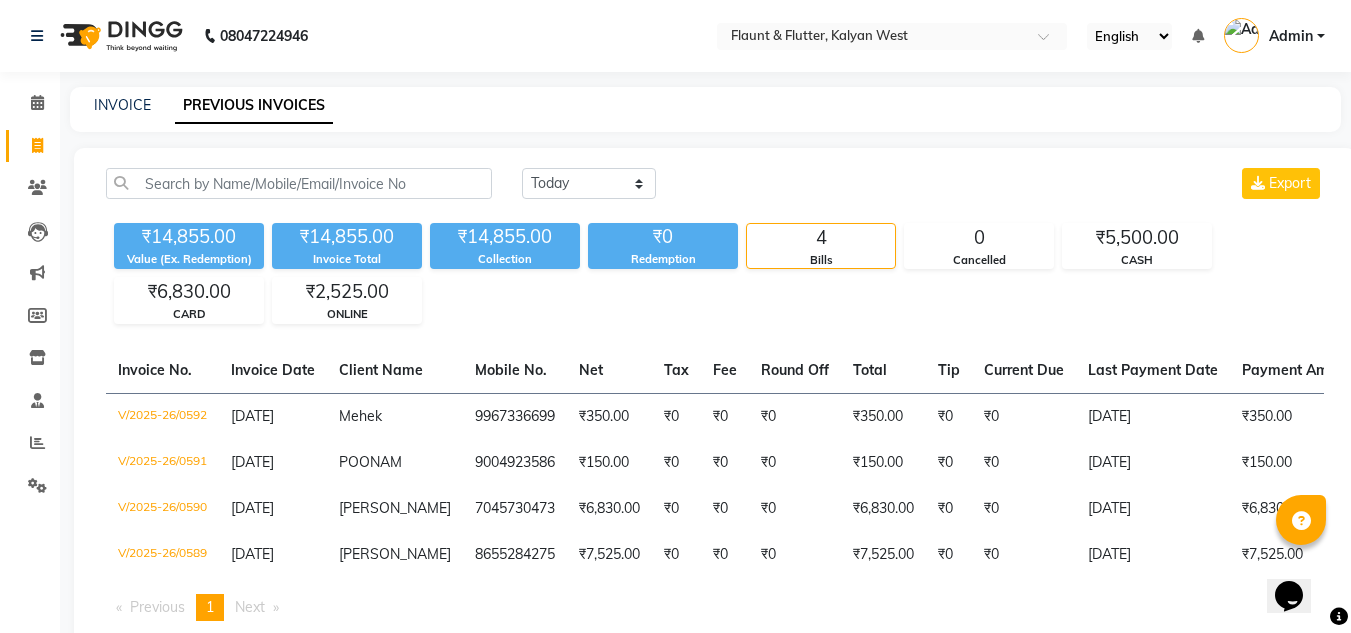 click on "INVOICE" 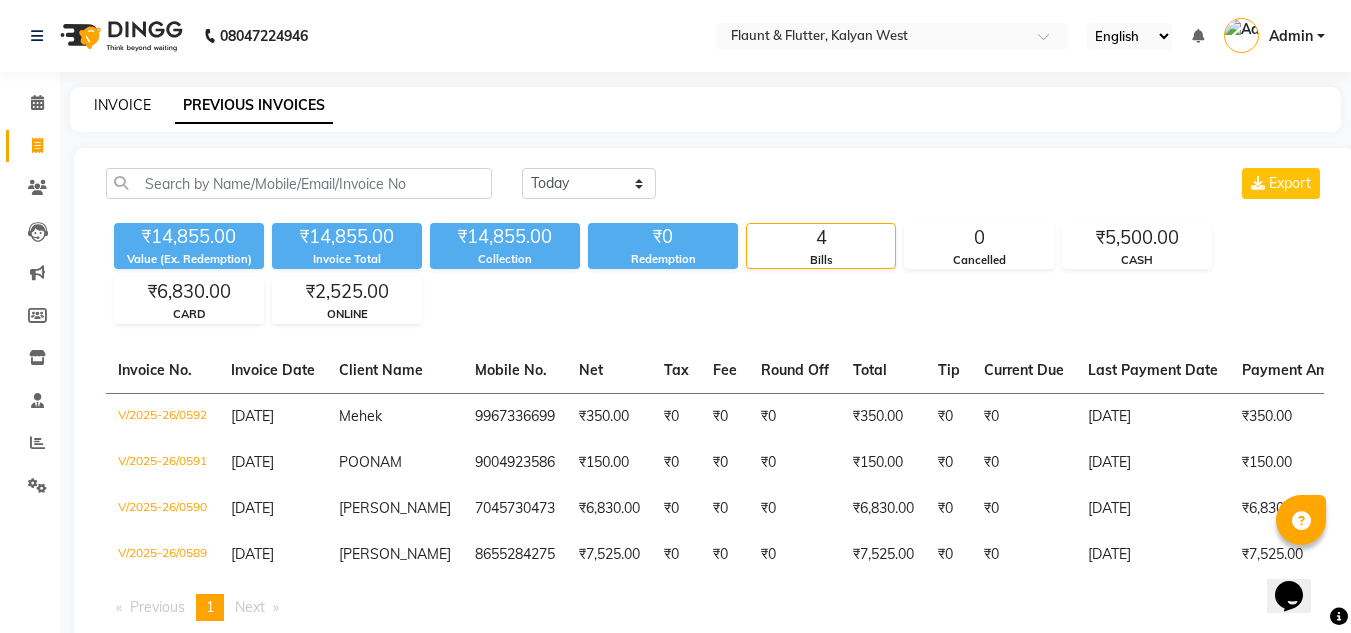 click on "INVOICE" 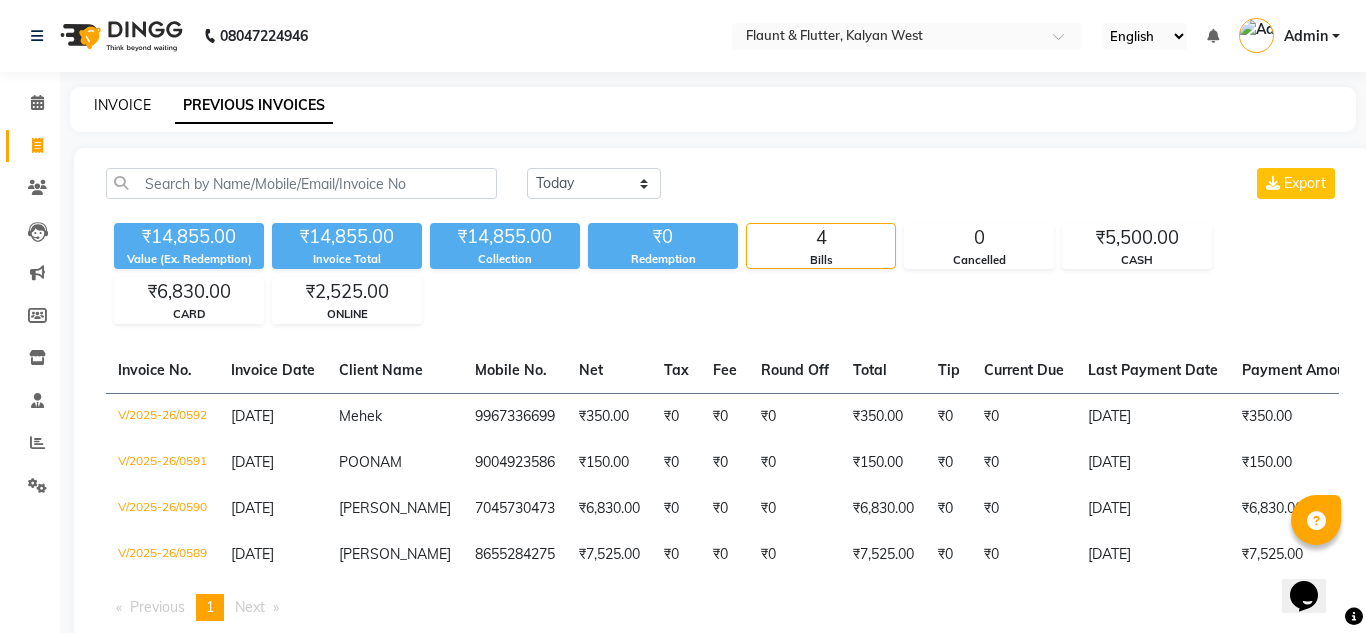 select on "service" 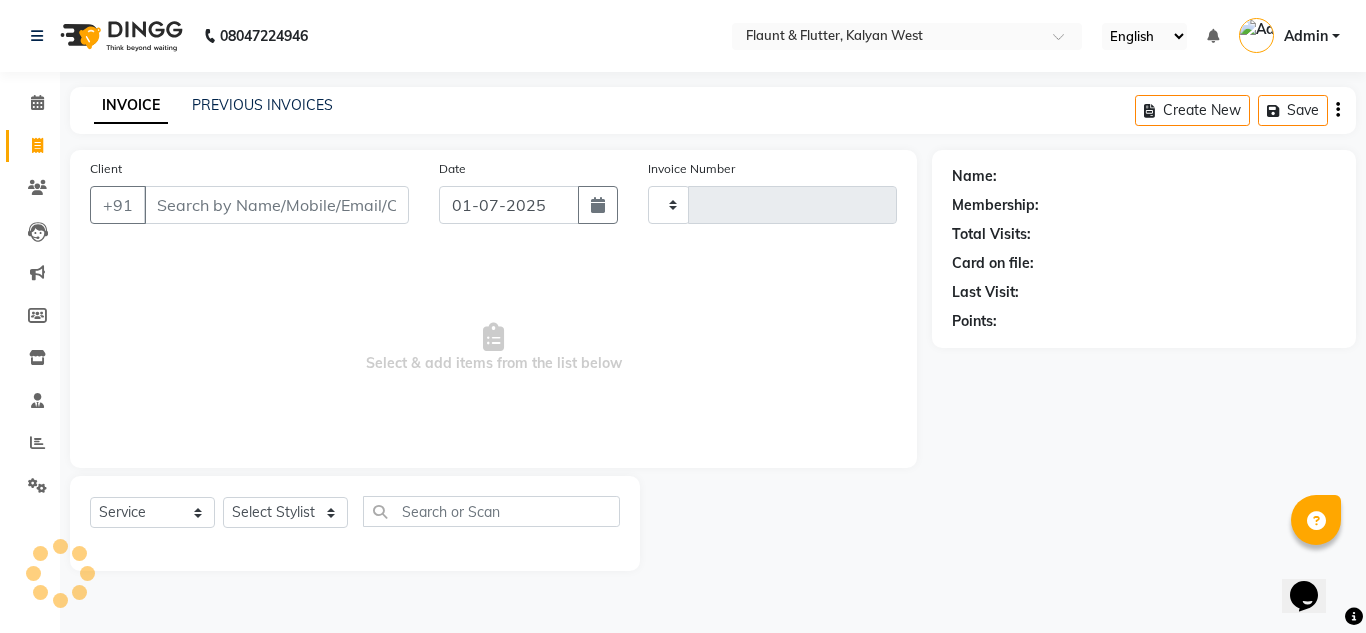 type on "0597" 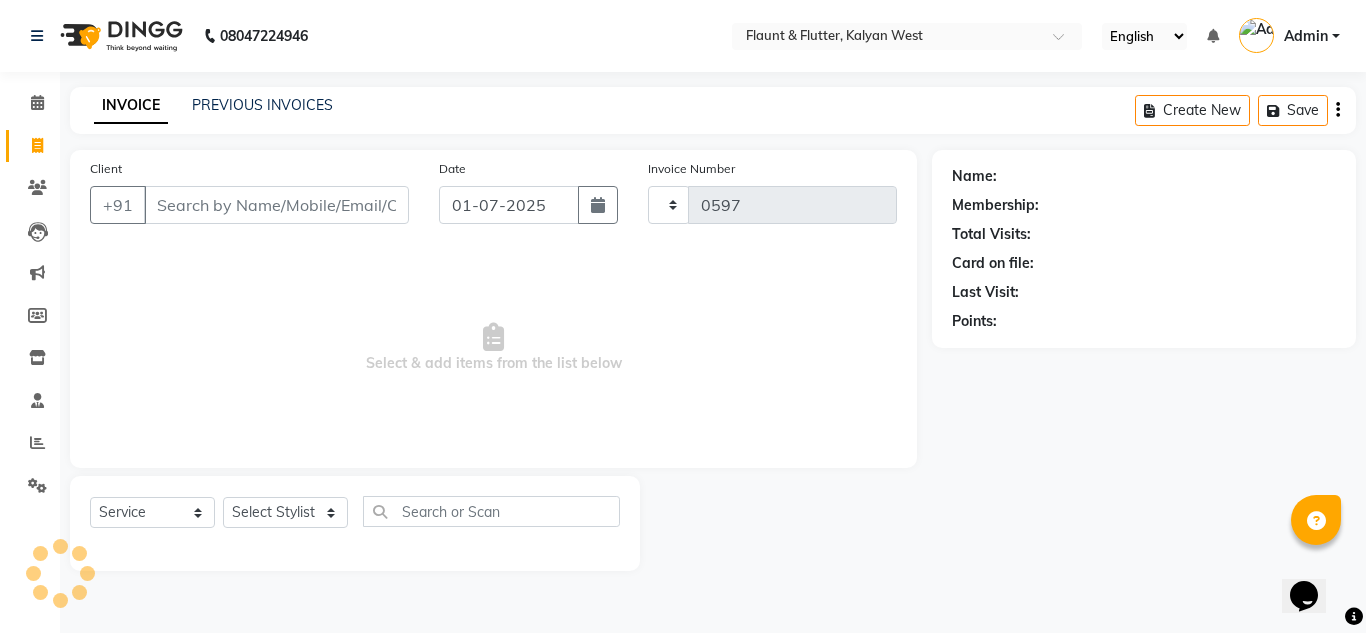 select on "4941" 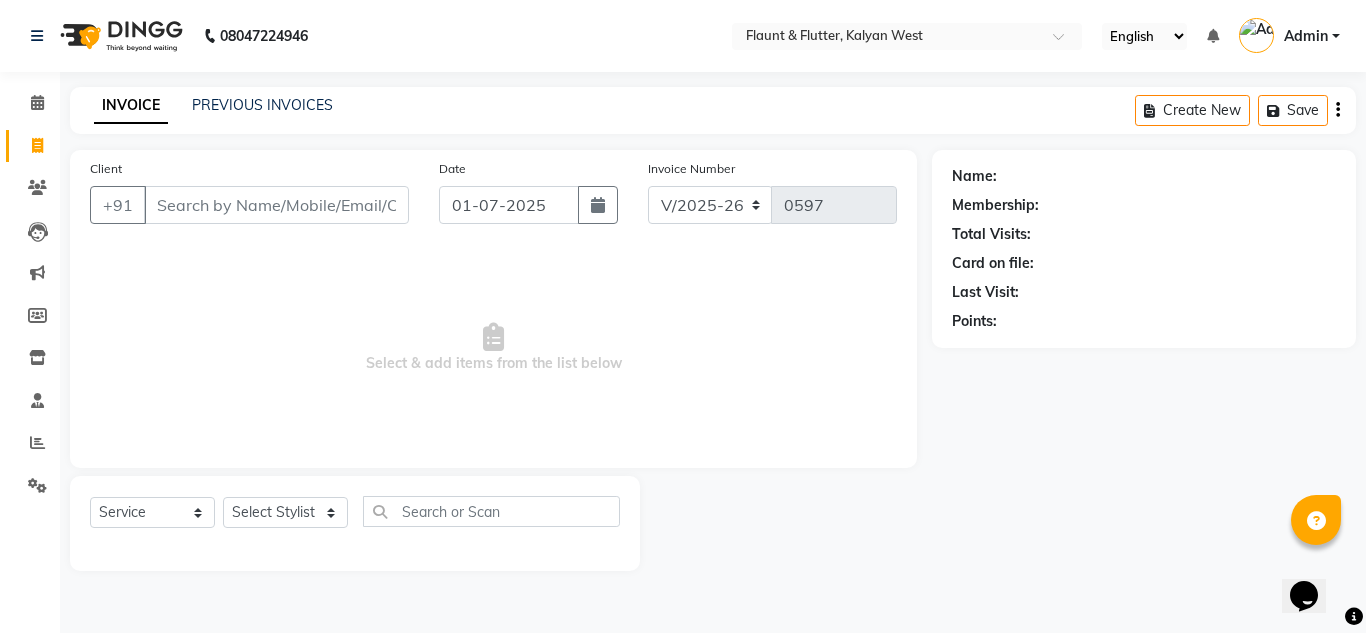 type on "0" 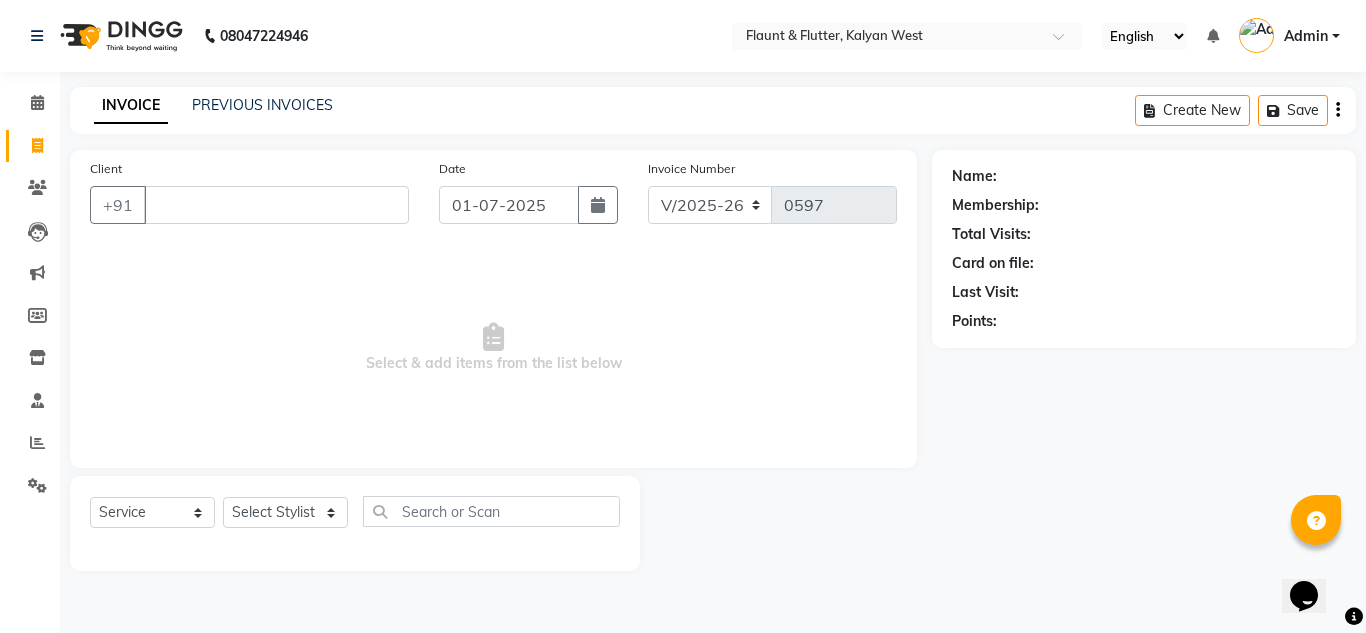 type 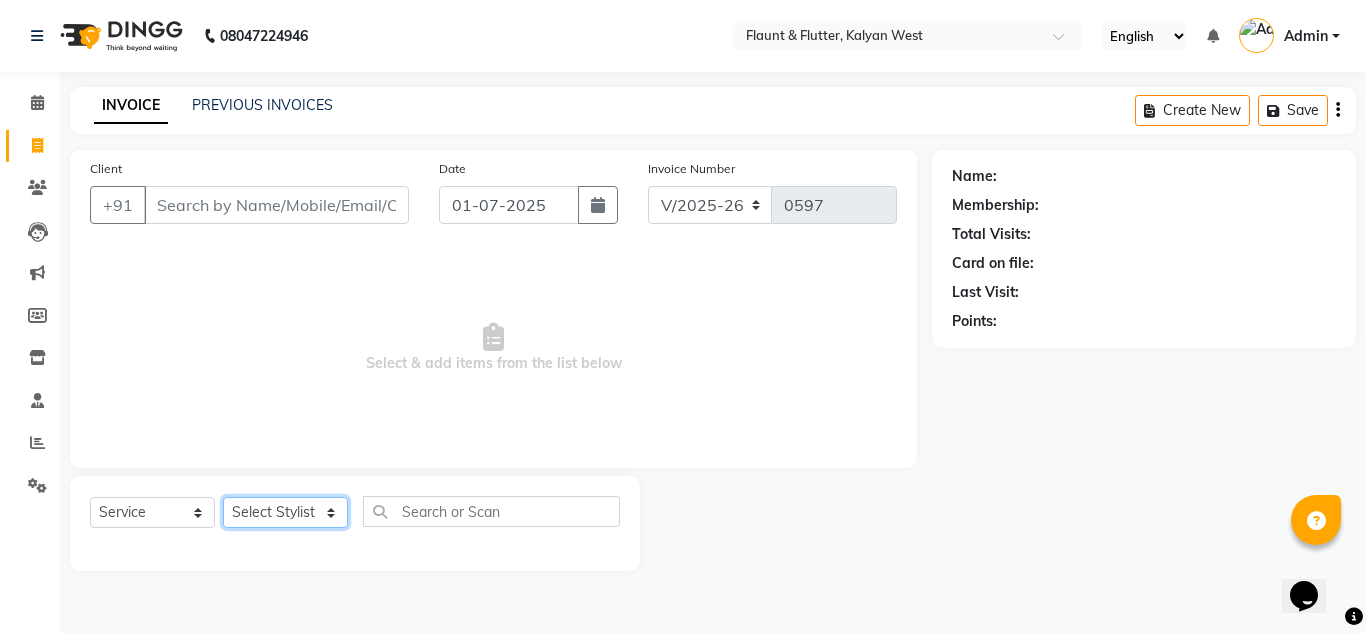 click on "Select Stylist [PERSON_NAME] [PERSON_NAME] [PERSON_NAME] [PERSON_NAME] [PERSON_NAME] [PERSON_NAME] [PERSON_NAME]" 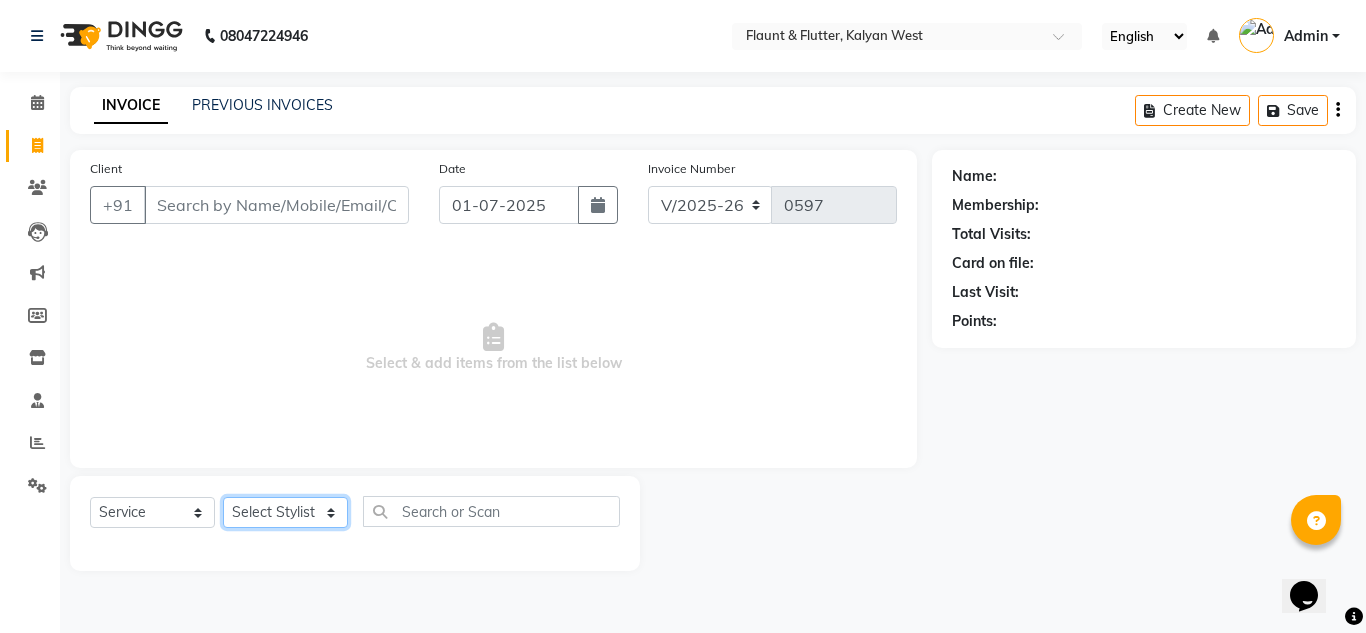 select on "53415" 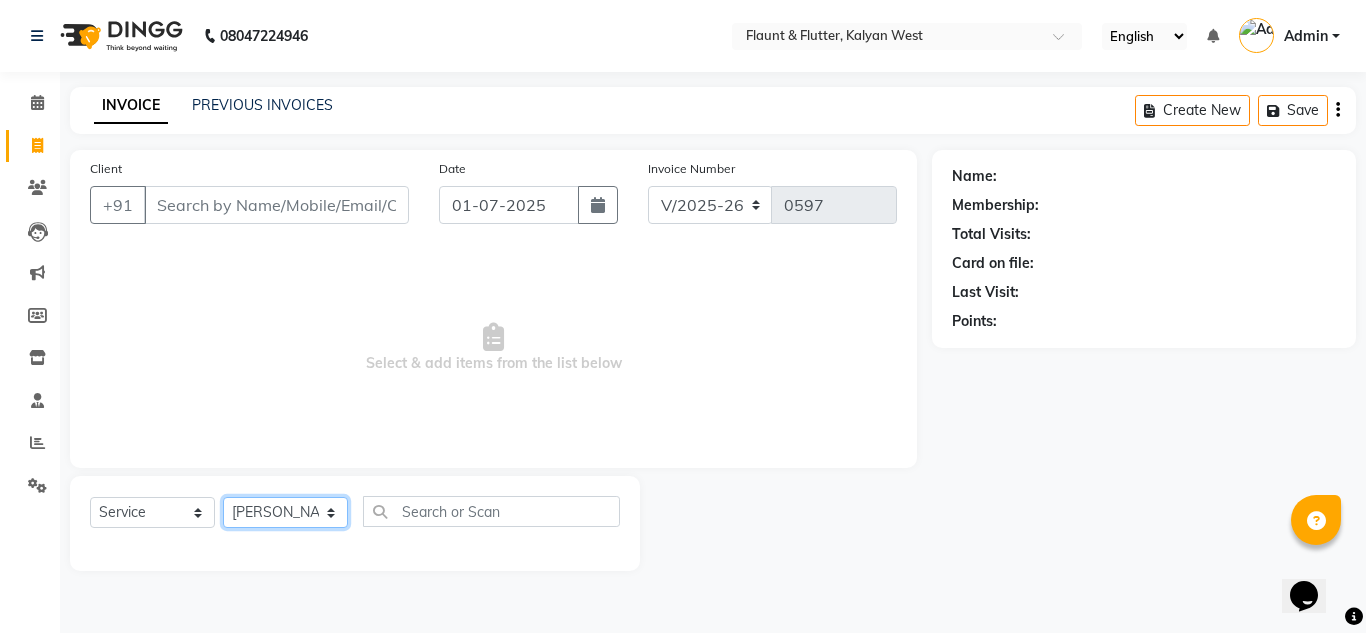 click on "Select Stylist [PERSON_NAME] [PERSON_NAME] [PERSON_NAME] [PERSON_NAME] [PERSON_NAME] [PERSON_NAME] [PERSON_NAME]" 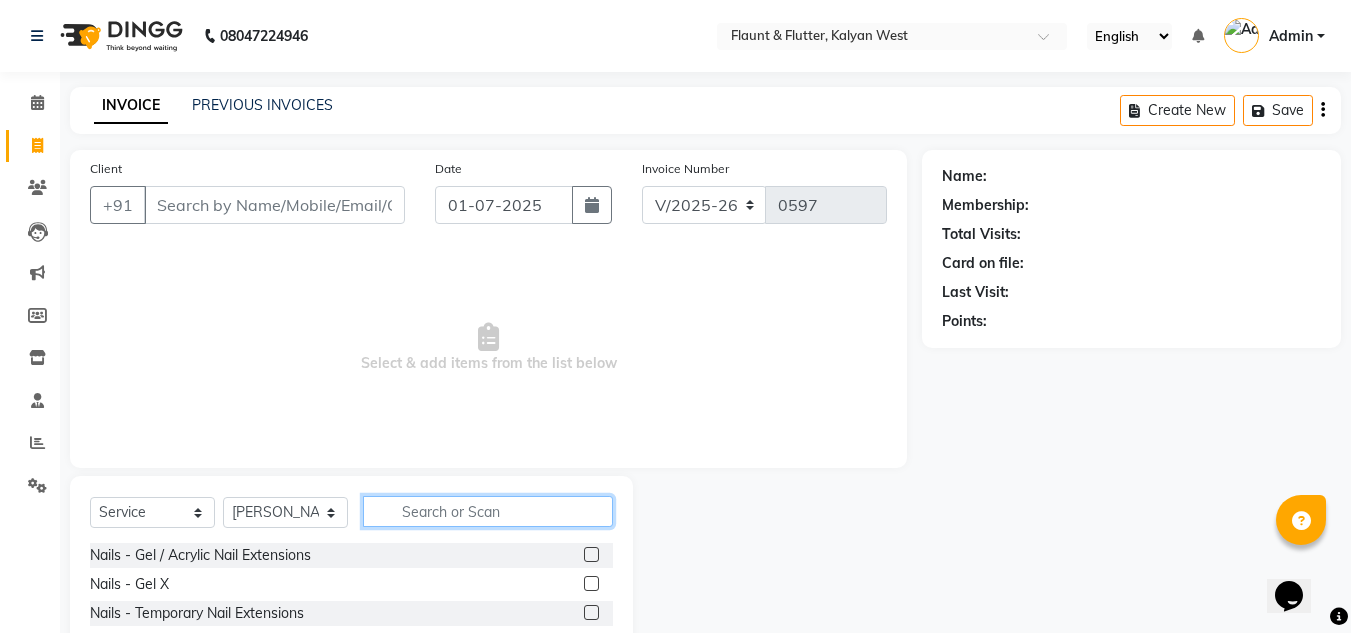 click 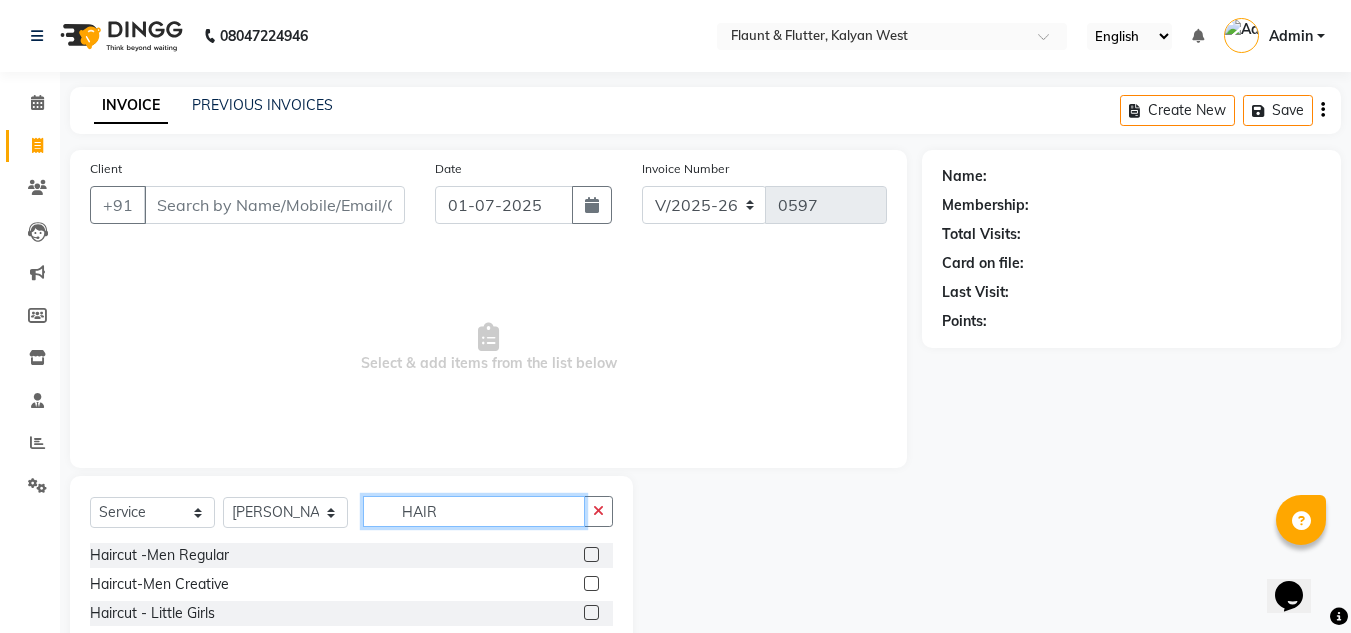 scroll, scrollTop: 168, scrollLeft: 0, axis: vertical 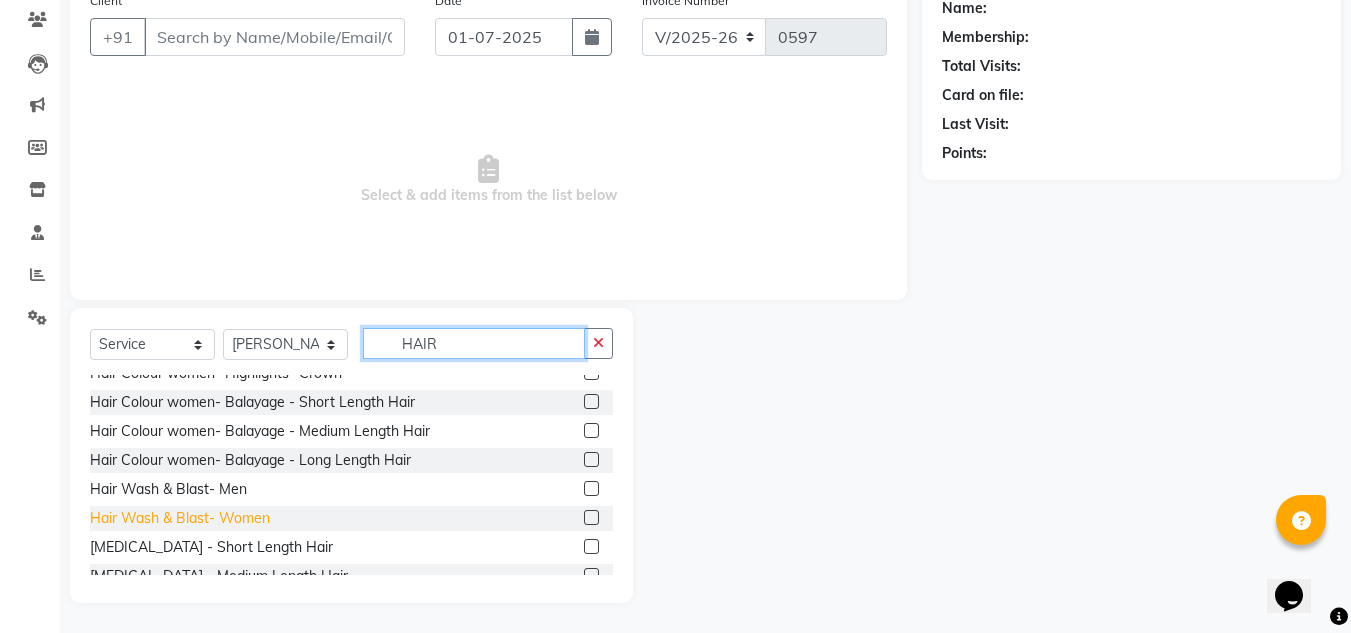 type on "HAIR" 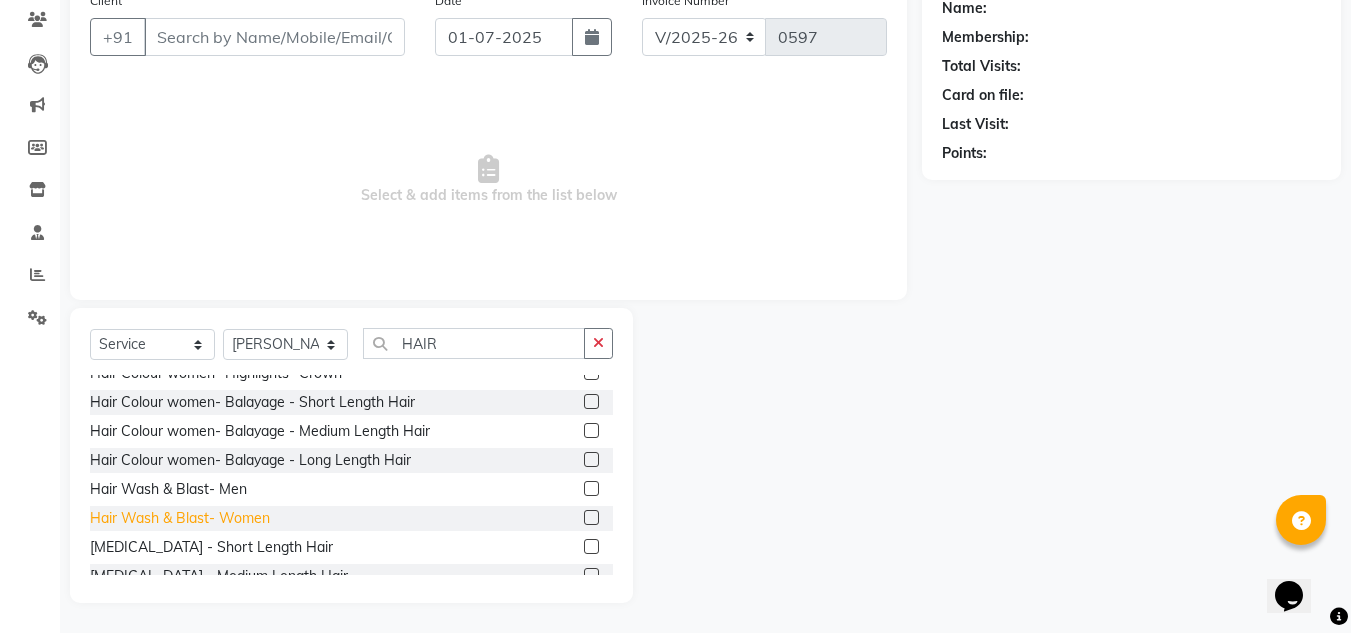 click on "Hair Wash & Blast- Women" 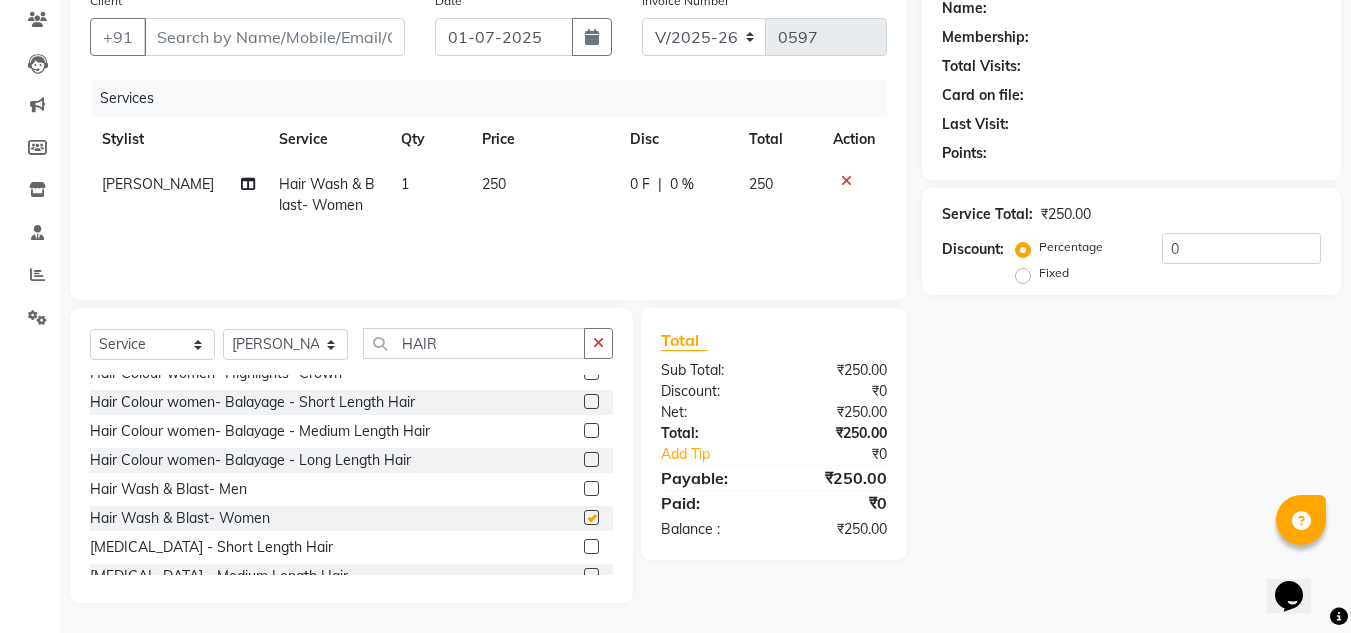 checkbox on "false" 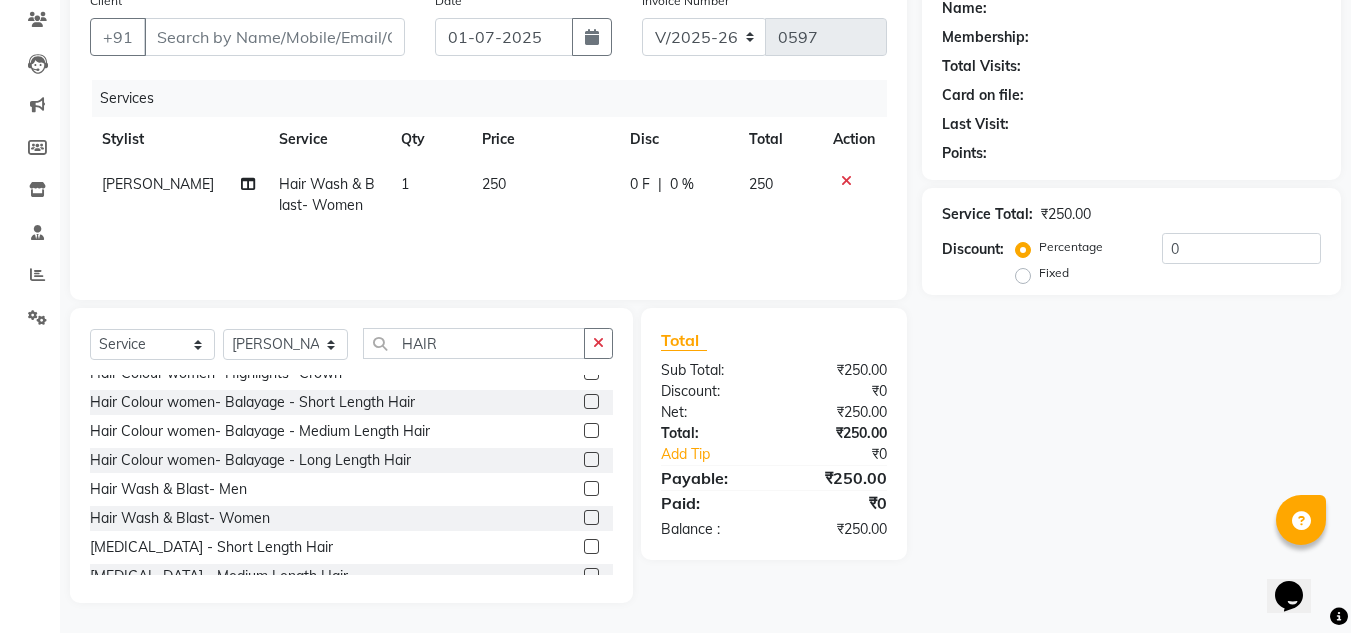 click on "250" 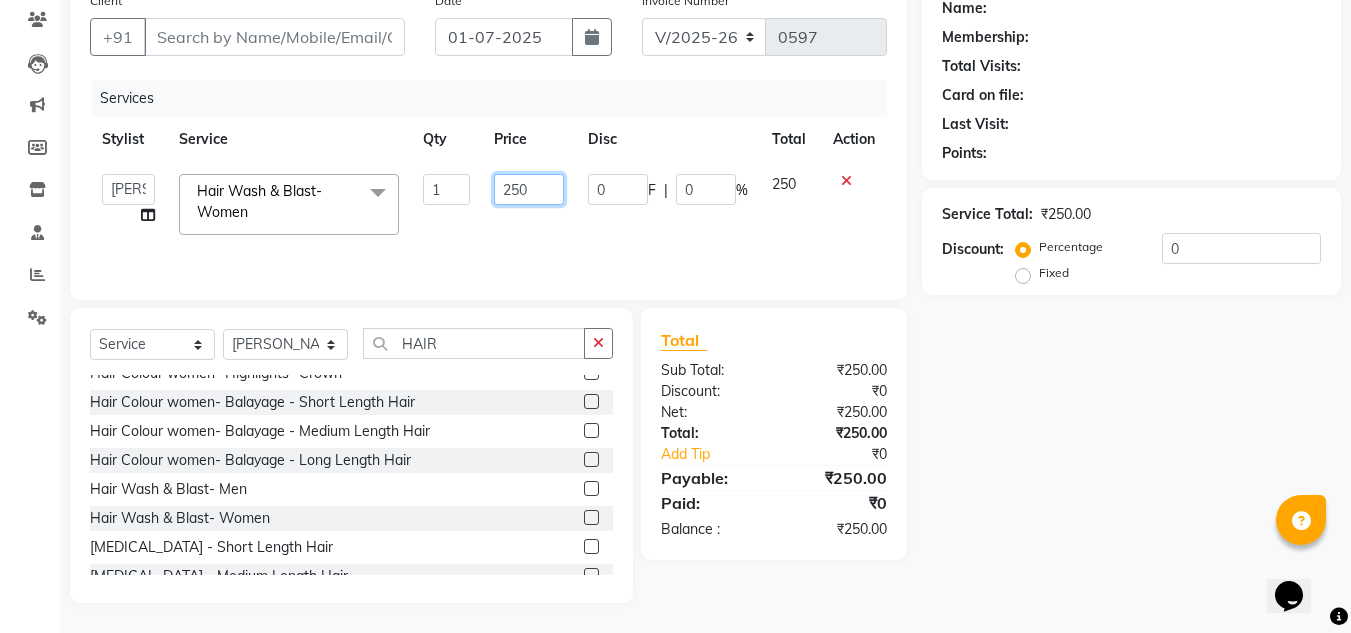 click on "250" 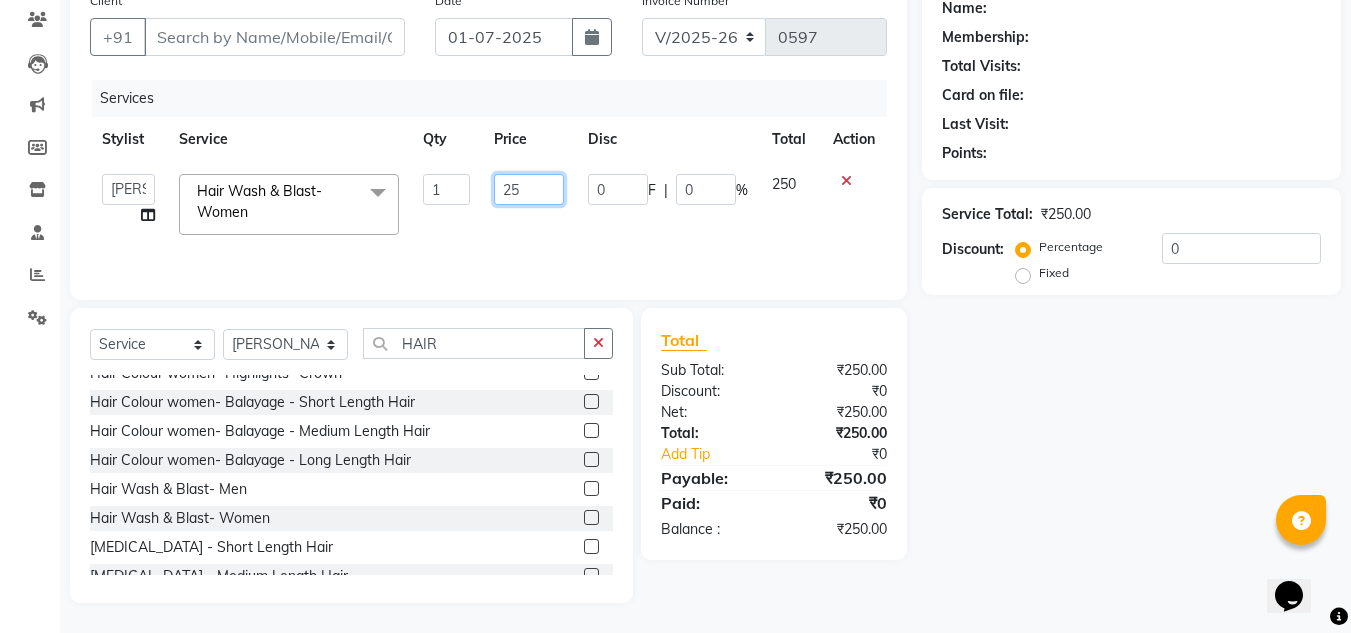 type on "2" 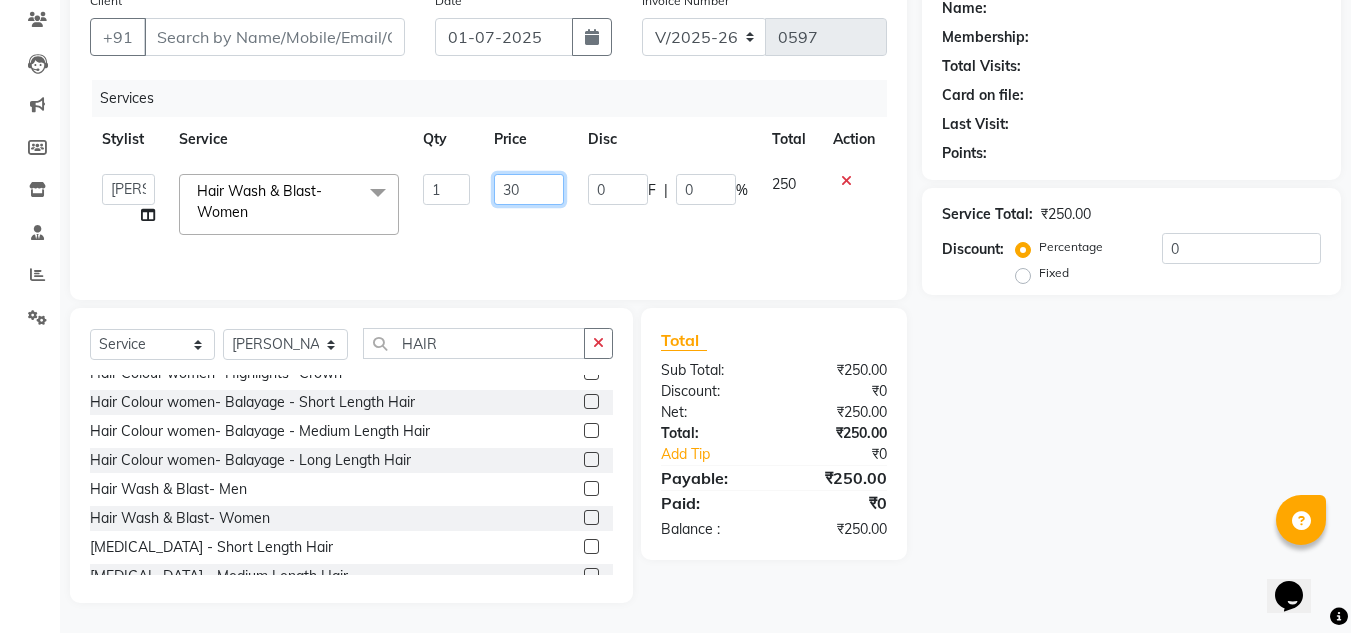 type on "300" 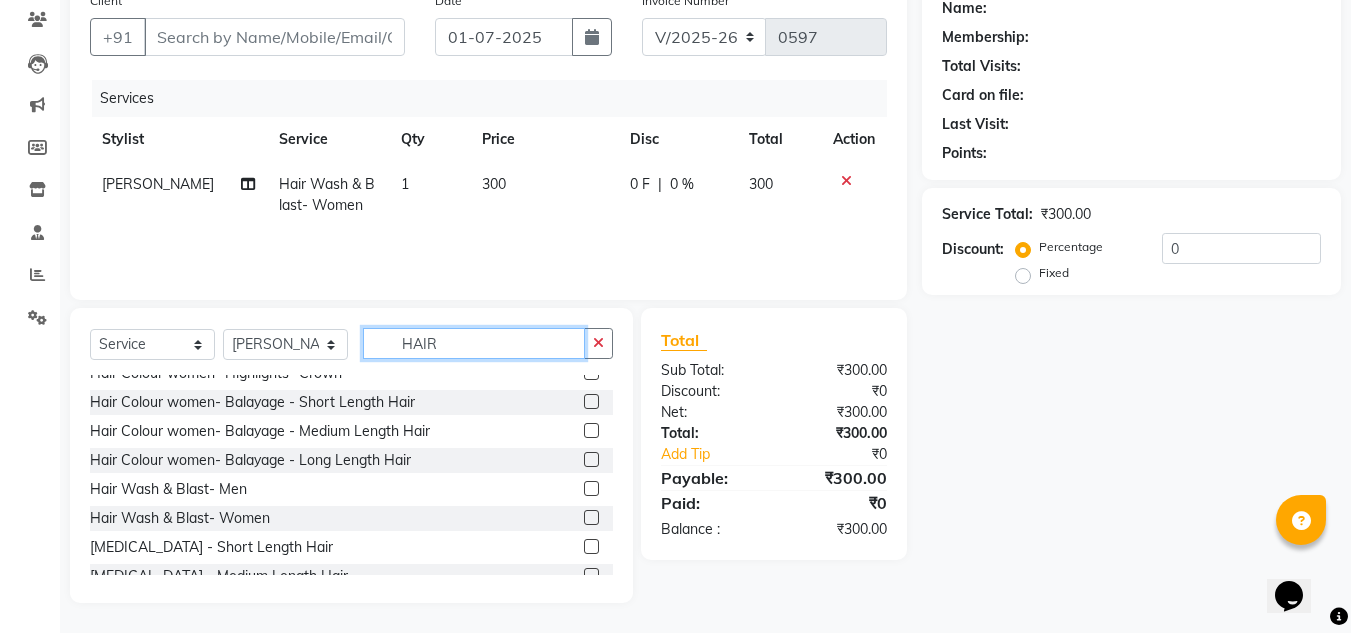click on "HAIR" 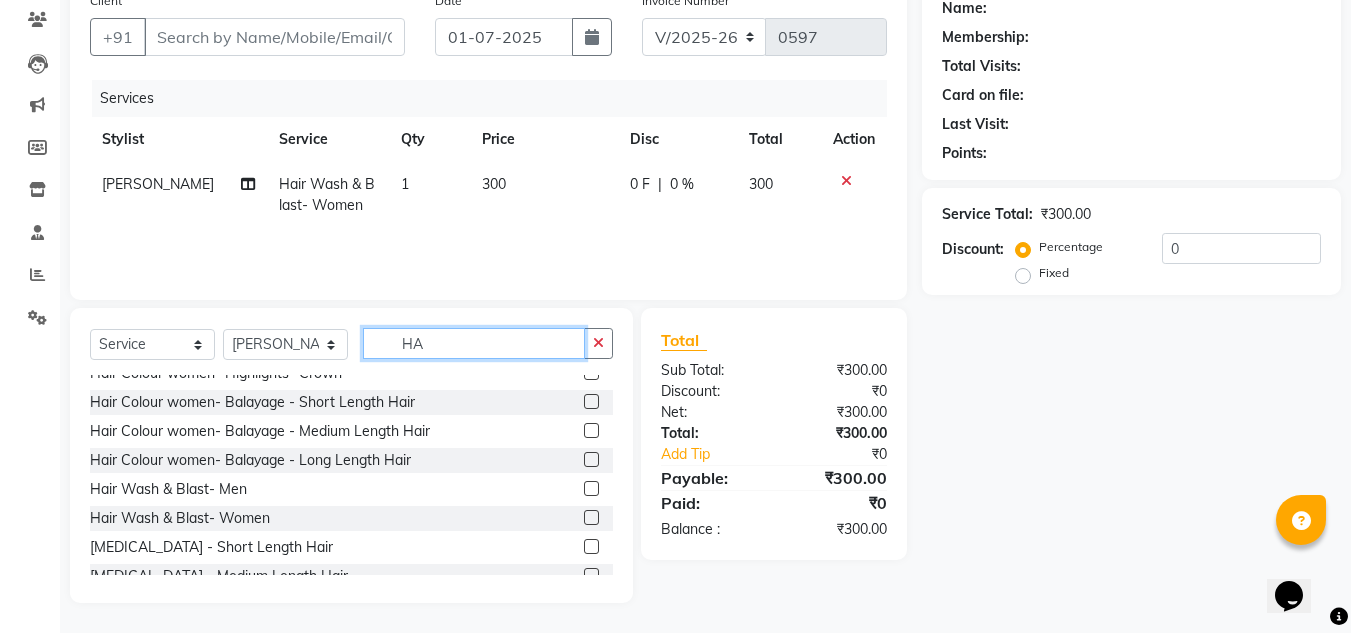 type on "H" 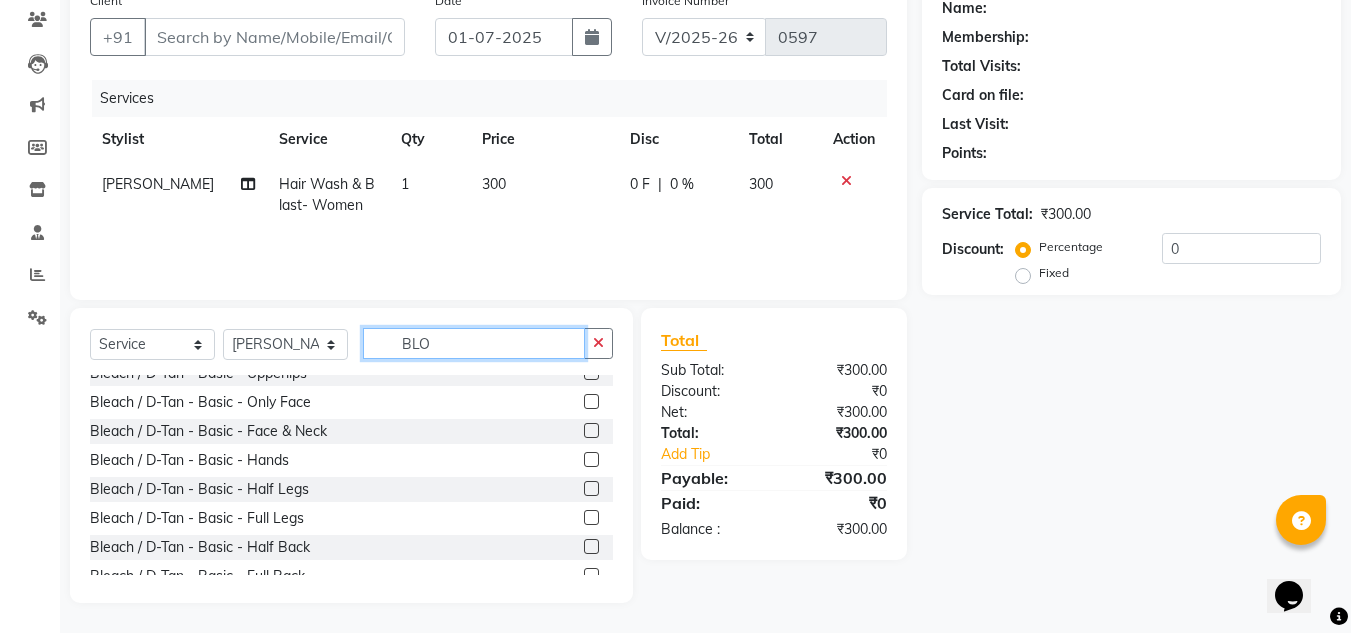scroll, scrollTop: 0, scrollLeft: 0, axis: both 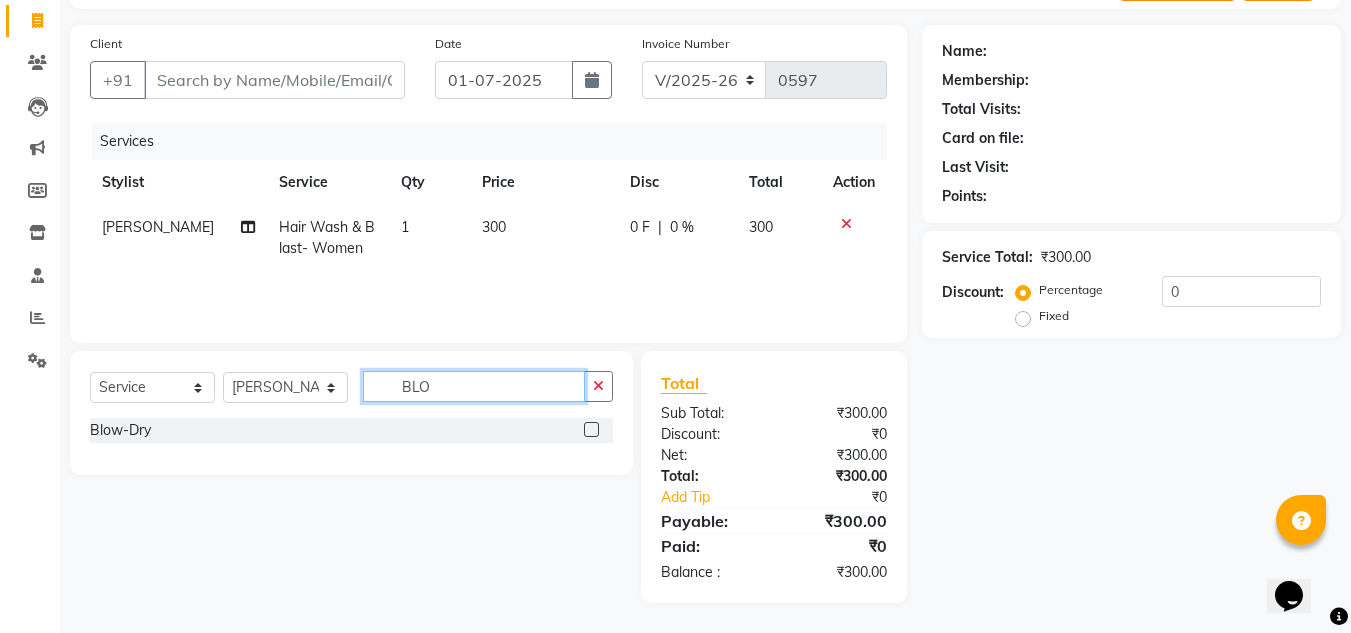 type on "BLO" 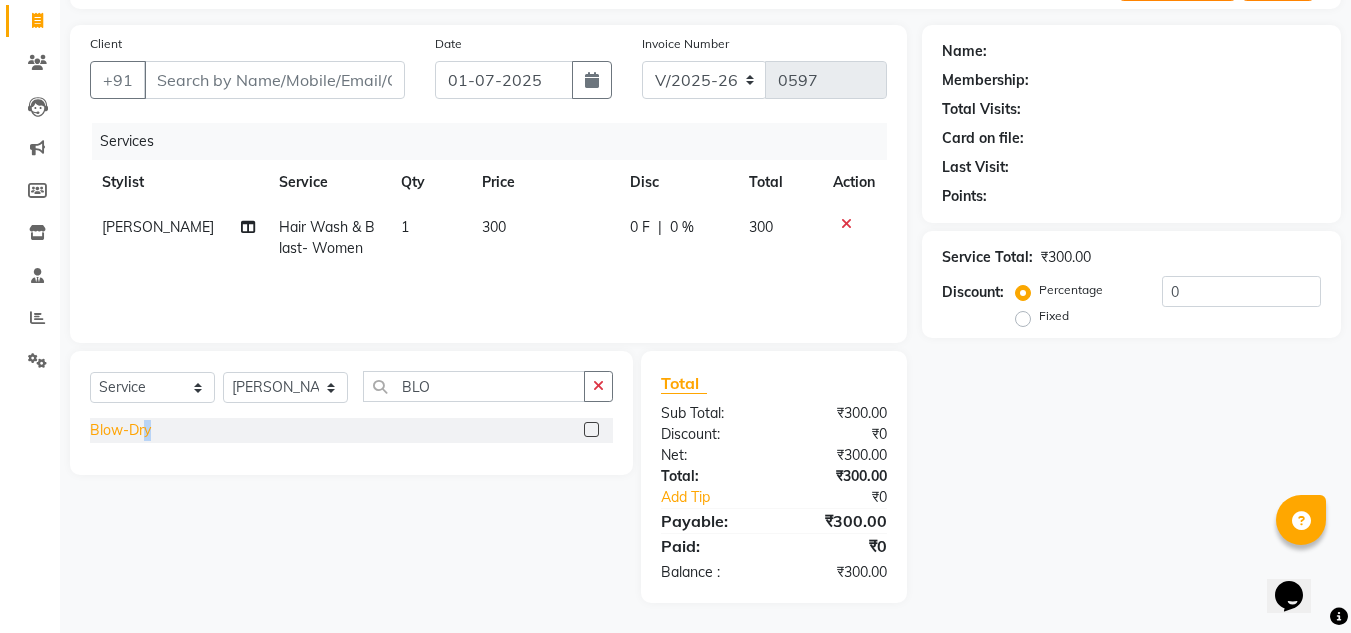 drag, startPoint x: 149, startPoint y: 444, endPoint x: 141, endPoint y: 434, distance: 12.806249 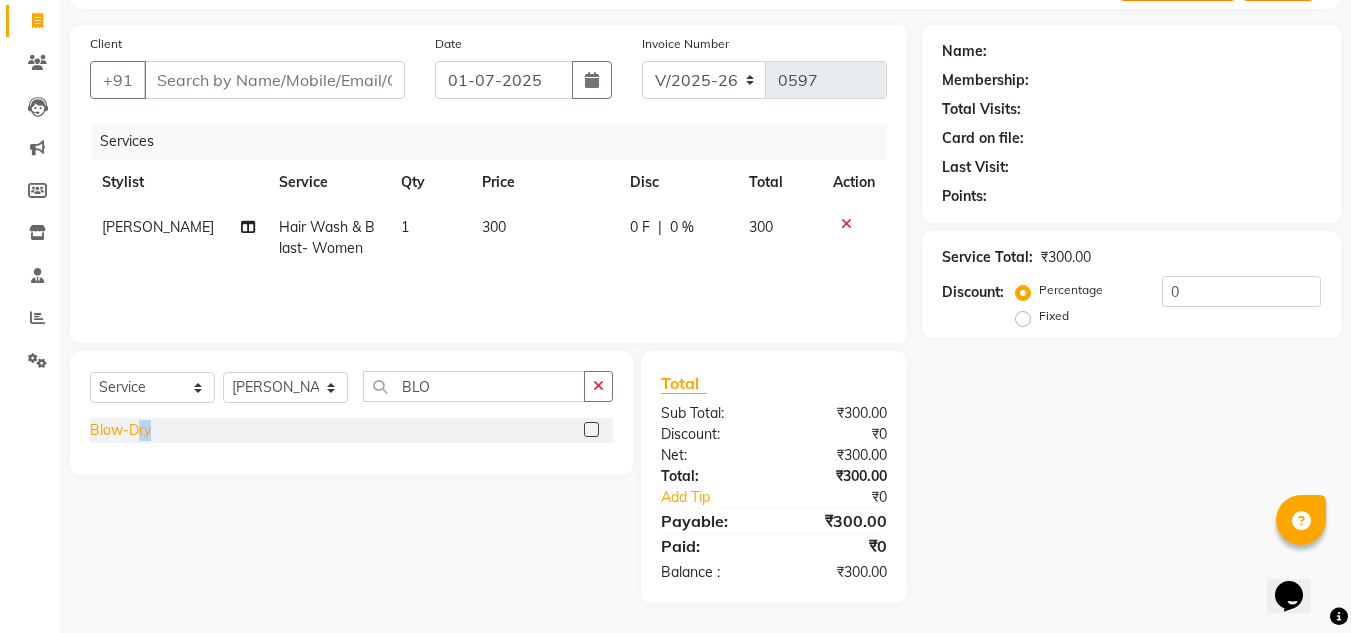 click on "Blow-Dry" 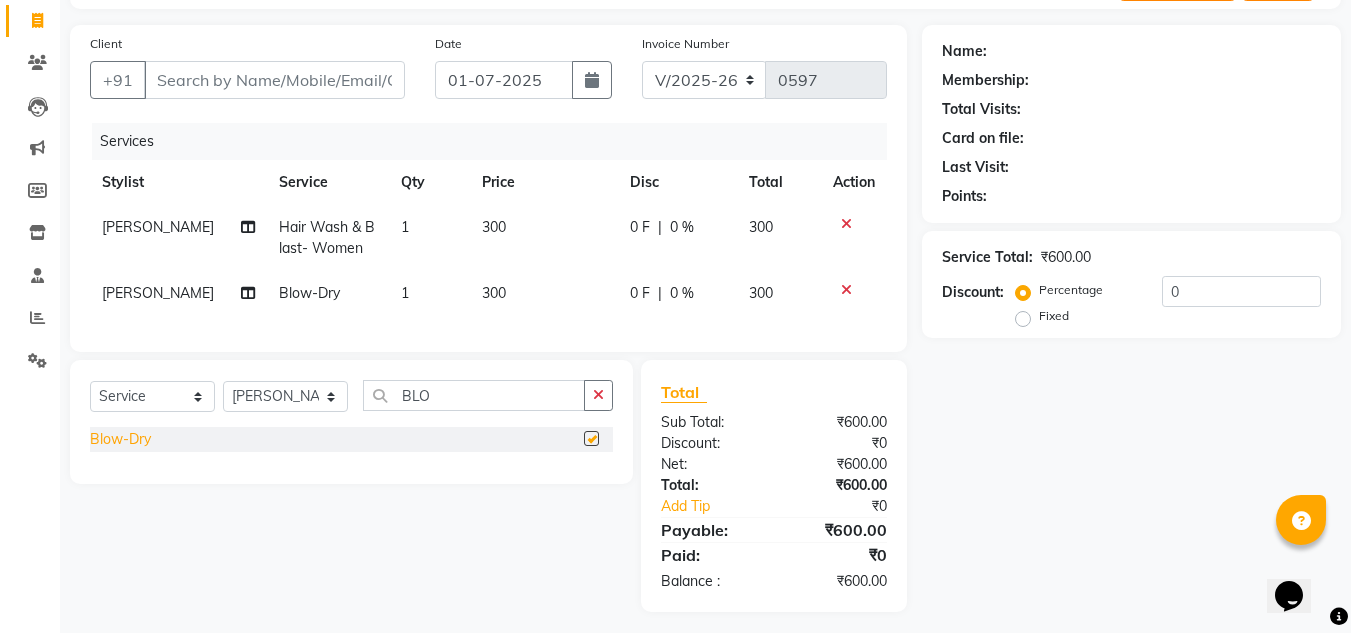 checkbox on "false" 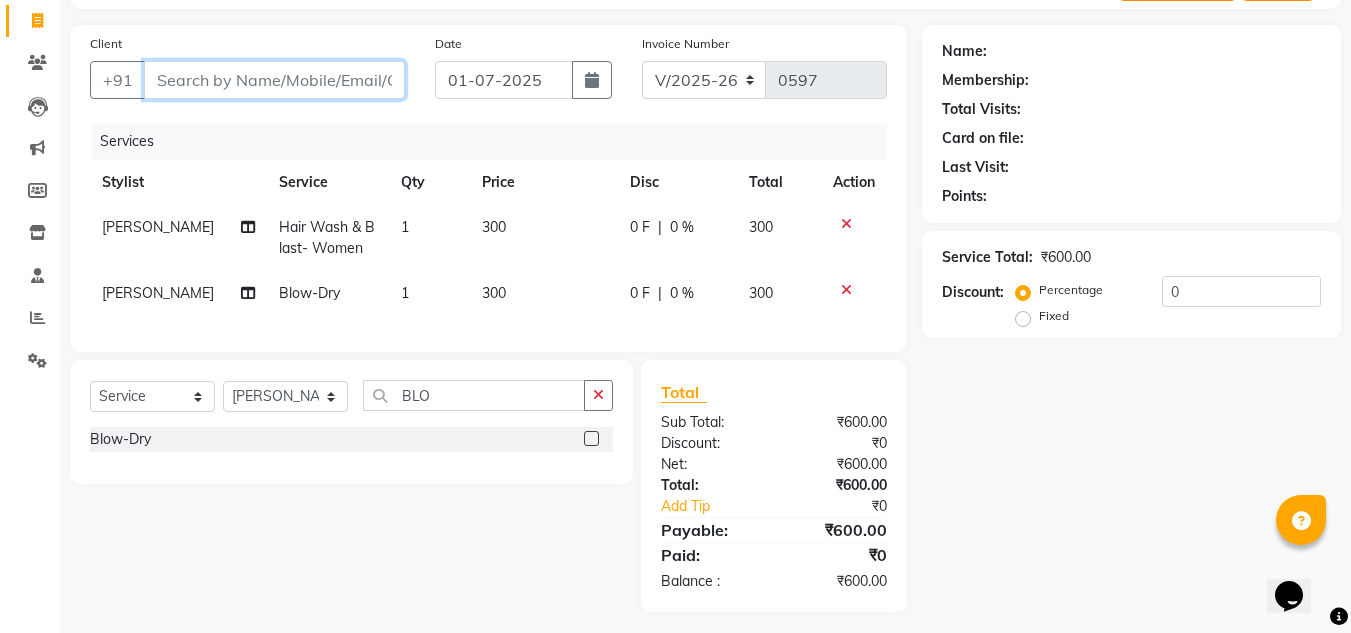 click on "Client" at bounding box center [274, 80] 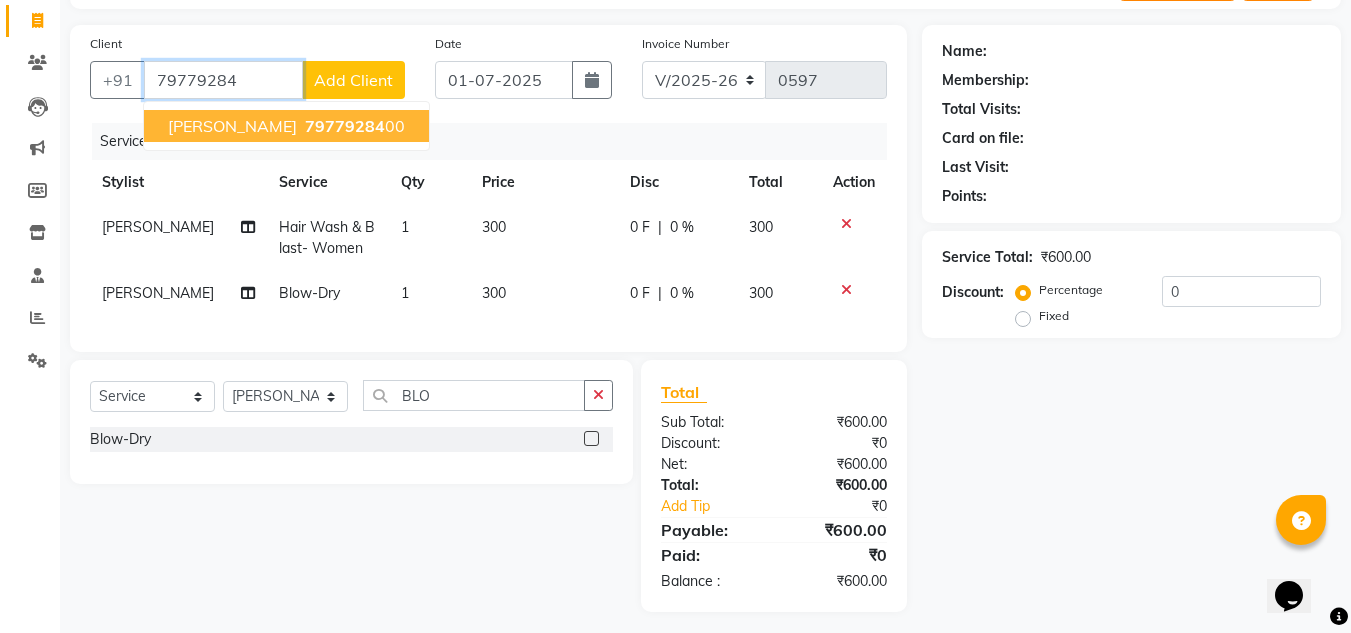 click on "79779284" at bounding box center (345, 126) 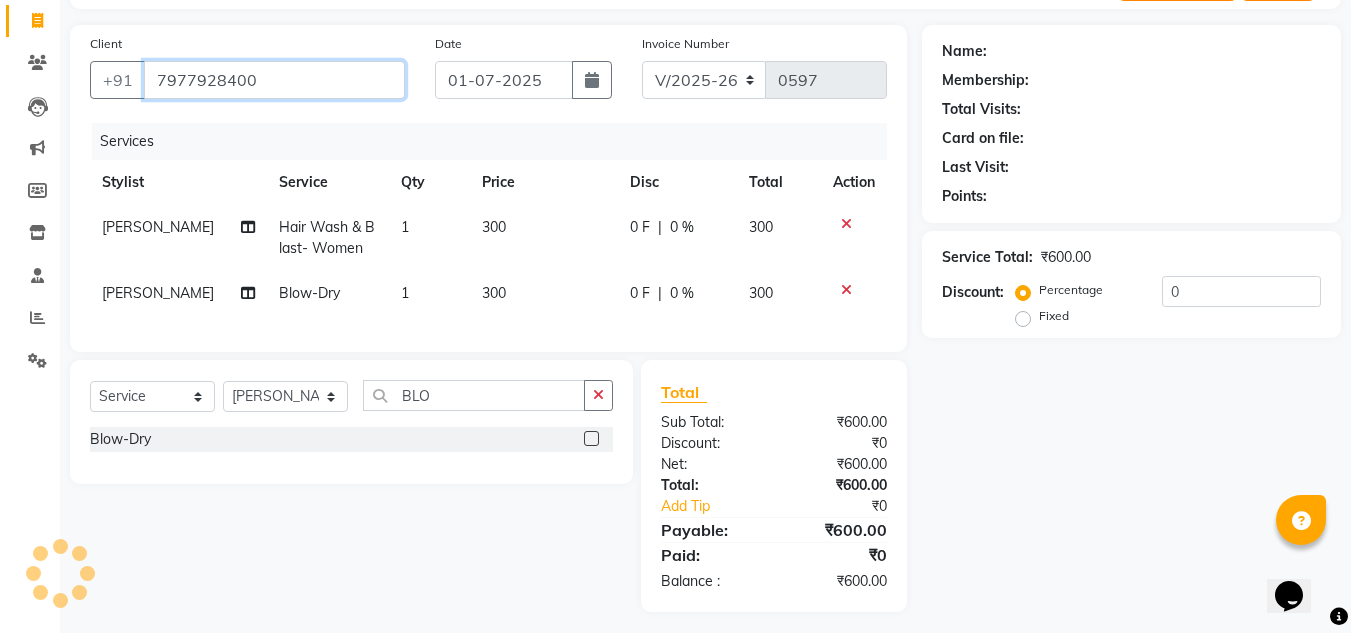 type on "7977928400" 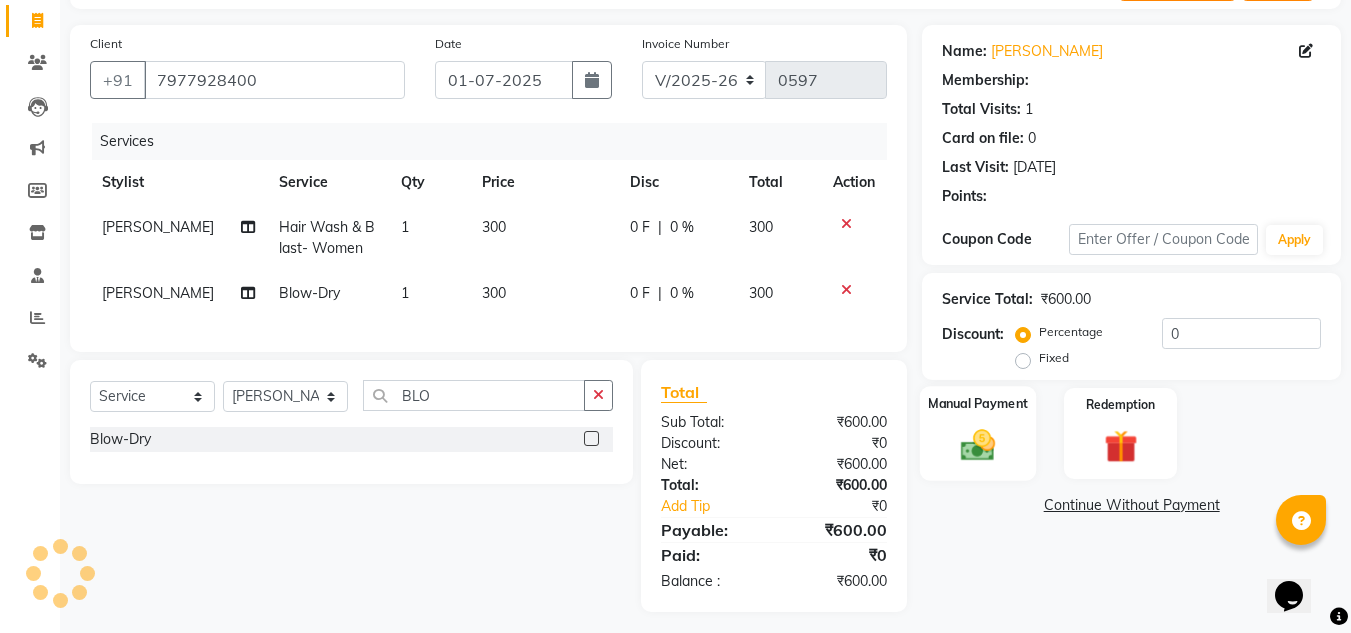 select on "1: Object" 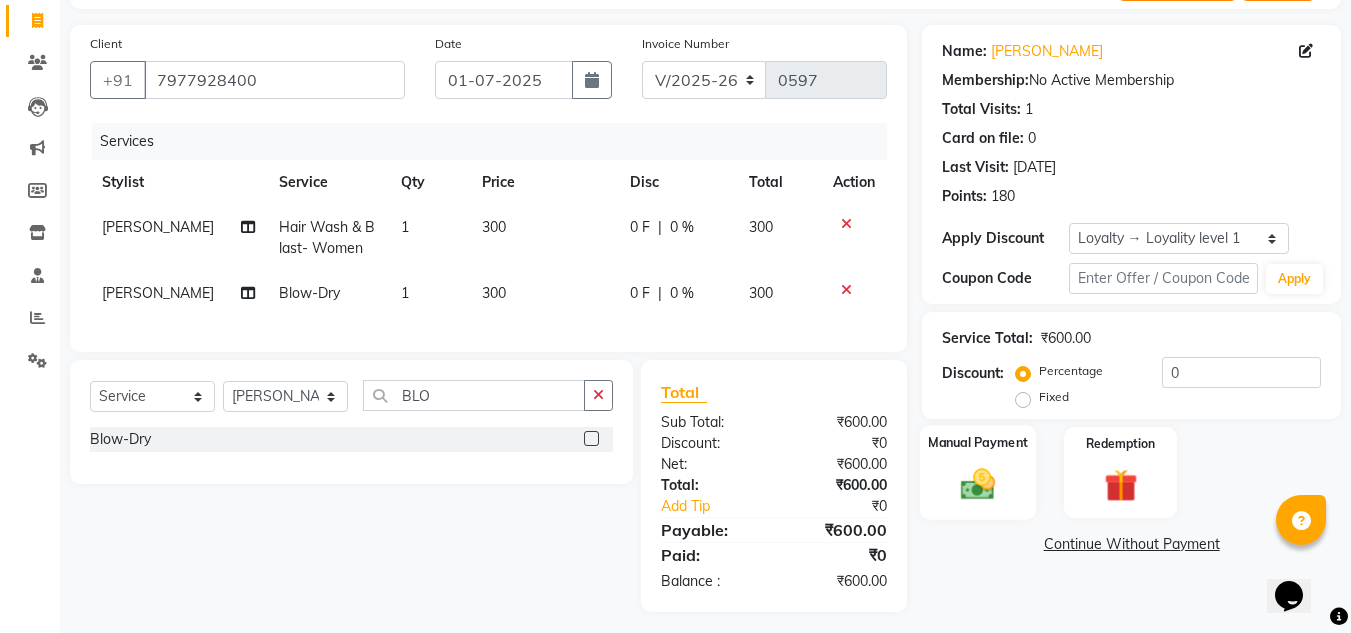 click on "Manual Payment" 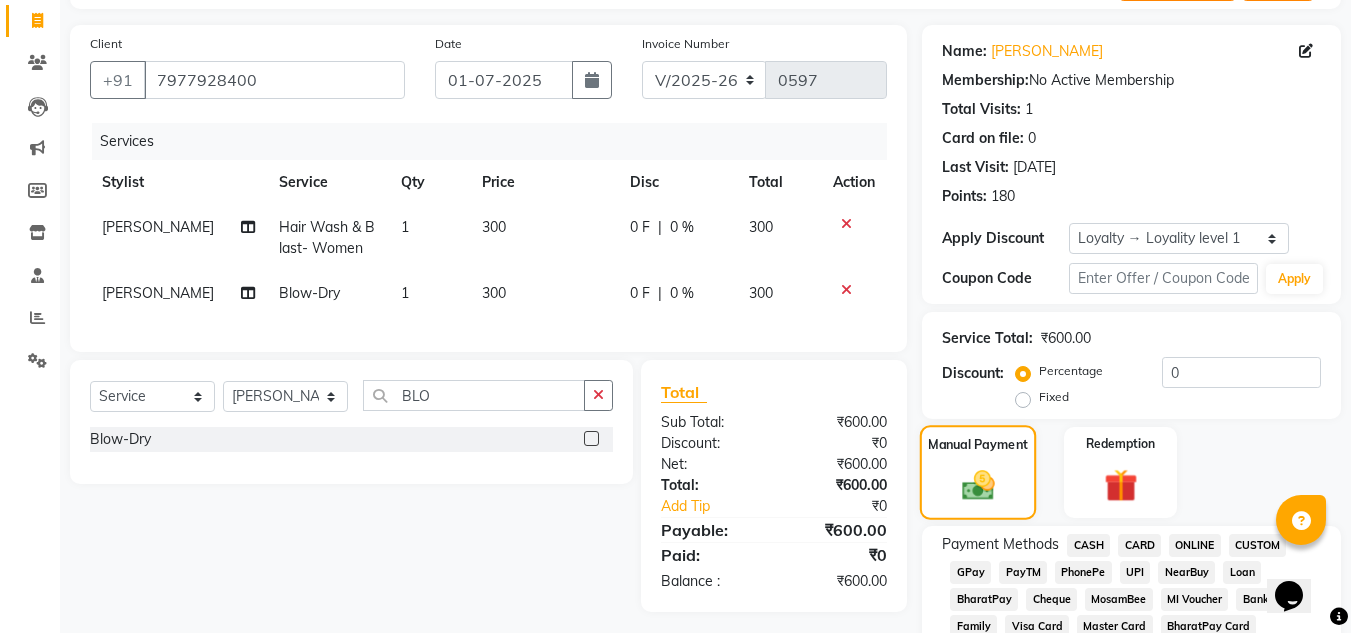 click 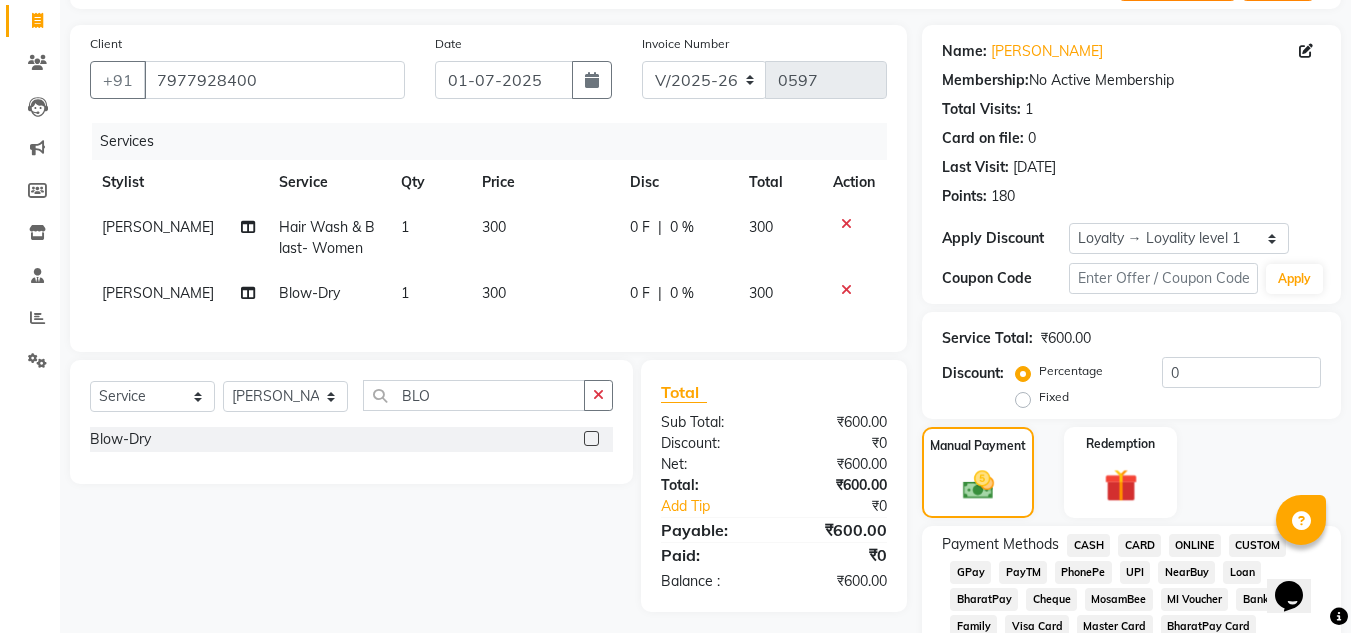 click on "ONLINE" 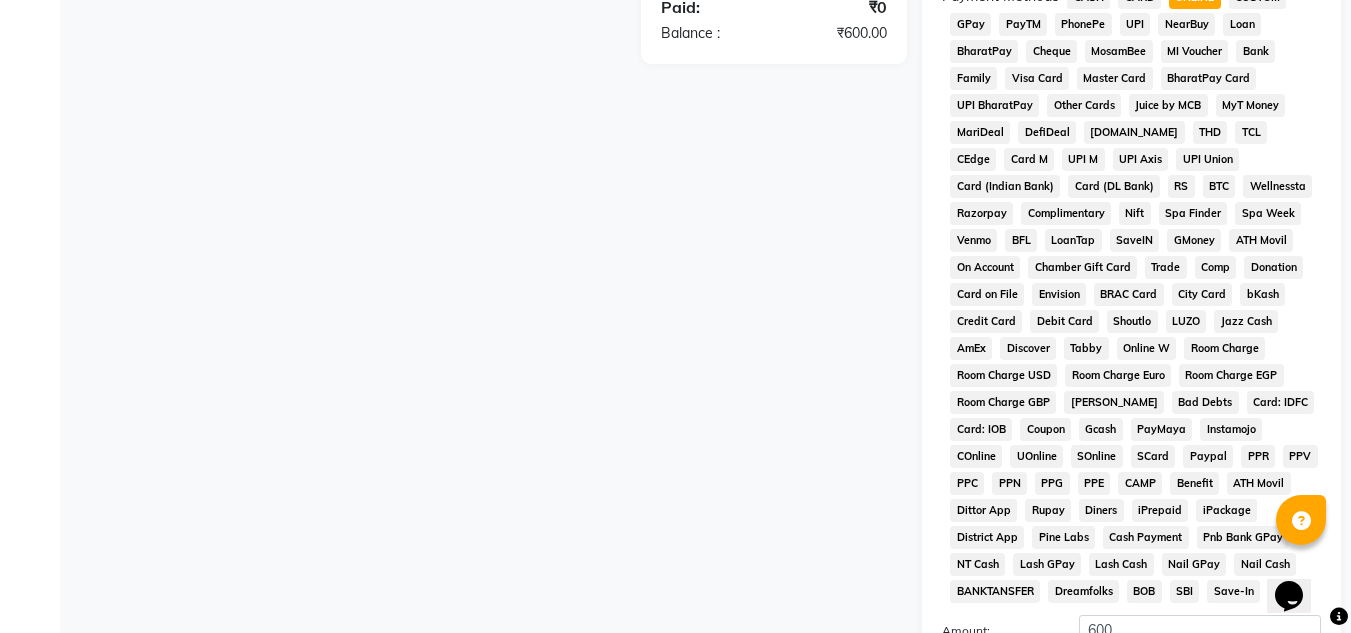 scroll, scrollTop: 908, scrollLeft: 0, axis: vertical 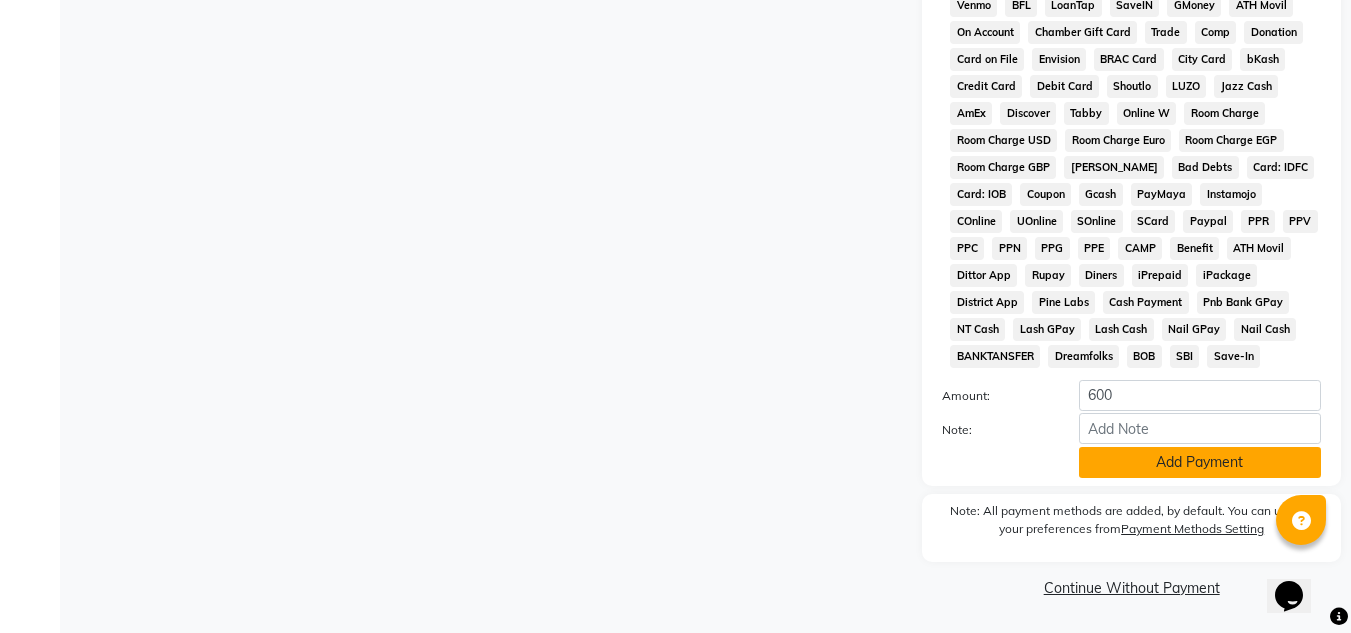 click on "Add Payment" 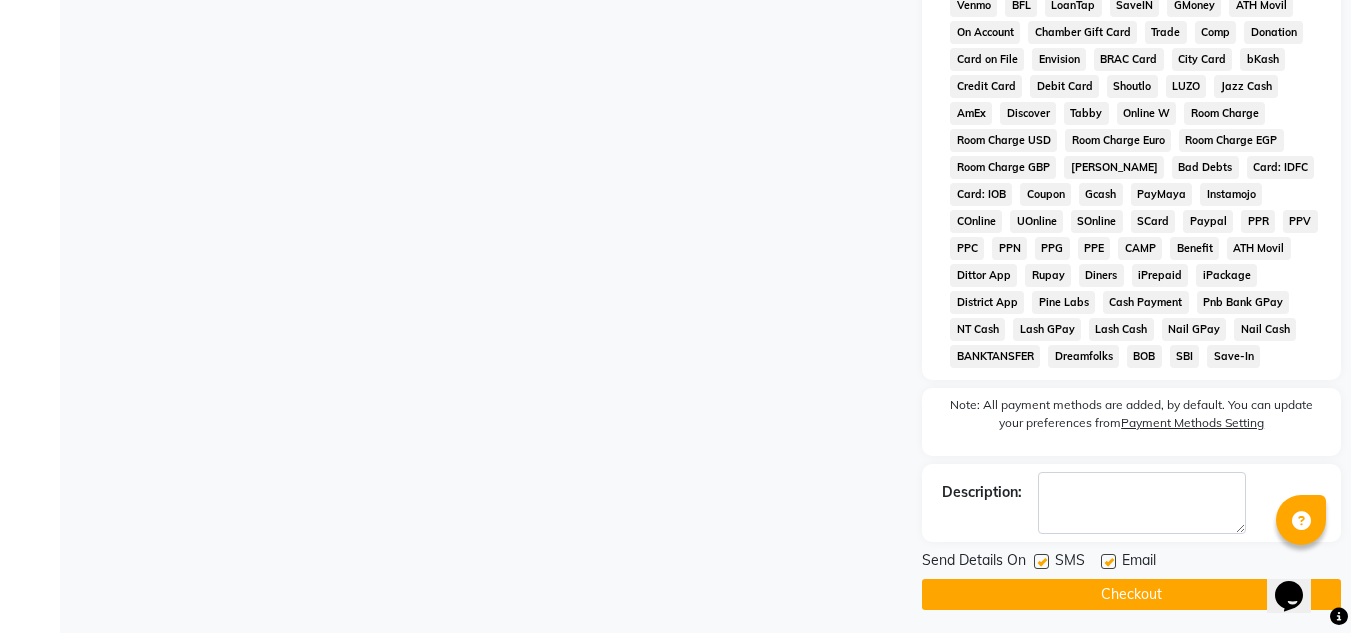click 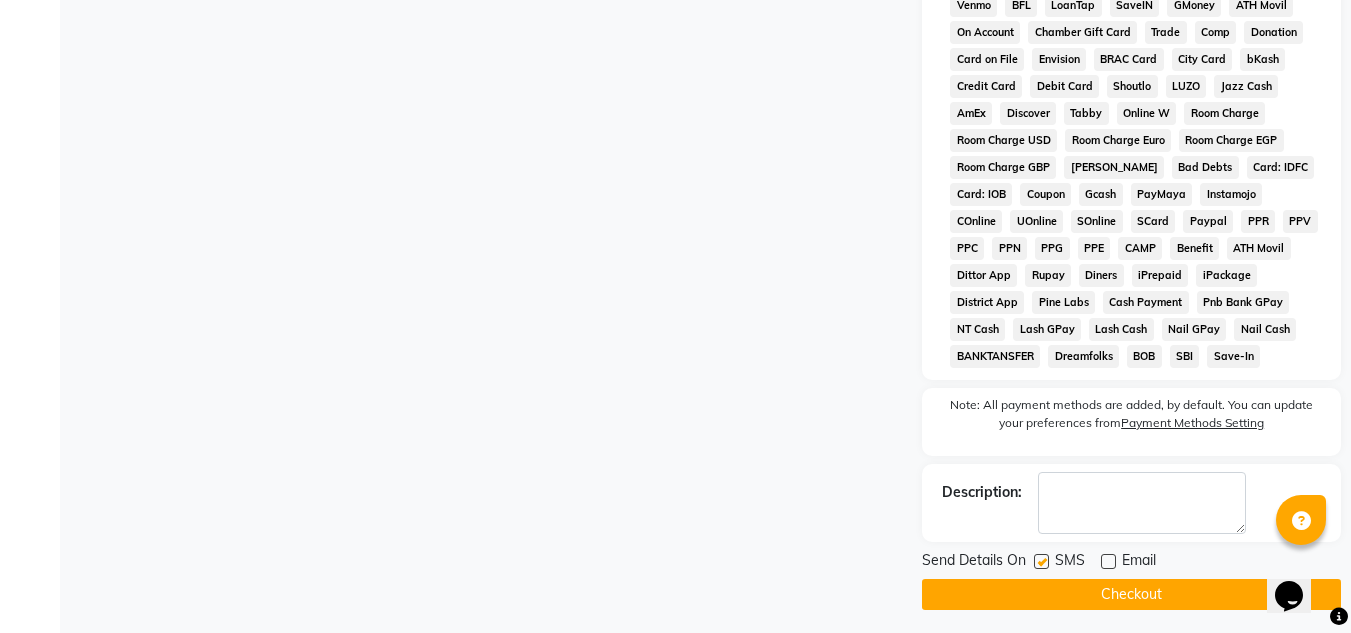 click on "Checkout" 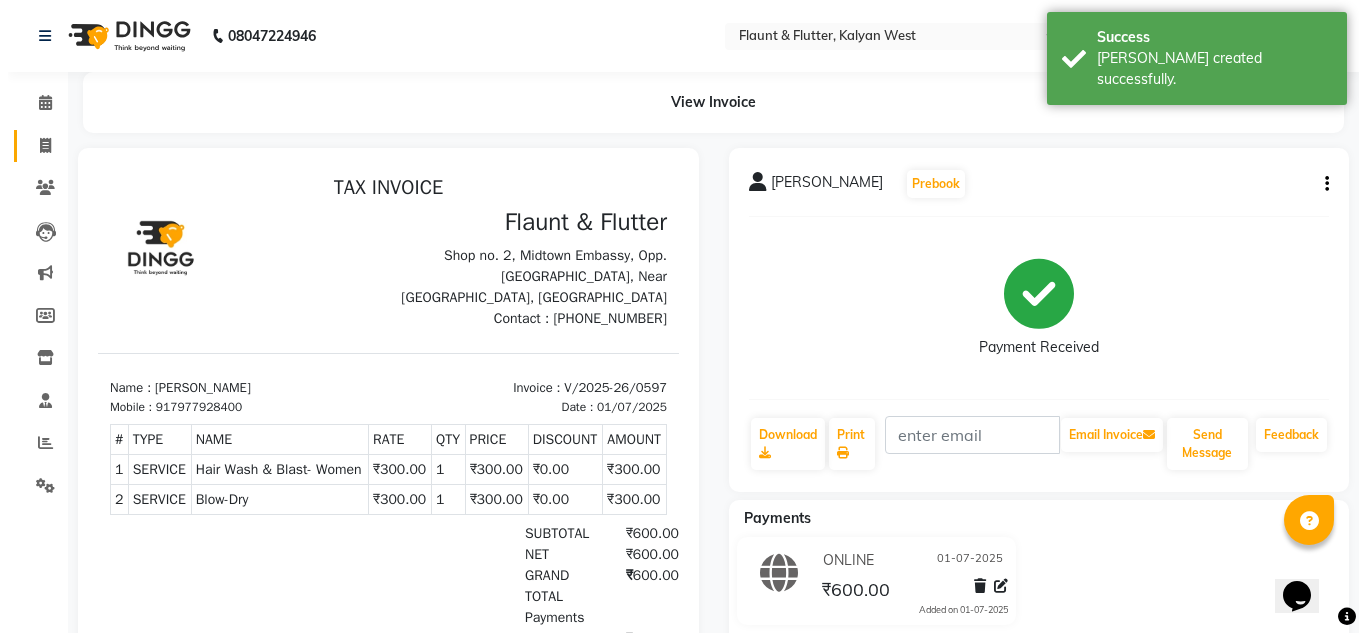 scroll, scrollTop: 0, scrollLeft: 0, axis: both 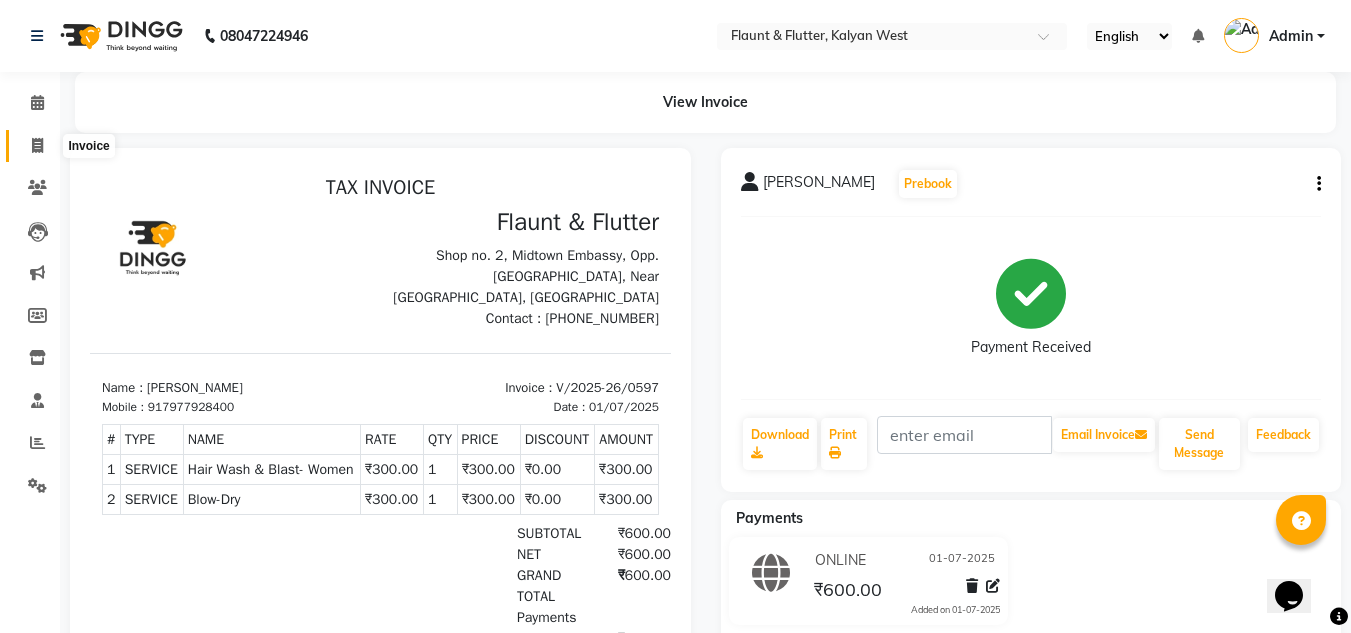 click 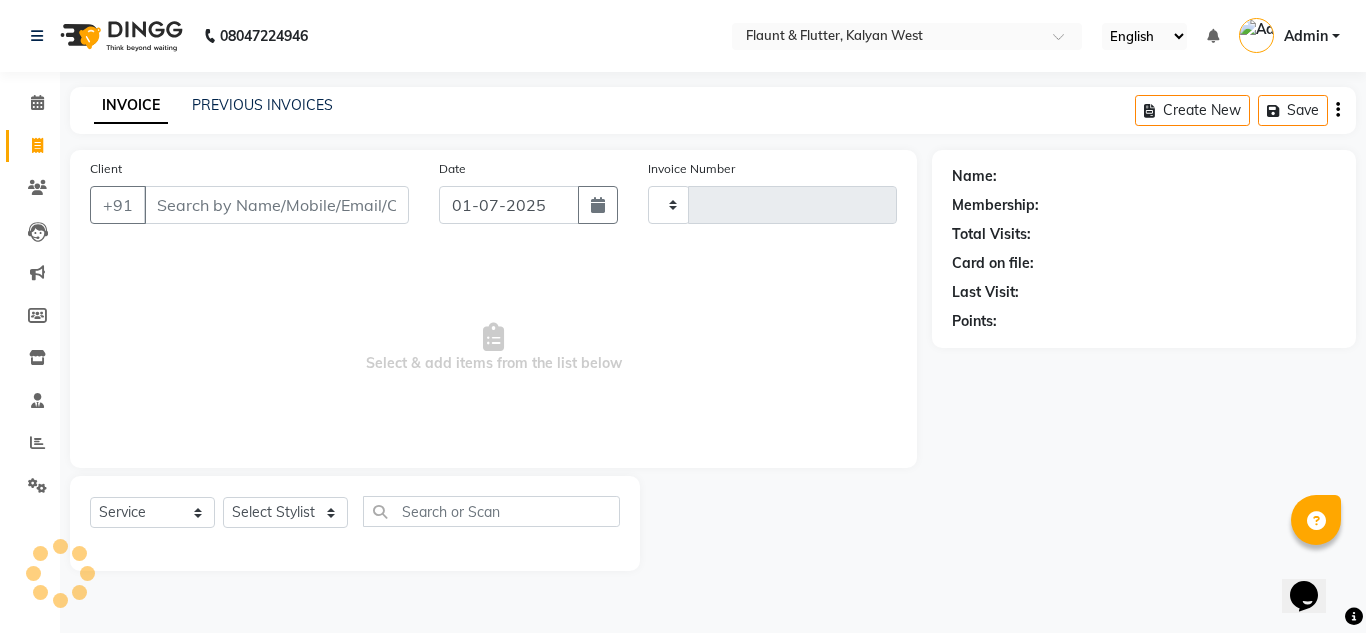 type on "0598" 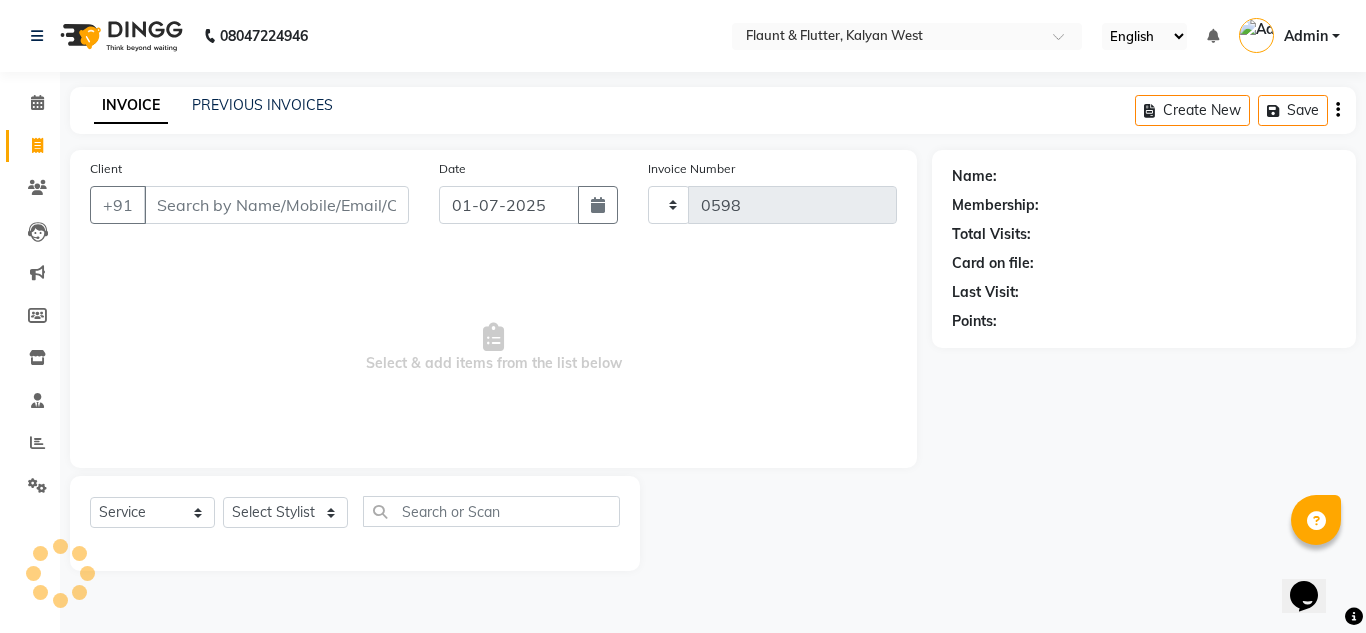 select on "4941" 